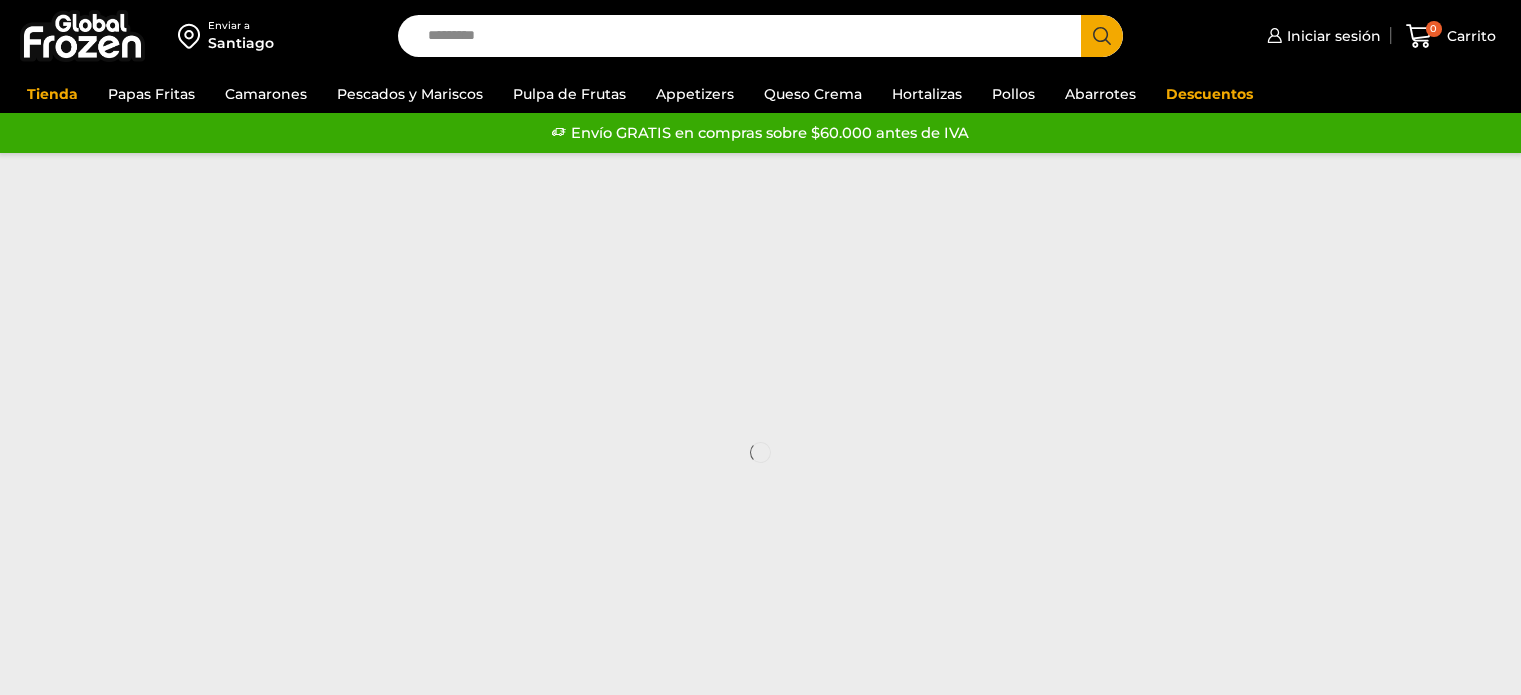 scroll, scrollTop: 0, scrollLeft: 0, axis: both 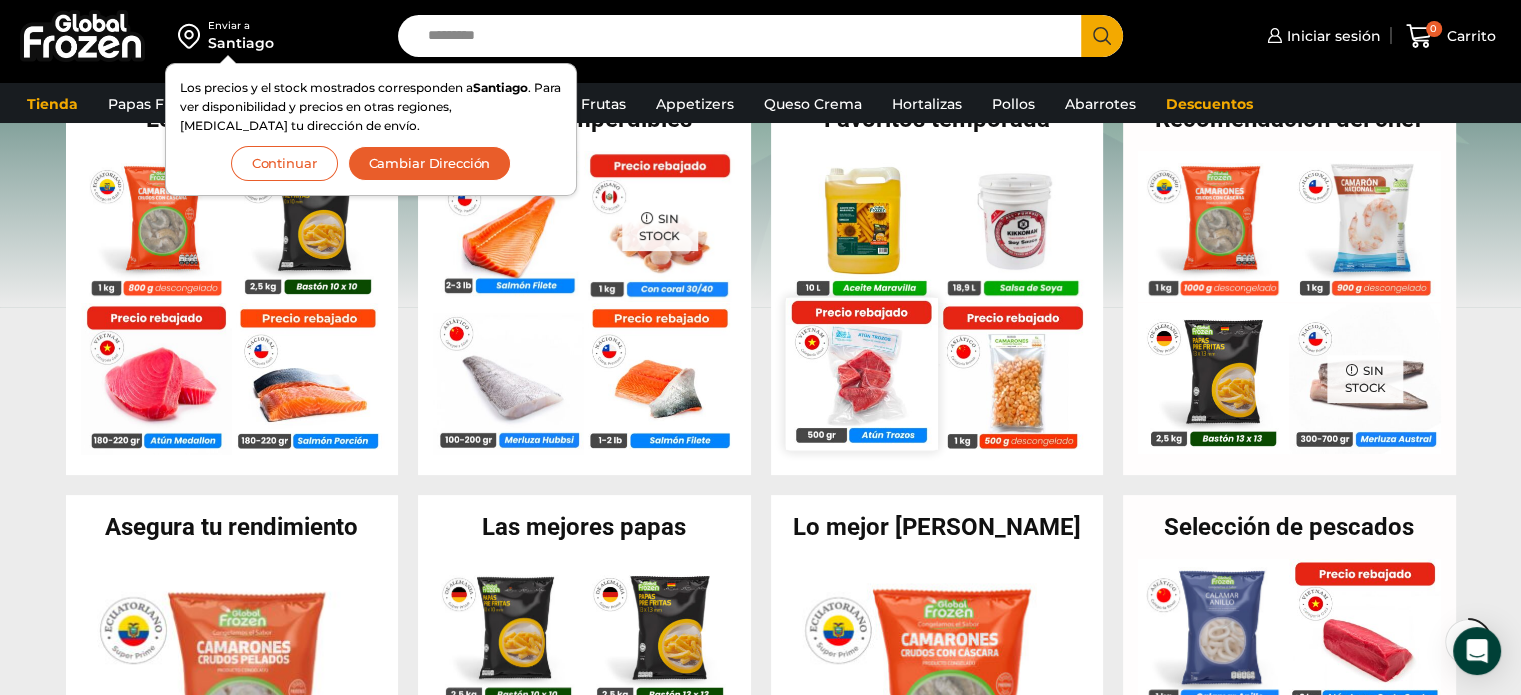 click at bounding box center (861, 373) 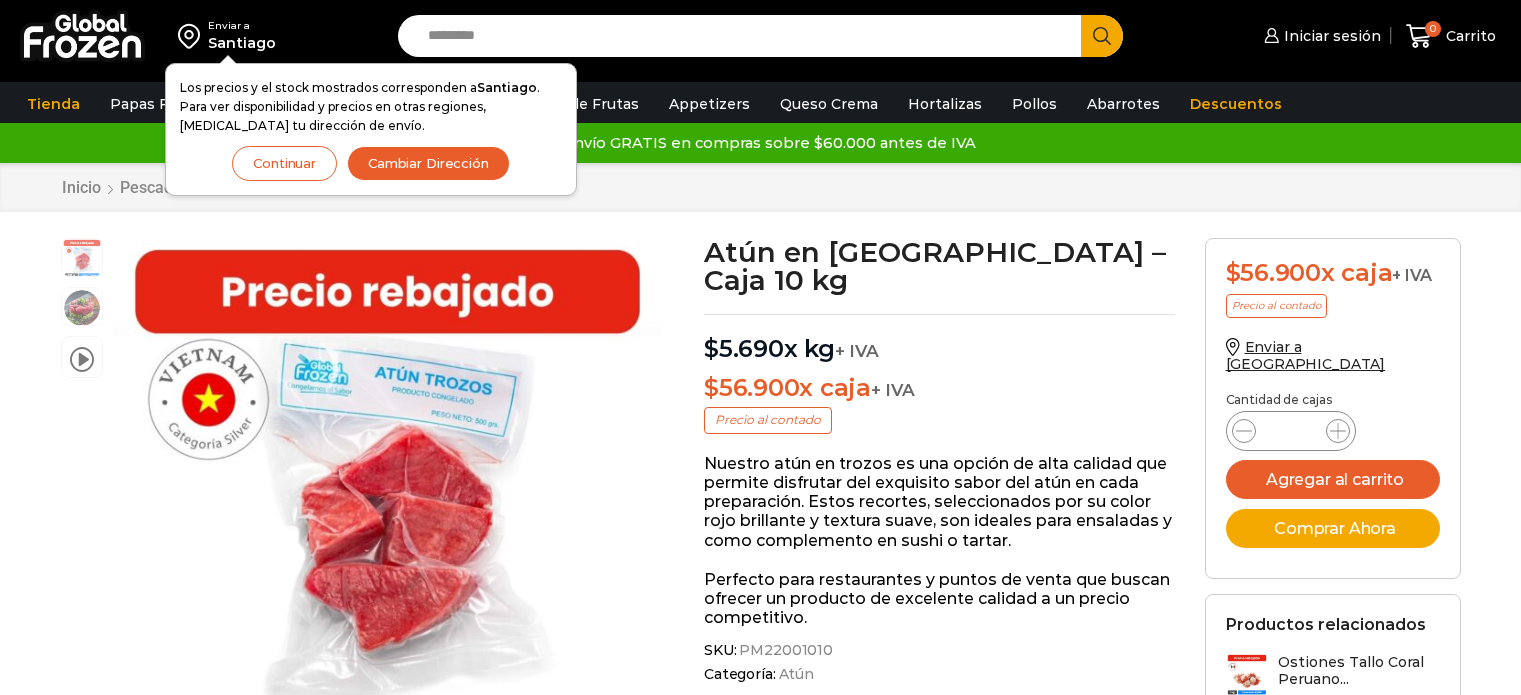 scroll, scrollTop: 0, scrollLeft: 0, axis: both 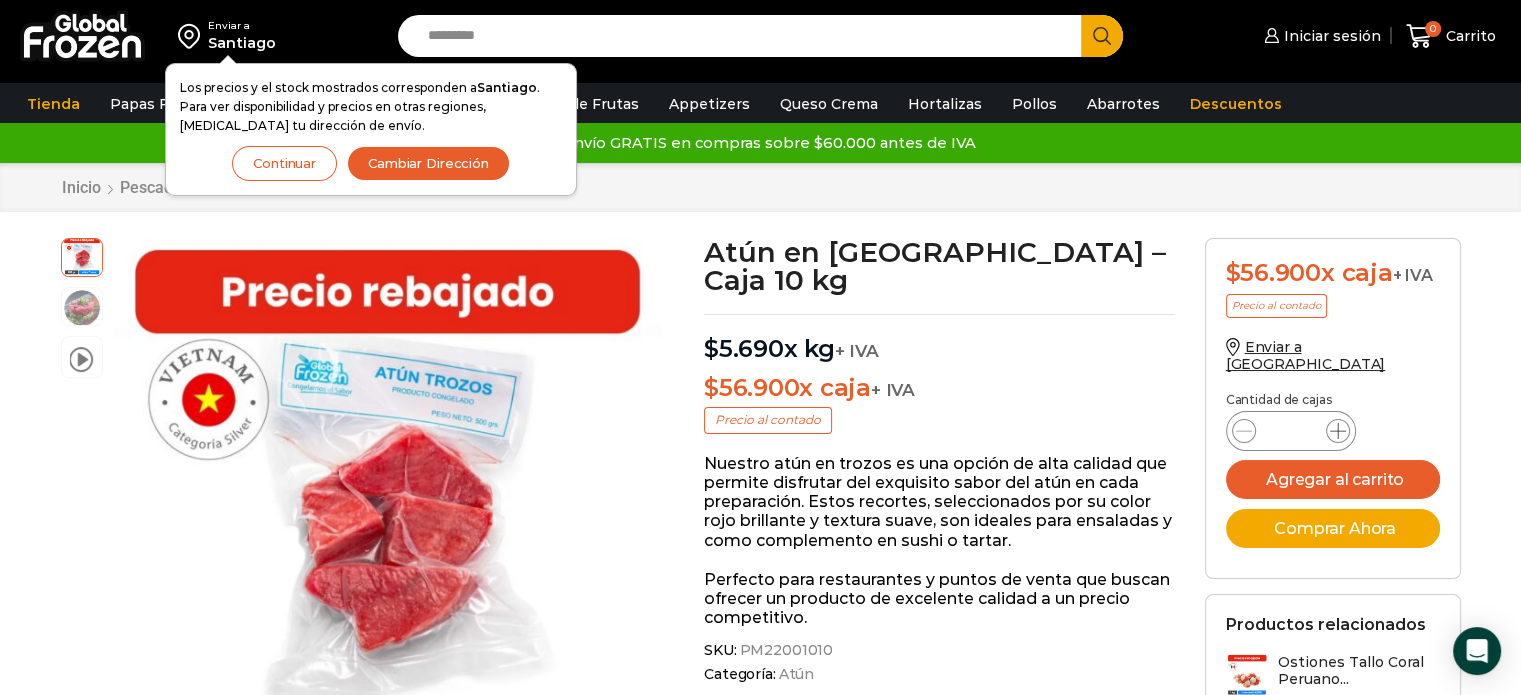 click 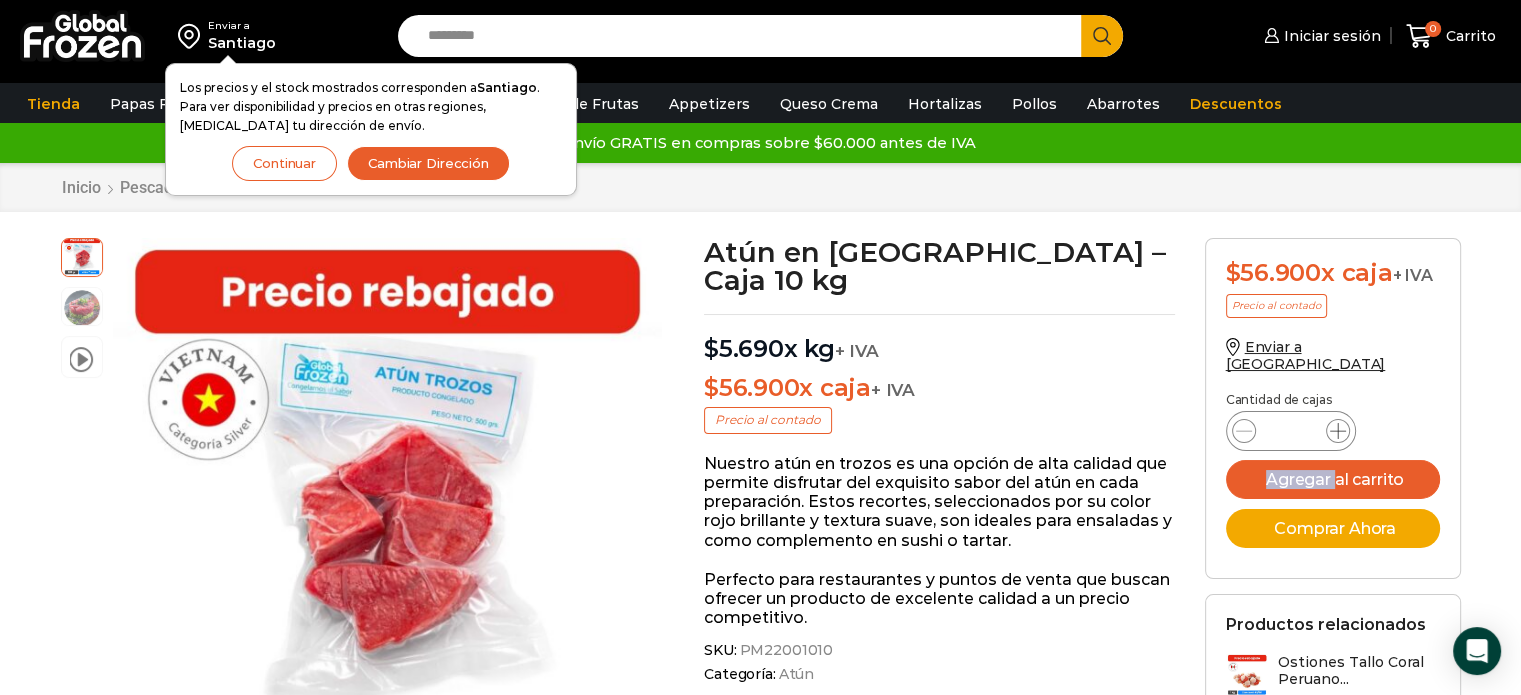 click 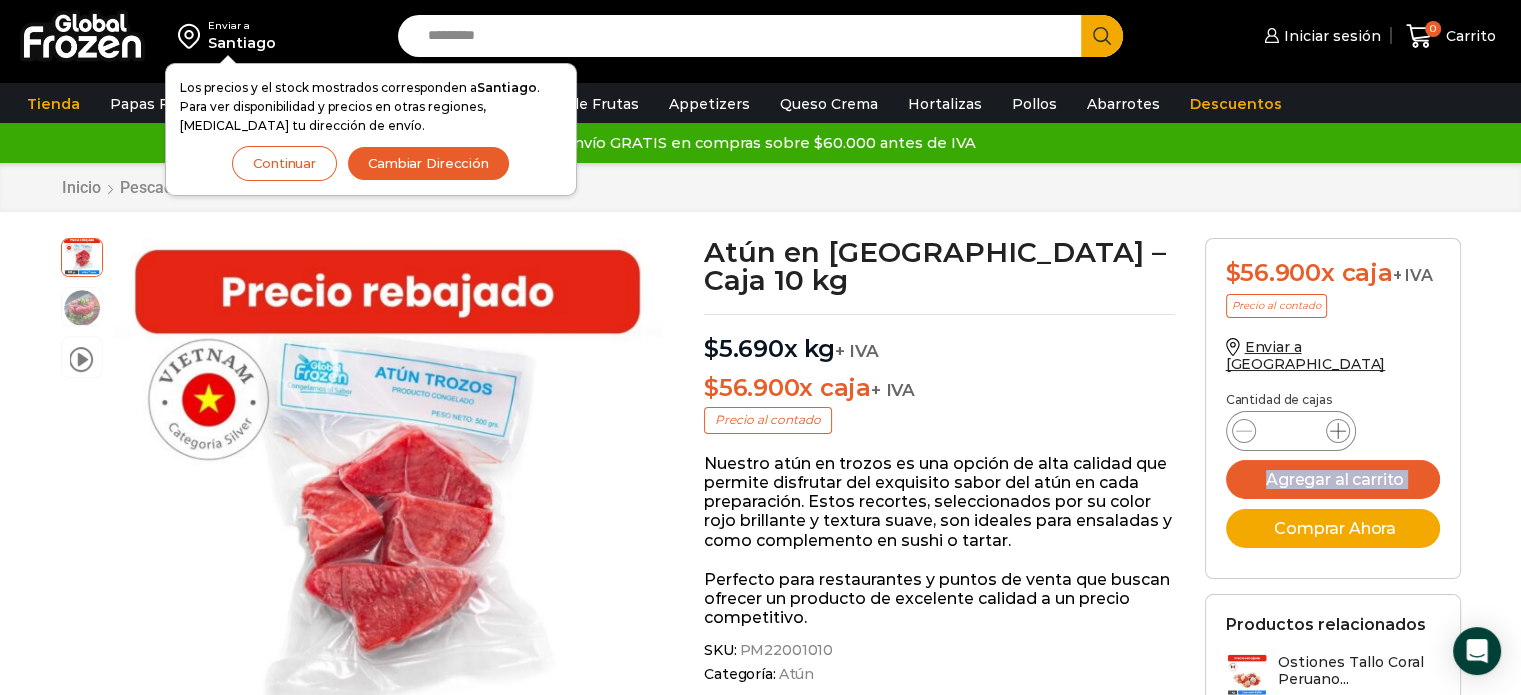 click 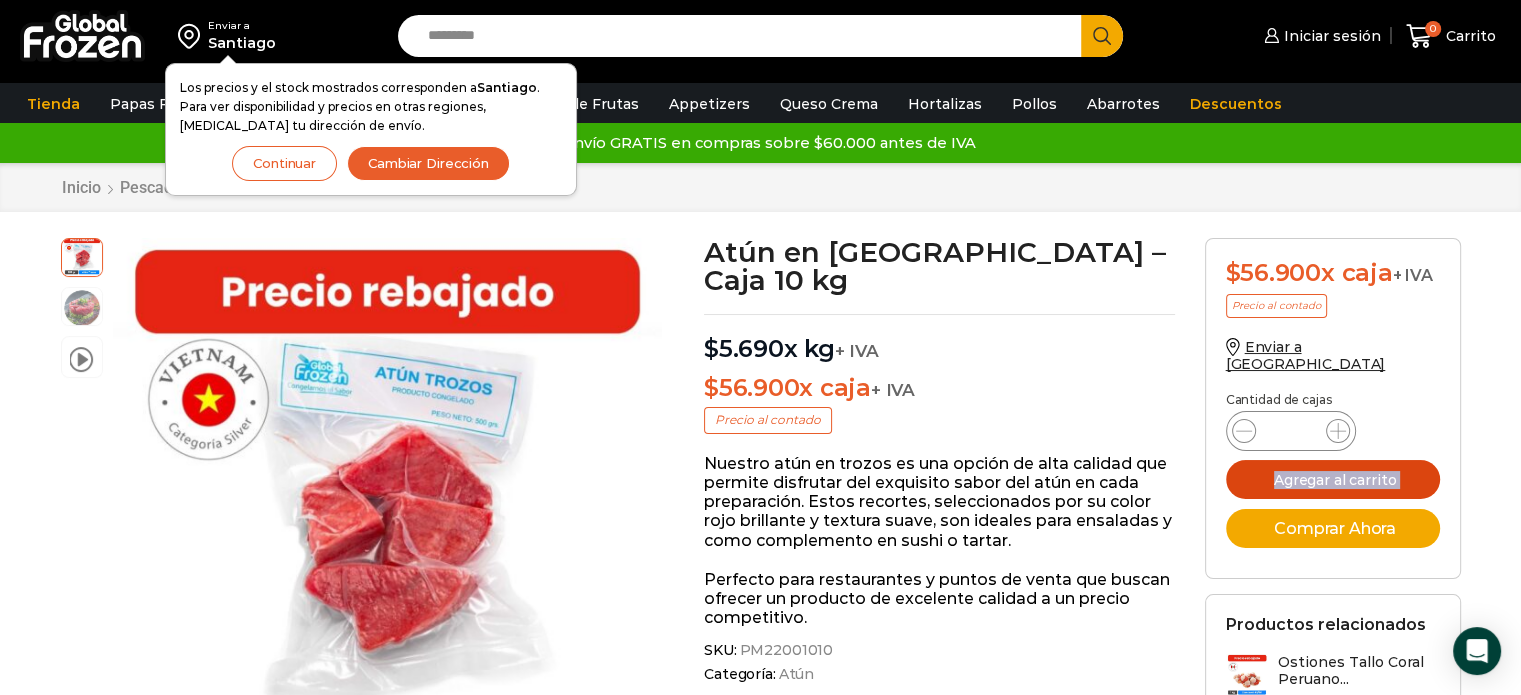 click on "Agregar al carrito" at bounding box center (1333, 479) 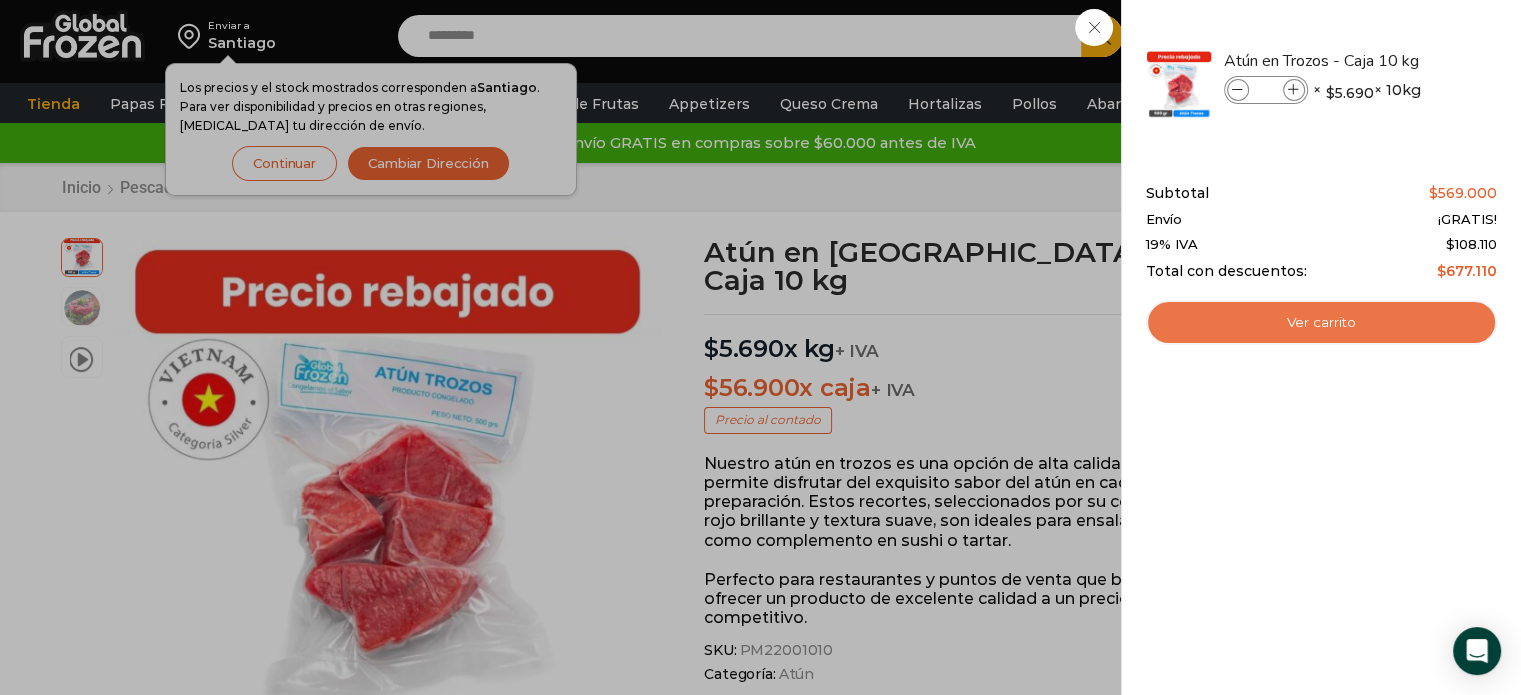 click on "Ver carrito" at bounding box center [1321, 323] 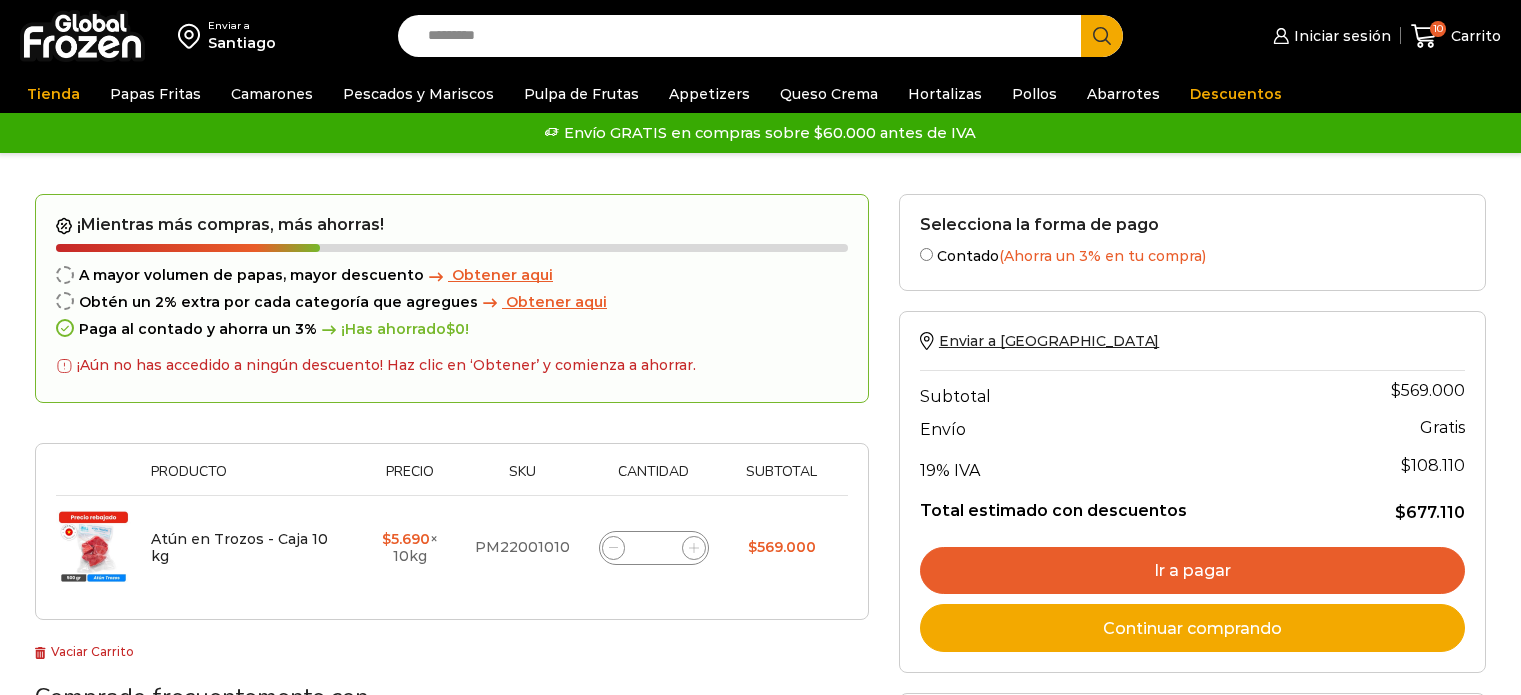 scroll, scrollTop: 0, scrollLeft: 0, axis: both 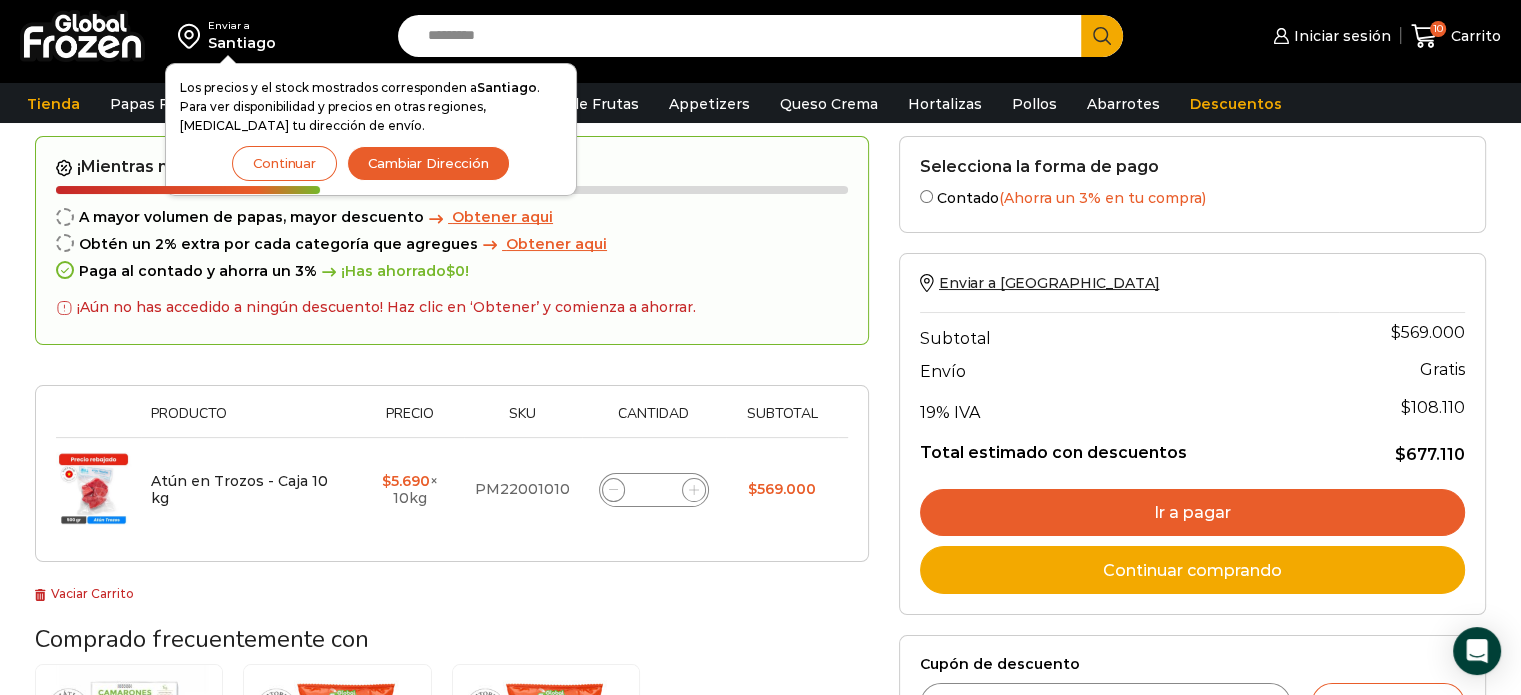 click 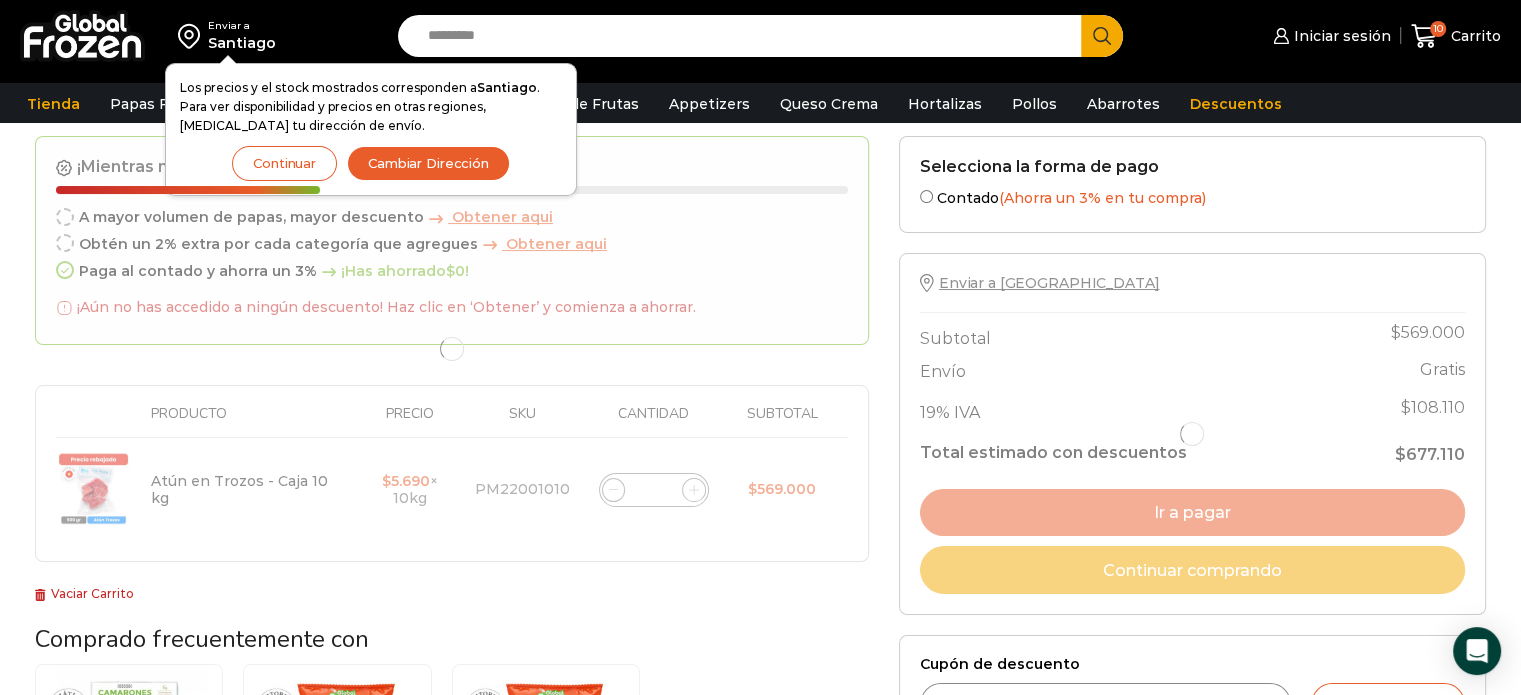 click at bounding box center [452, 349] 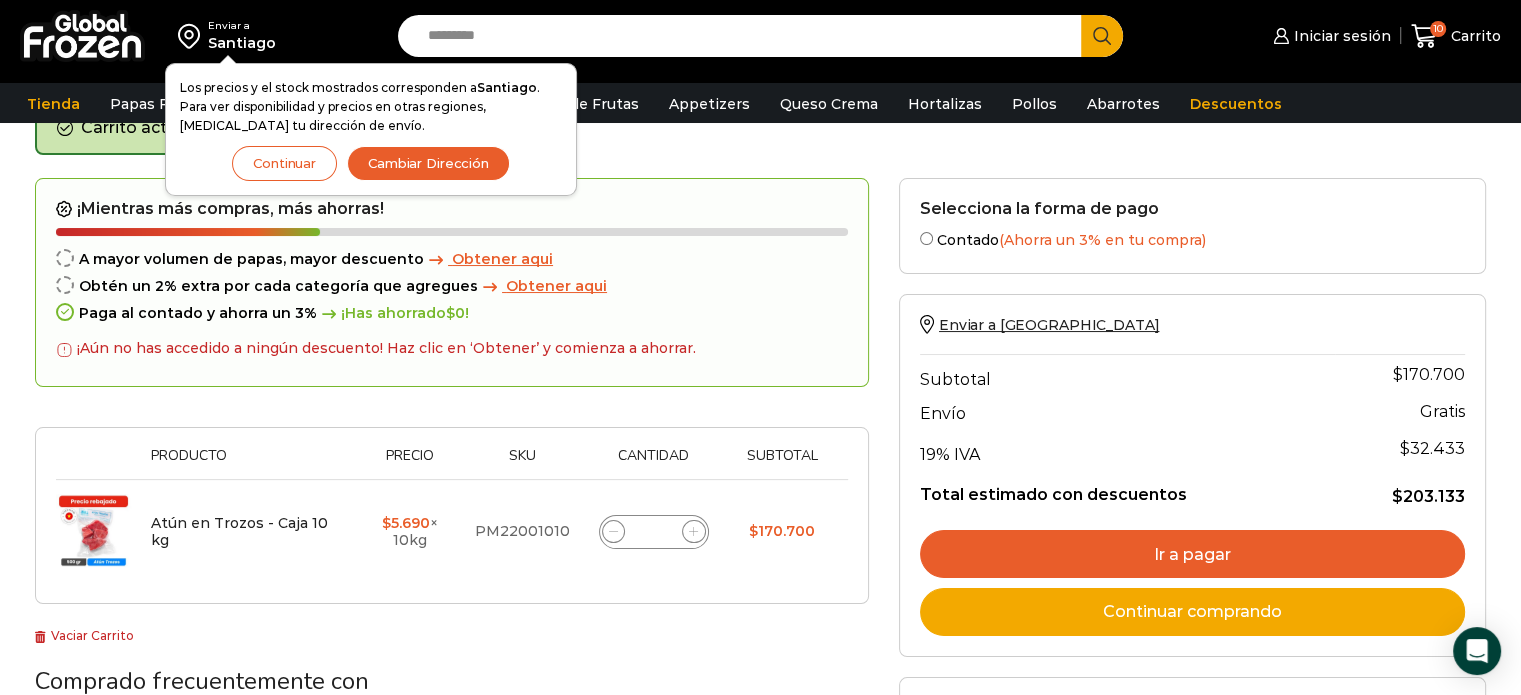scroll, scrollTop: 102, scrollLeft: 0, axis: vertical 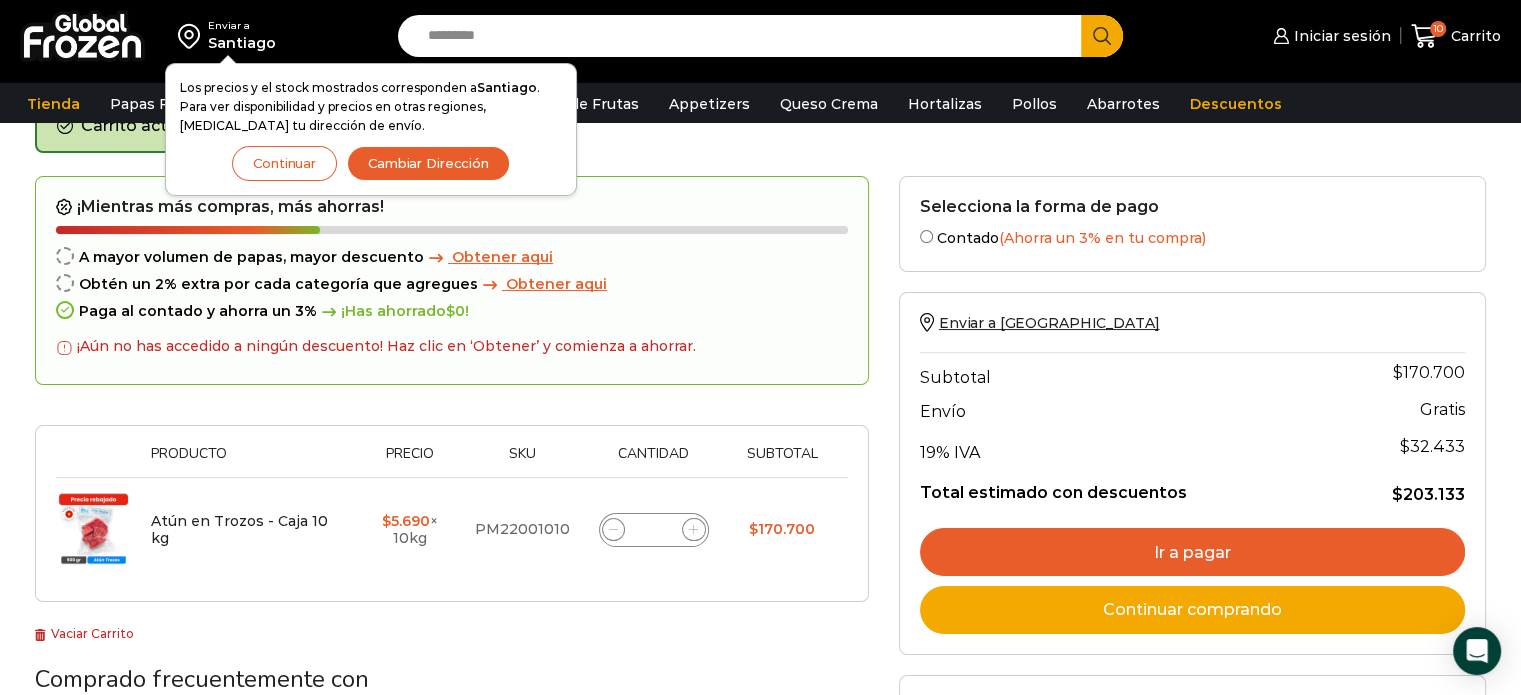 click 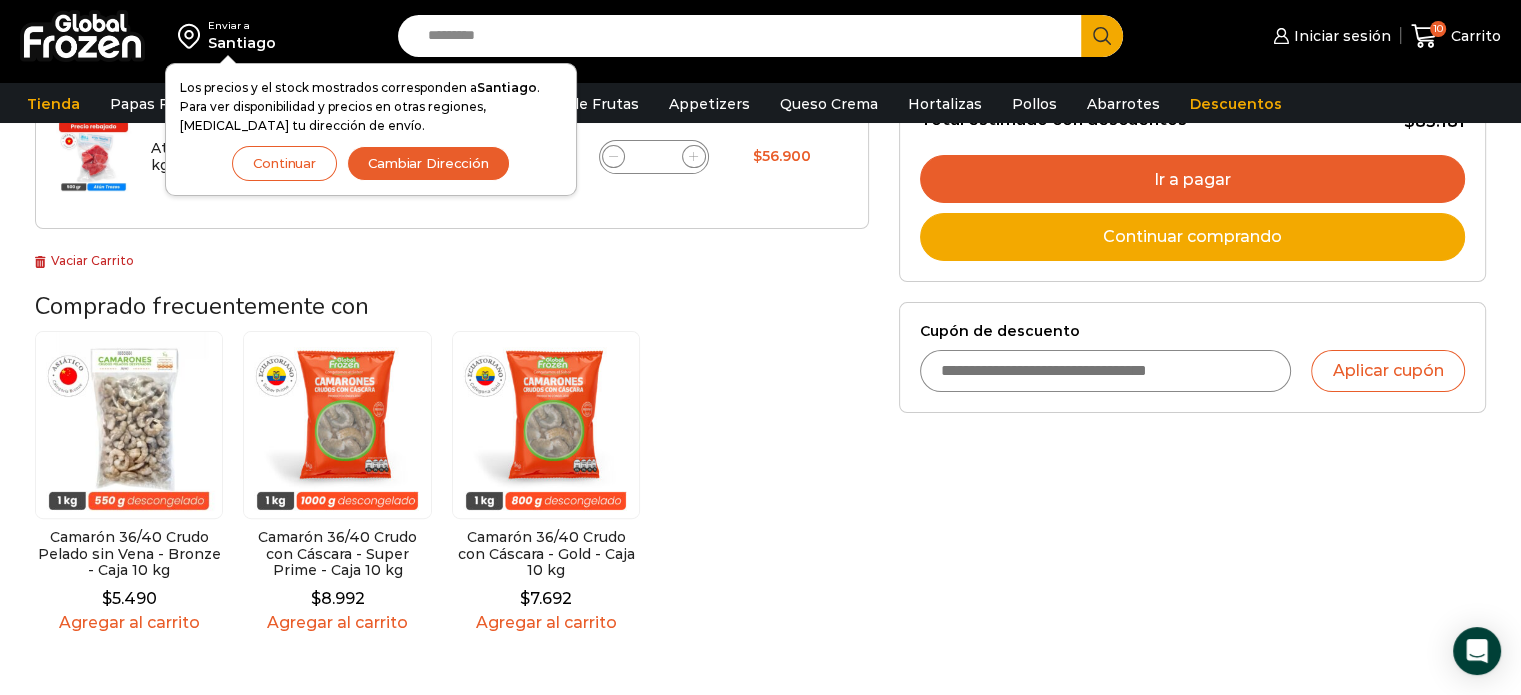 scroll, scrollTop: 512, scrollLeft: 0, axis: vertical 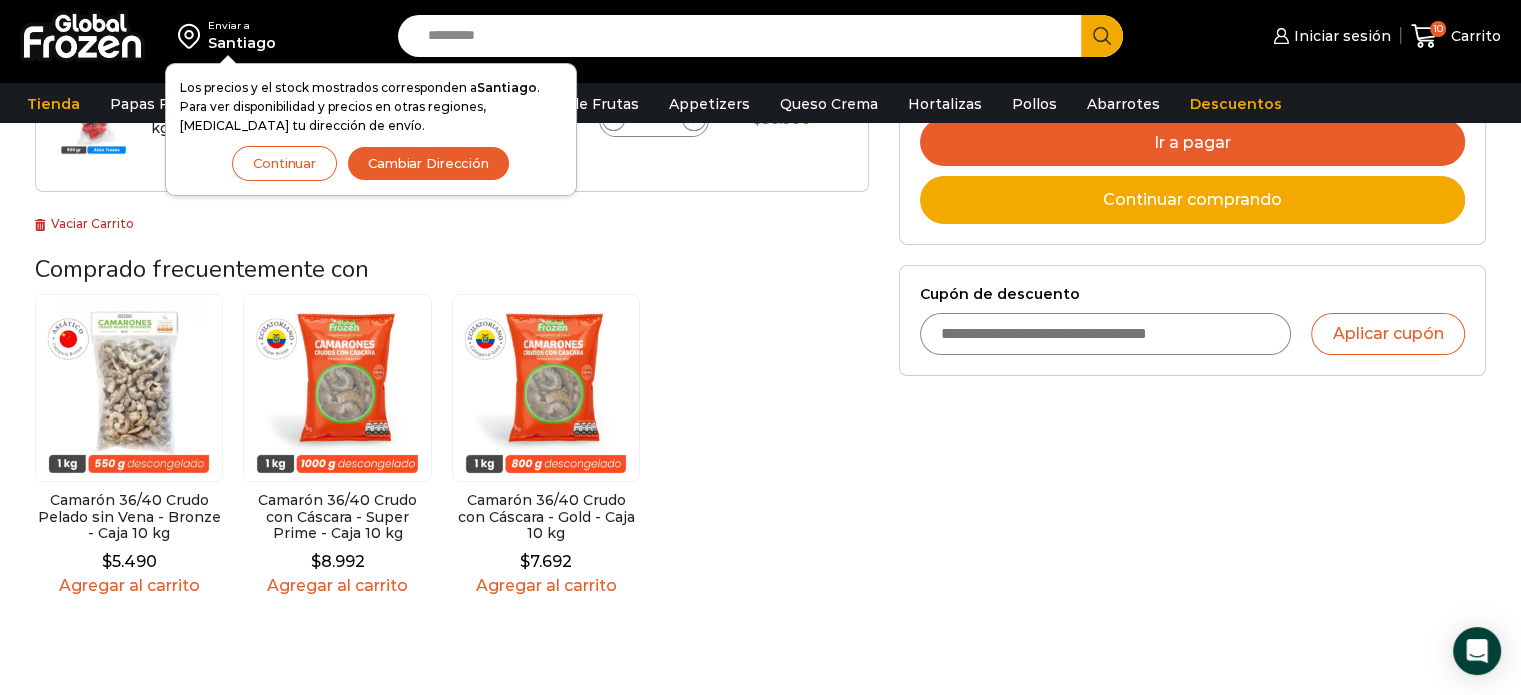 click 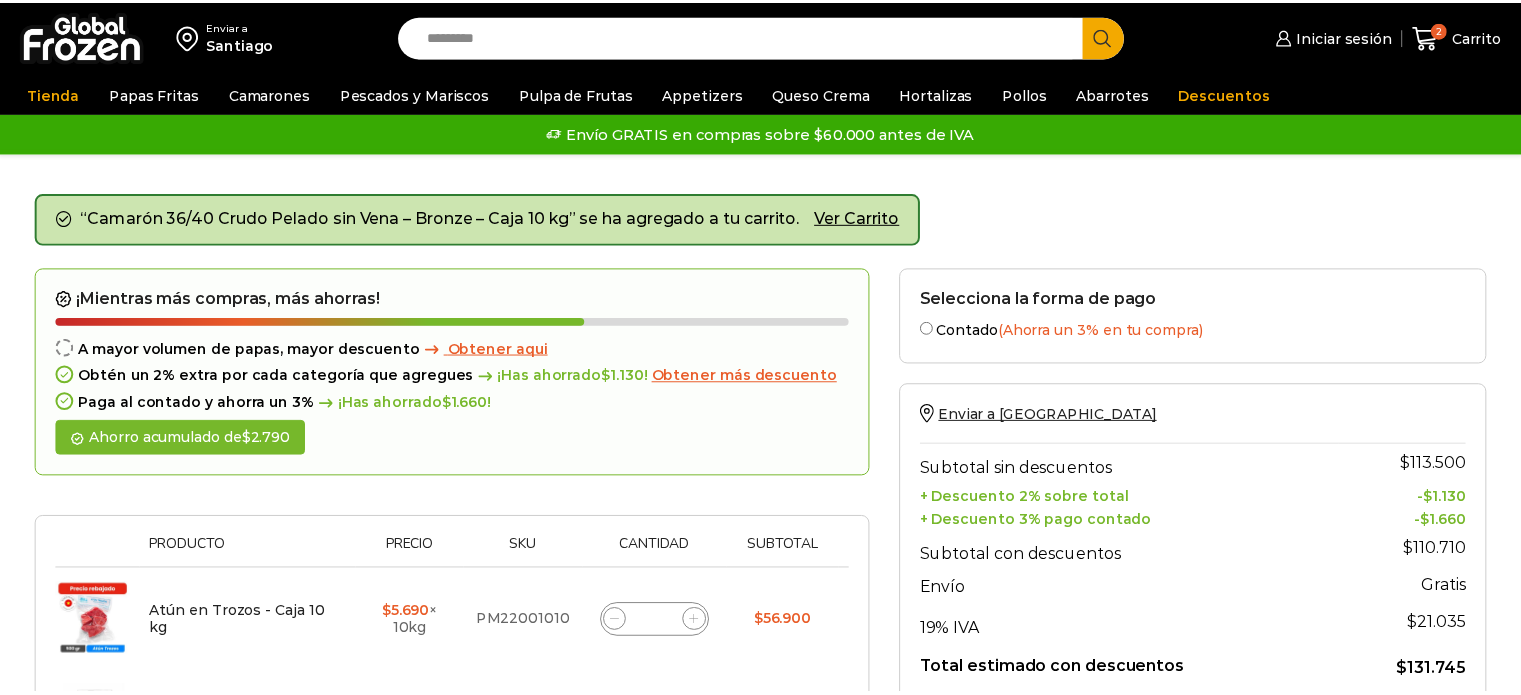 scroll, scrollTop: 0, scrollLeft: 0, axis: both 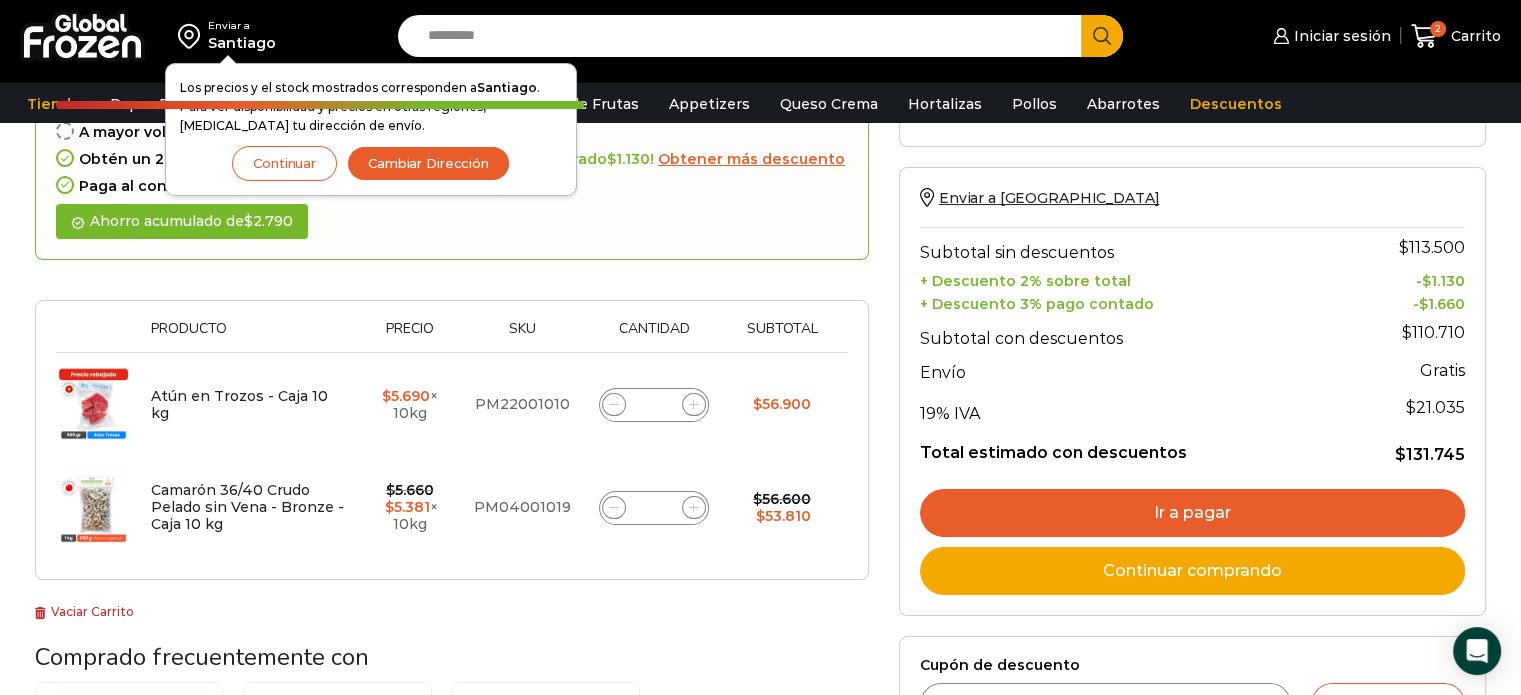 click at bounding box center [93, 507] 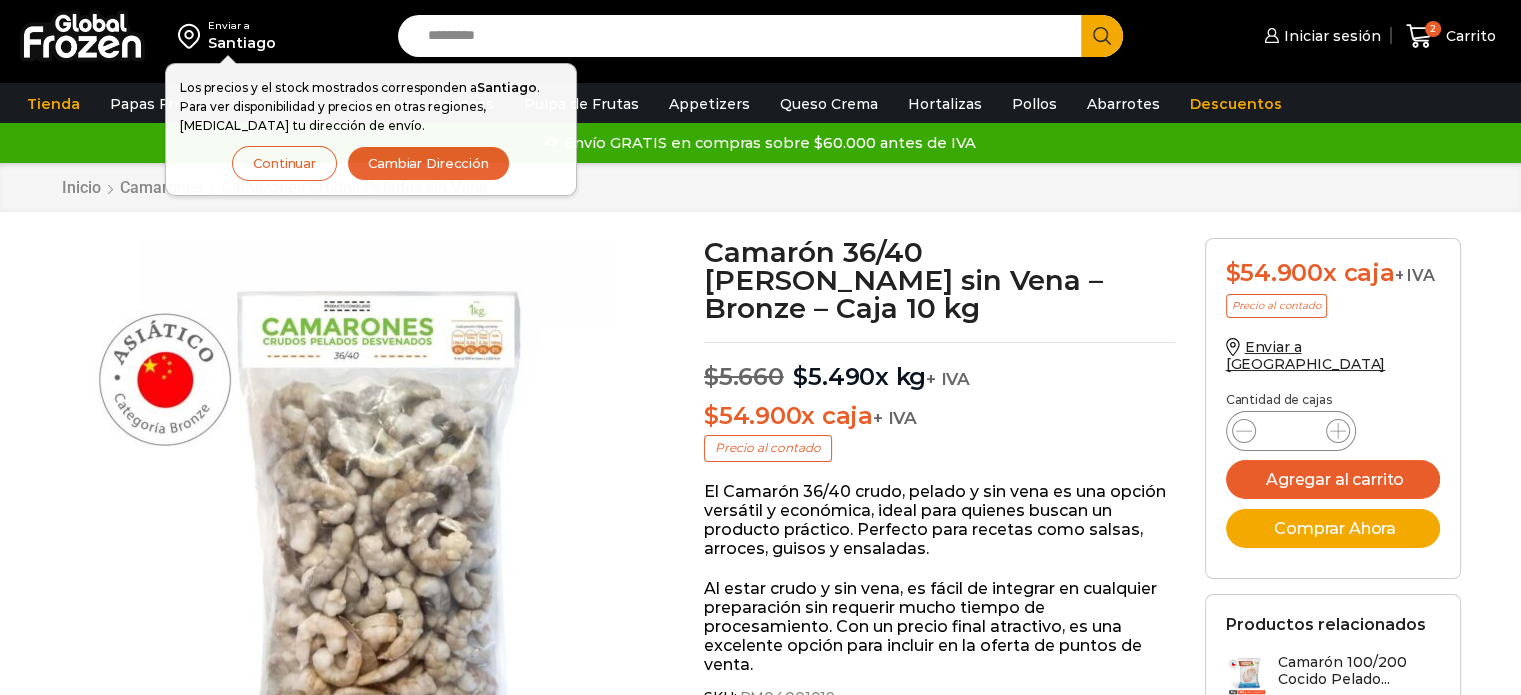 scroll, scrollTop: 0, scrollLeft: 0, axis: both 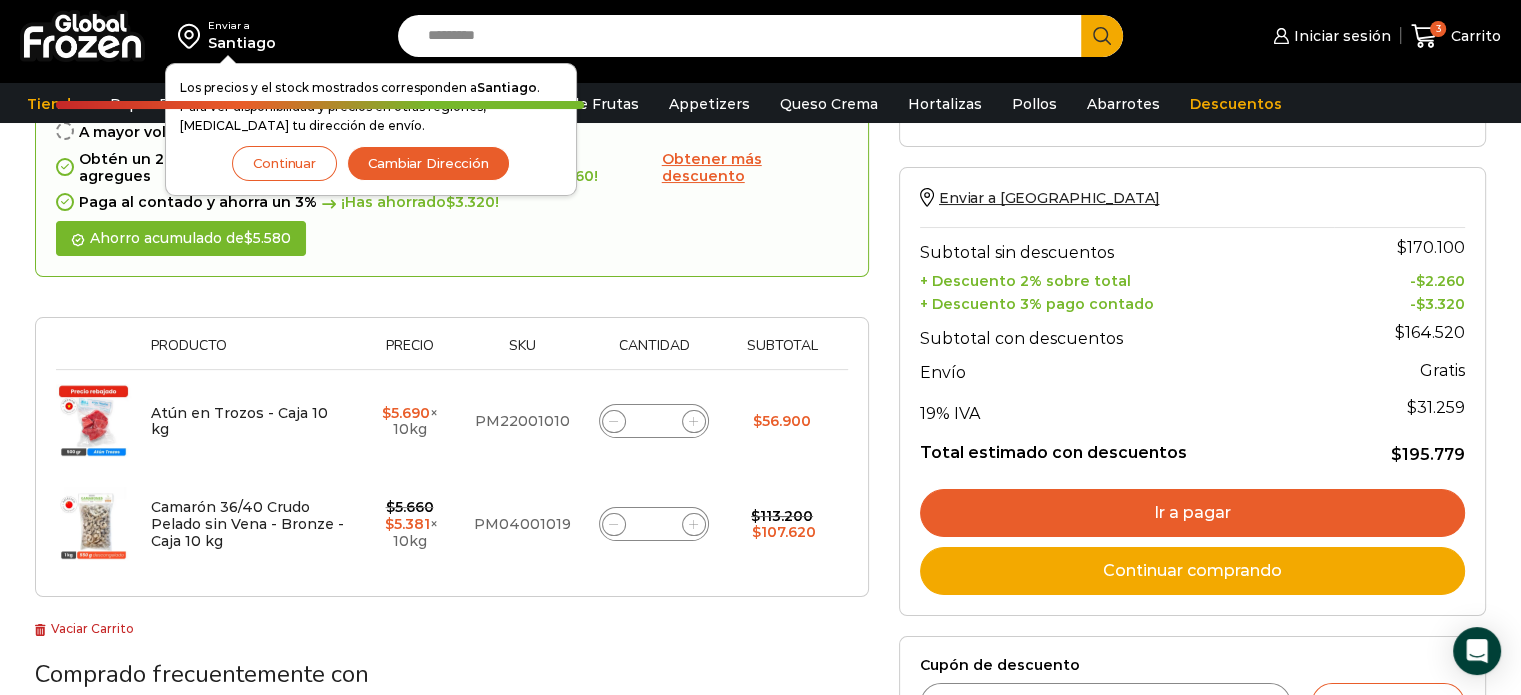 click 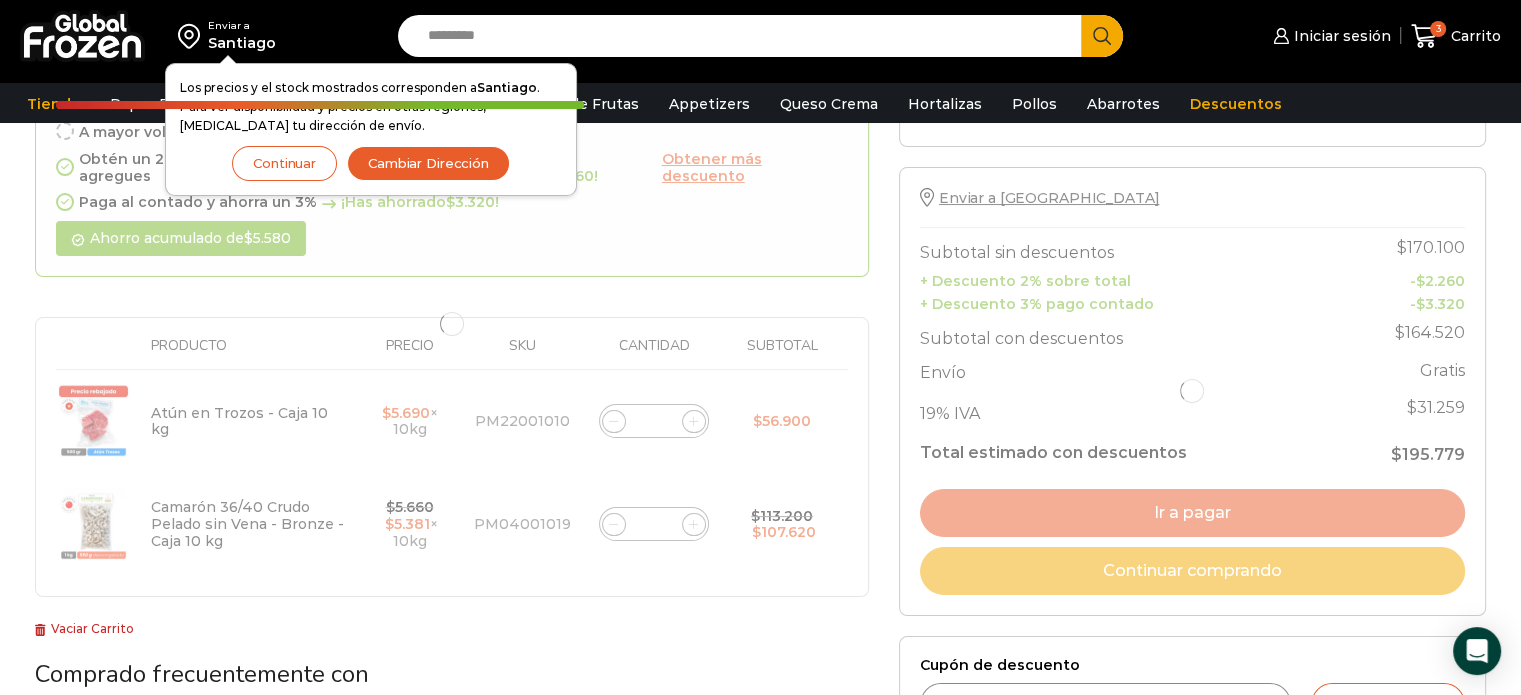 click on "¡Mientras más compras, más ahorras!
A mayor volumen de papas, mayor descuento    Obtener aqui
Obtén un 2% extra por cada categoría que agregues   ¡Has ahorrado  $ 2.260 ! Obtener más descuento
Paga al contado y ahorra un 3%   ¡Has ahorrado  $ 3.320 !
Ahorro acumulado de  $ 5.580
Imagen en miniatura
Producto
Precio
Sku
Cantidad
Subtotal
Eliminar artículo
Atún en Trozos - Caja 10 kg
$ 5.690  × 10kg
PM22001010
*" at bounding box center (452, 536) 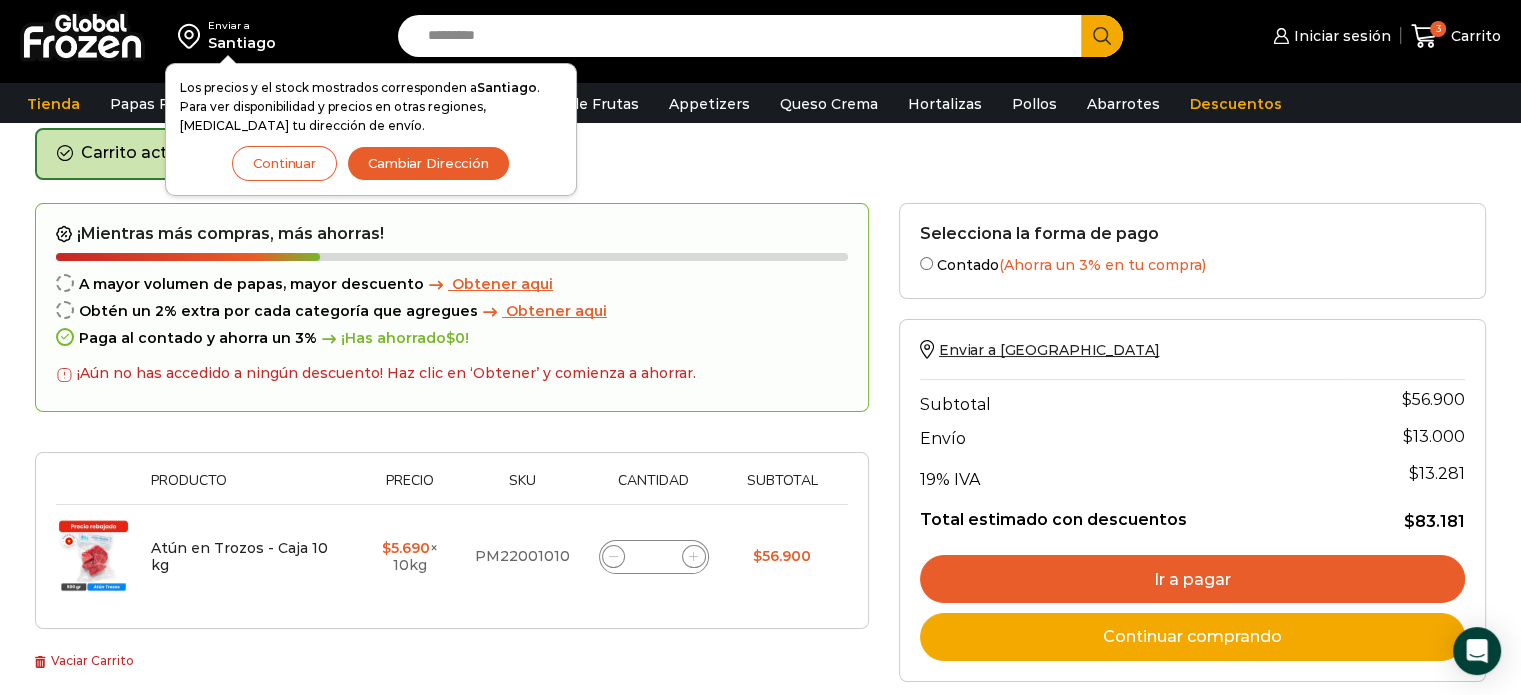 scroll, scrollTop: 0, scrollLeft: 0, axis: both 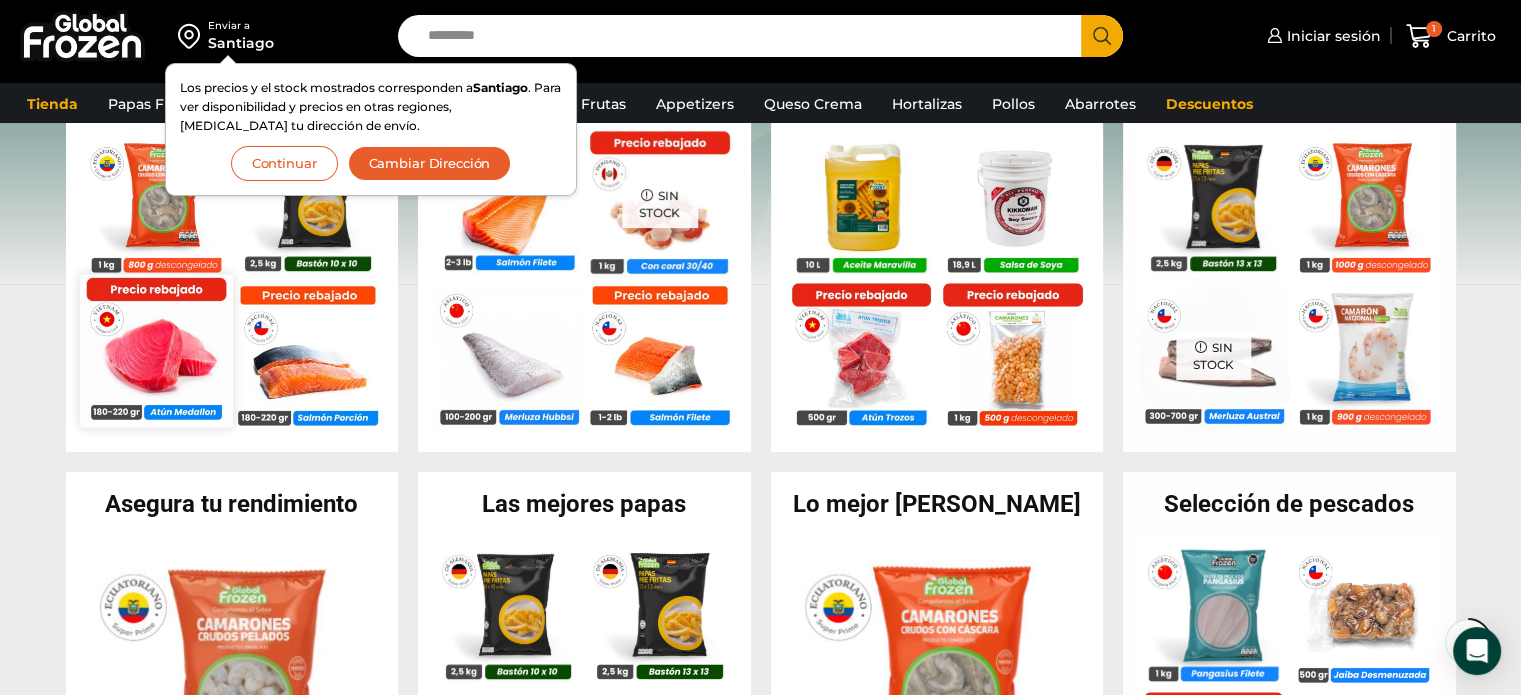 click at bounding box center [156, 350] 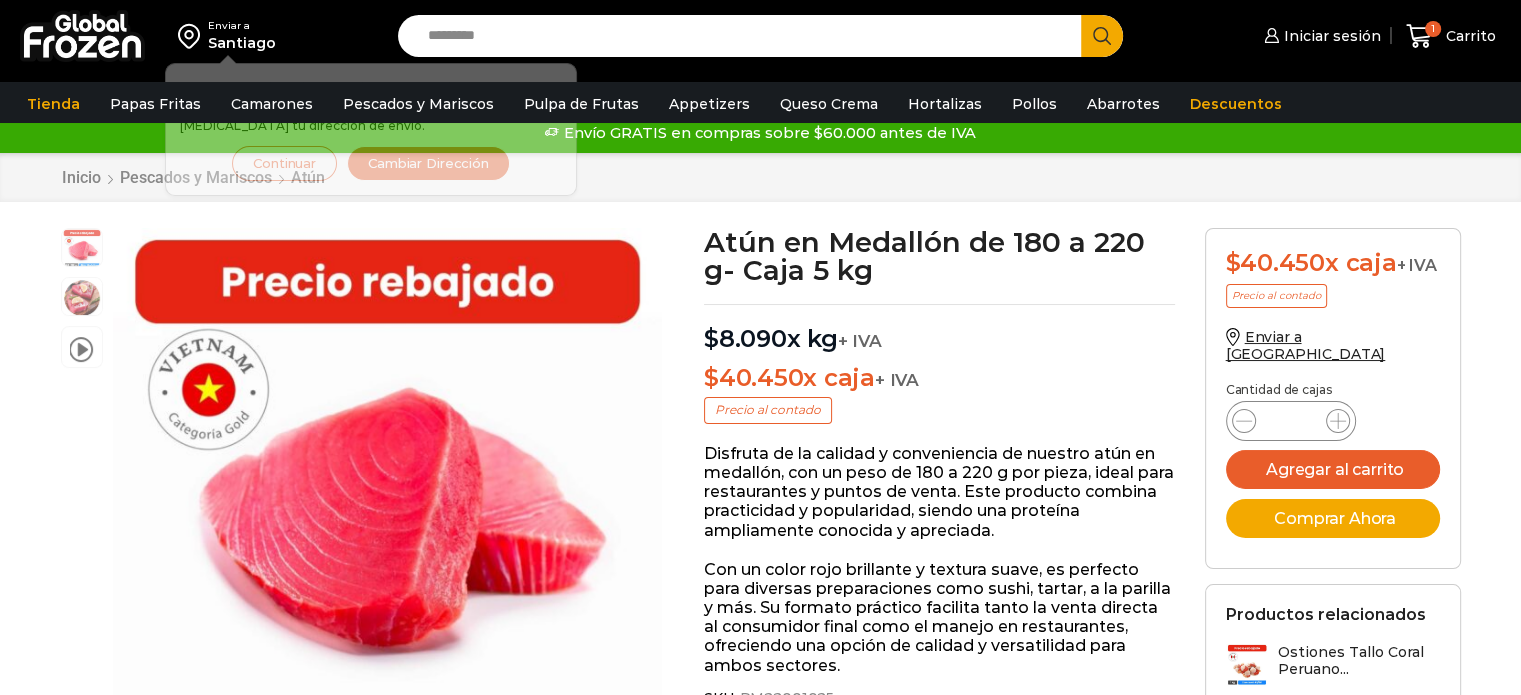 scroll, scrollTop: 0, scrollLeft: 0, axis: both 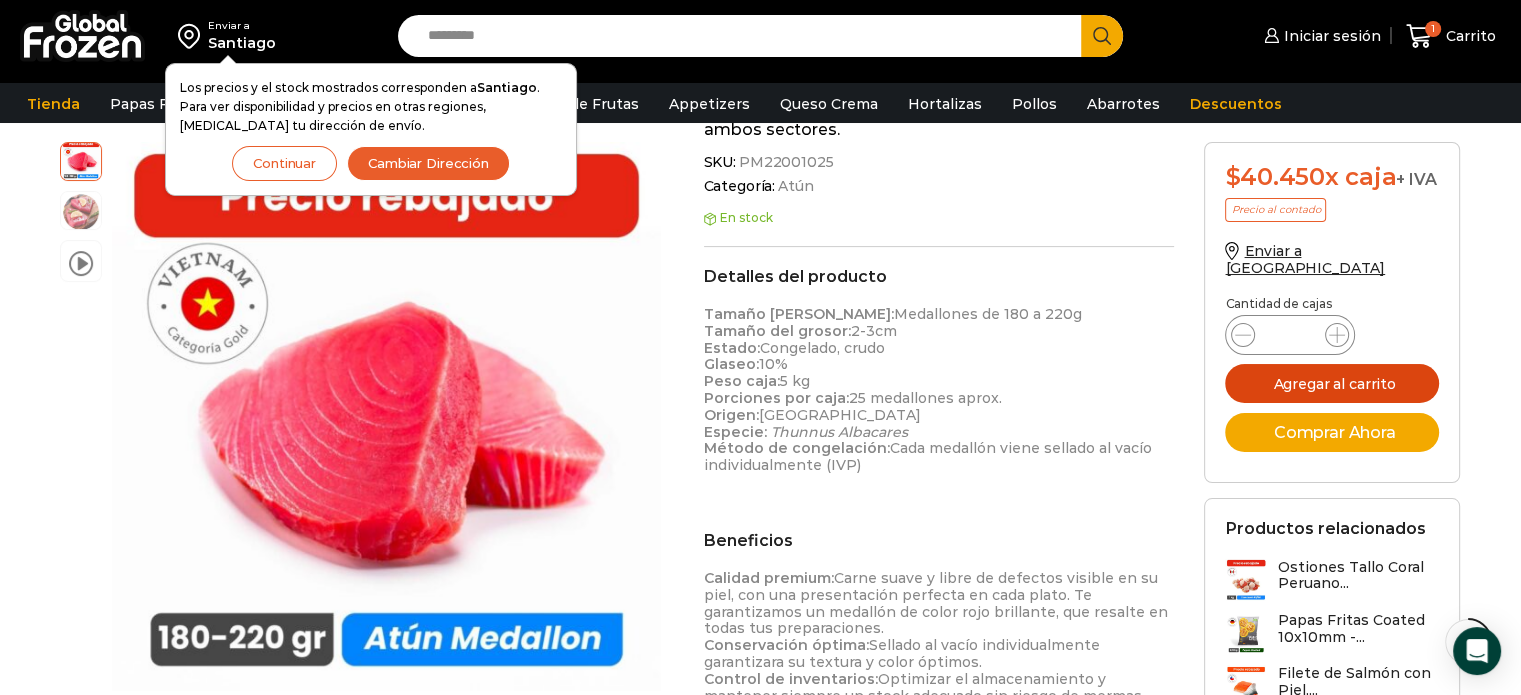 click on "Agregar al carrito" at bounding box center [1332, 383] 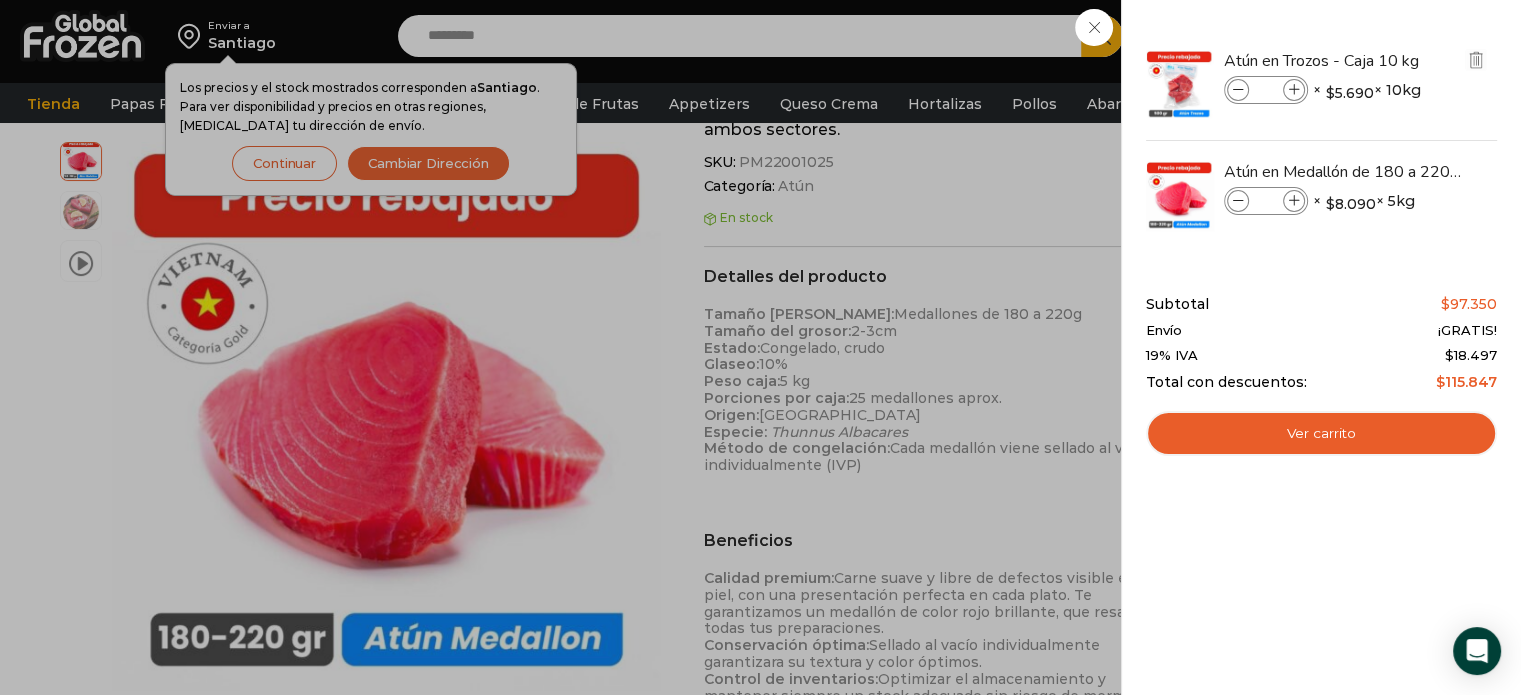 click at bounding box center [1294, 90] 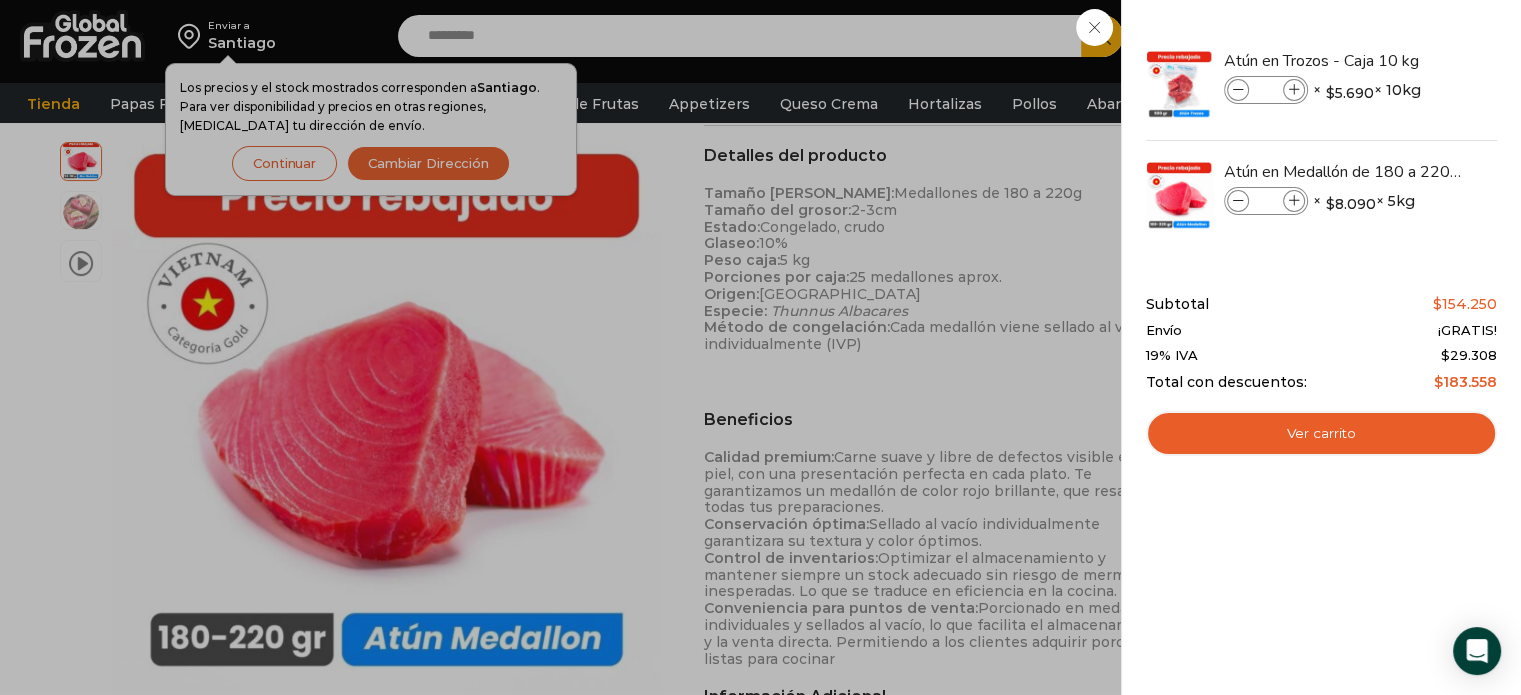 scroll, scrollTop: 671, scrollLeft: 0, axis: vertical 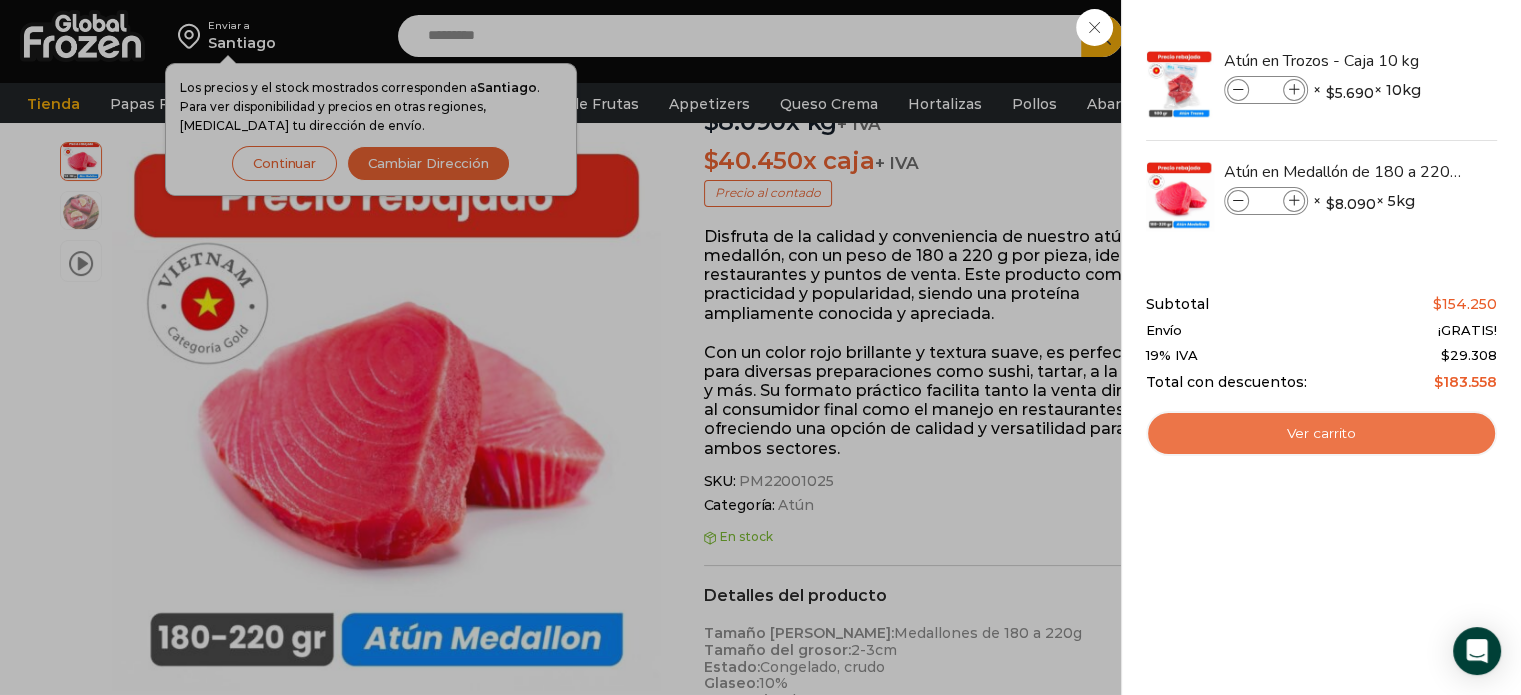 click on "Ver carrito" at bounding box center (1321, 434) 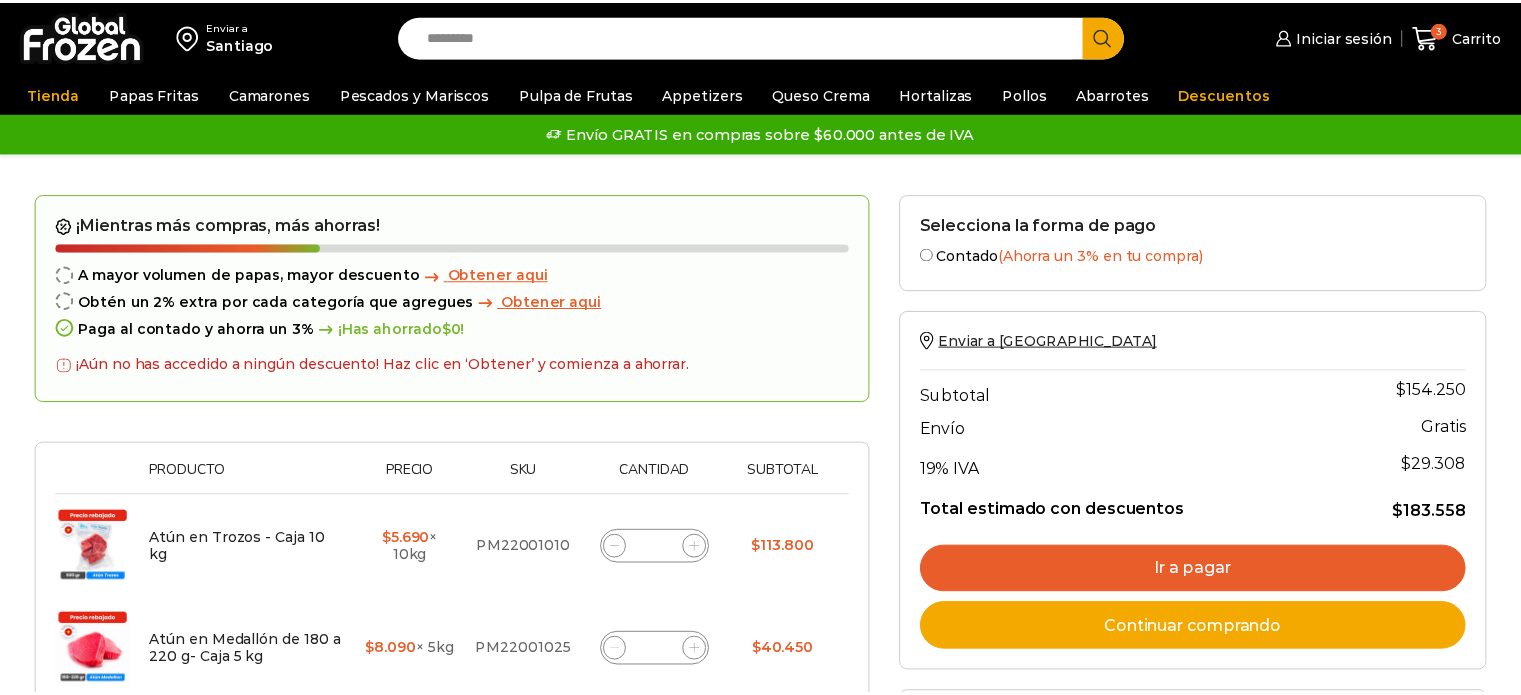 scroll, scrollTop: 0, scrollLeft: 0, axis: both 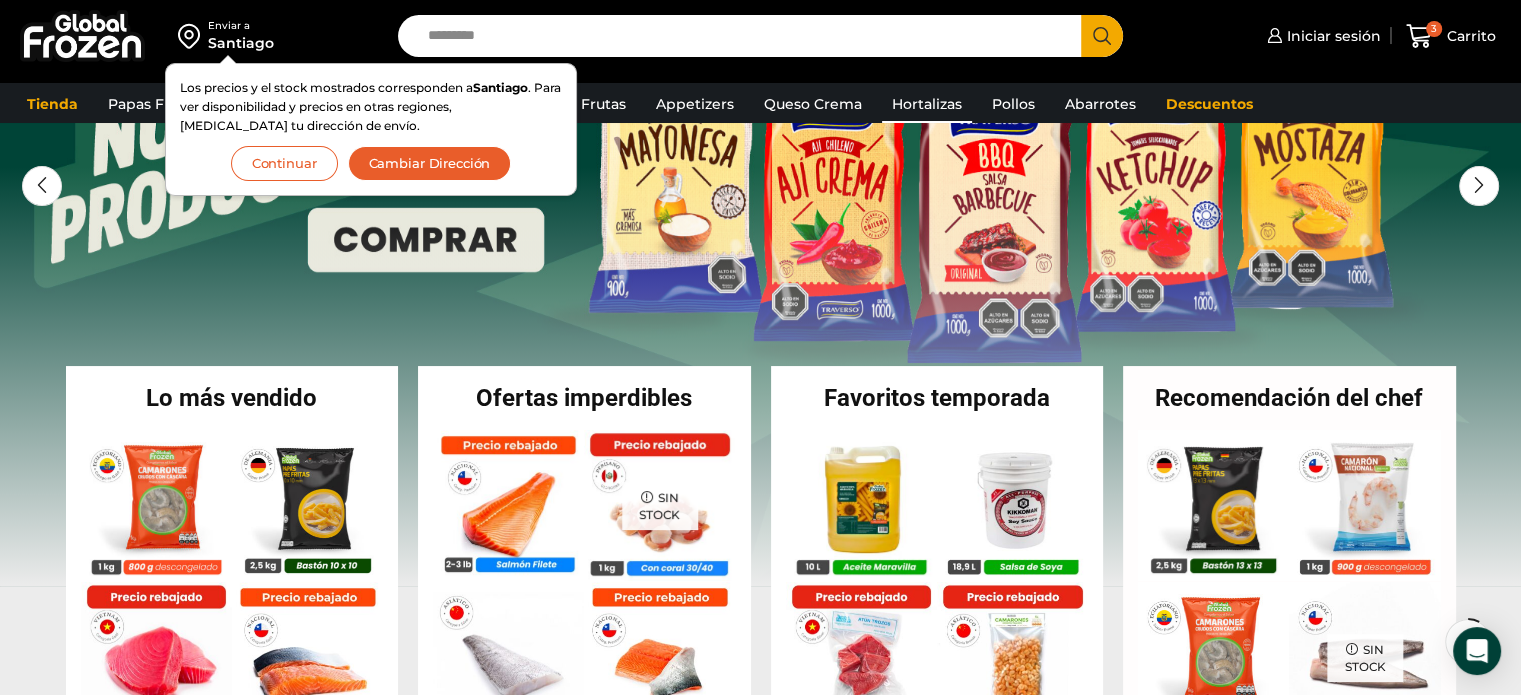 click on "Hortalizas" 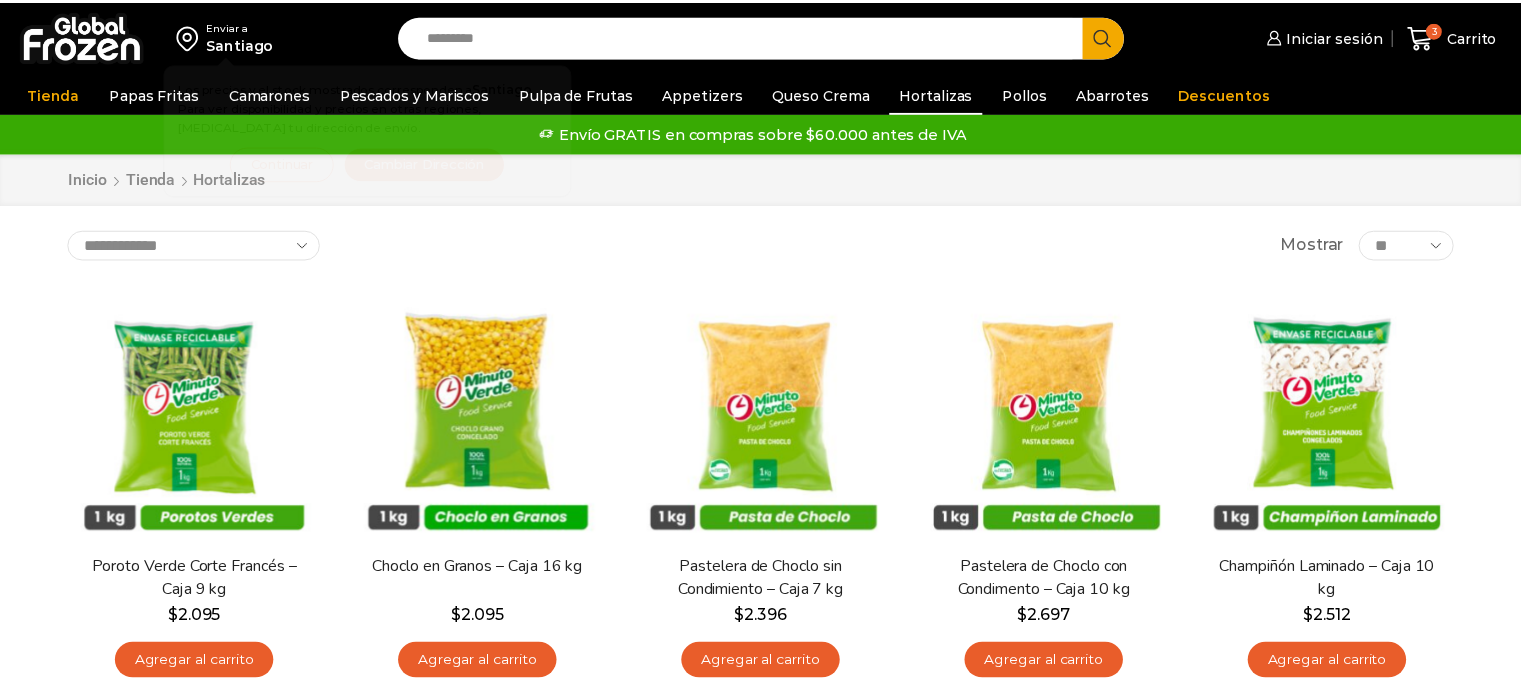 scroll, scrollTop: 0, scrollLeft: 0, axis: both 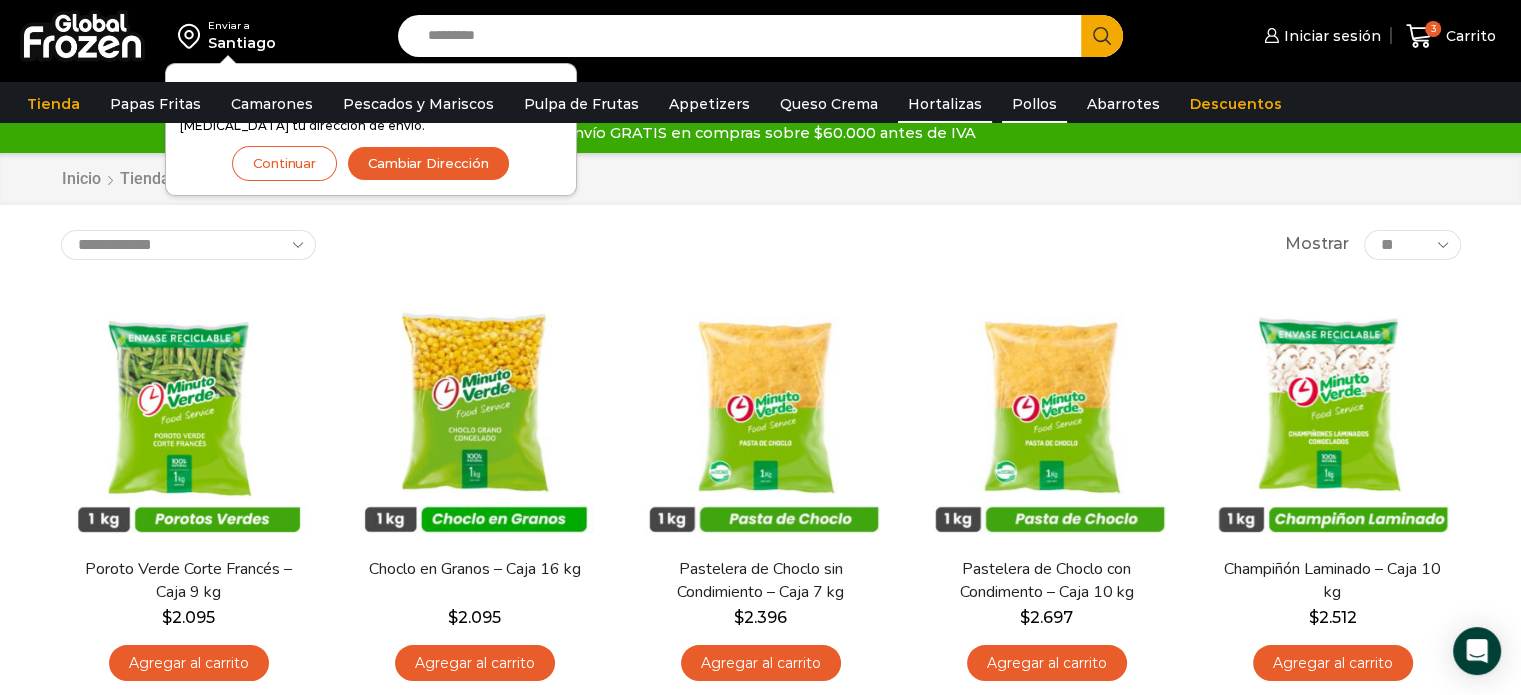 click on "Pollos" at bounding box center (1034, 104) 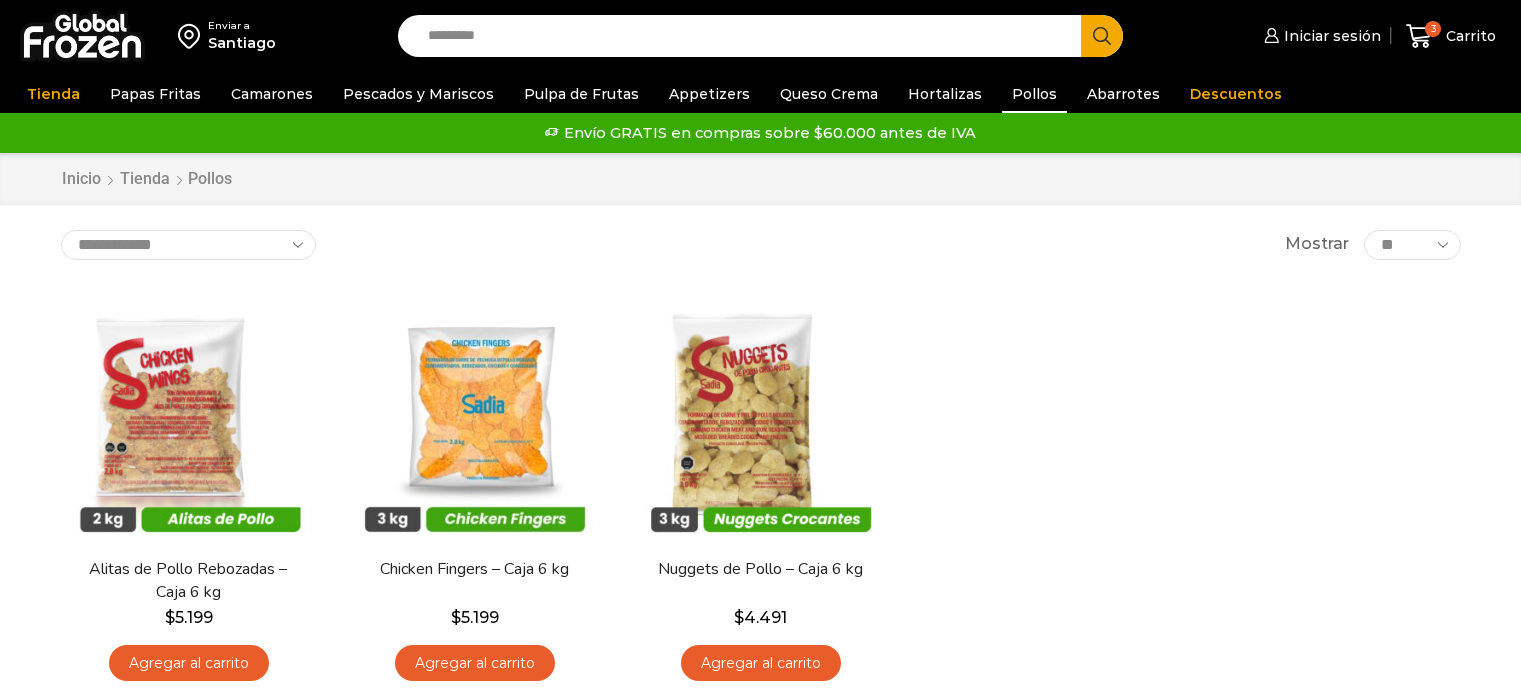 scroll, scrollTop: 0, scrollLeft: 0, axis: both 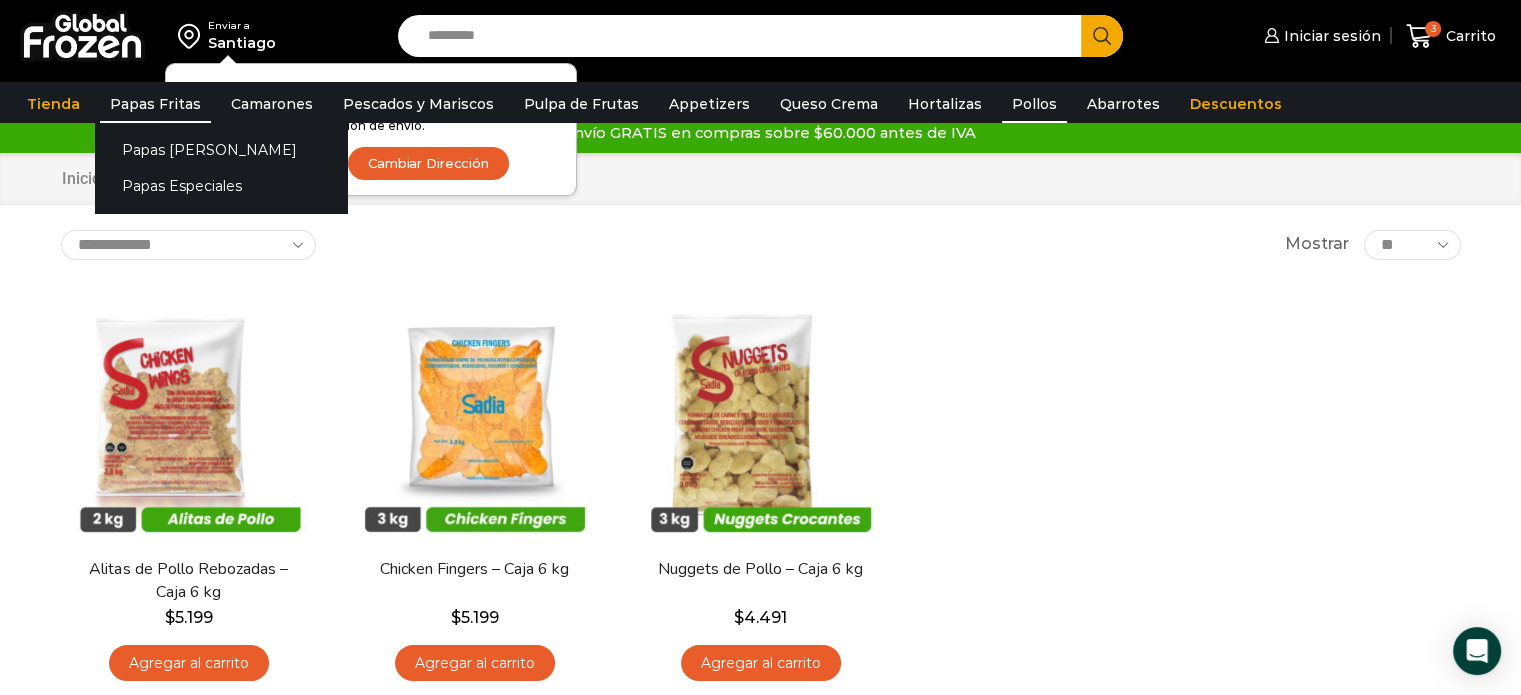click on "Papas Fritas" at bounding box center [155, 104] 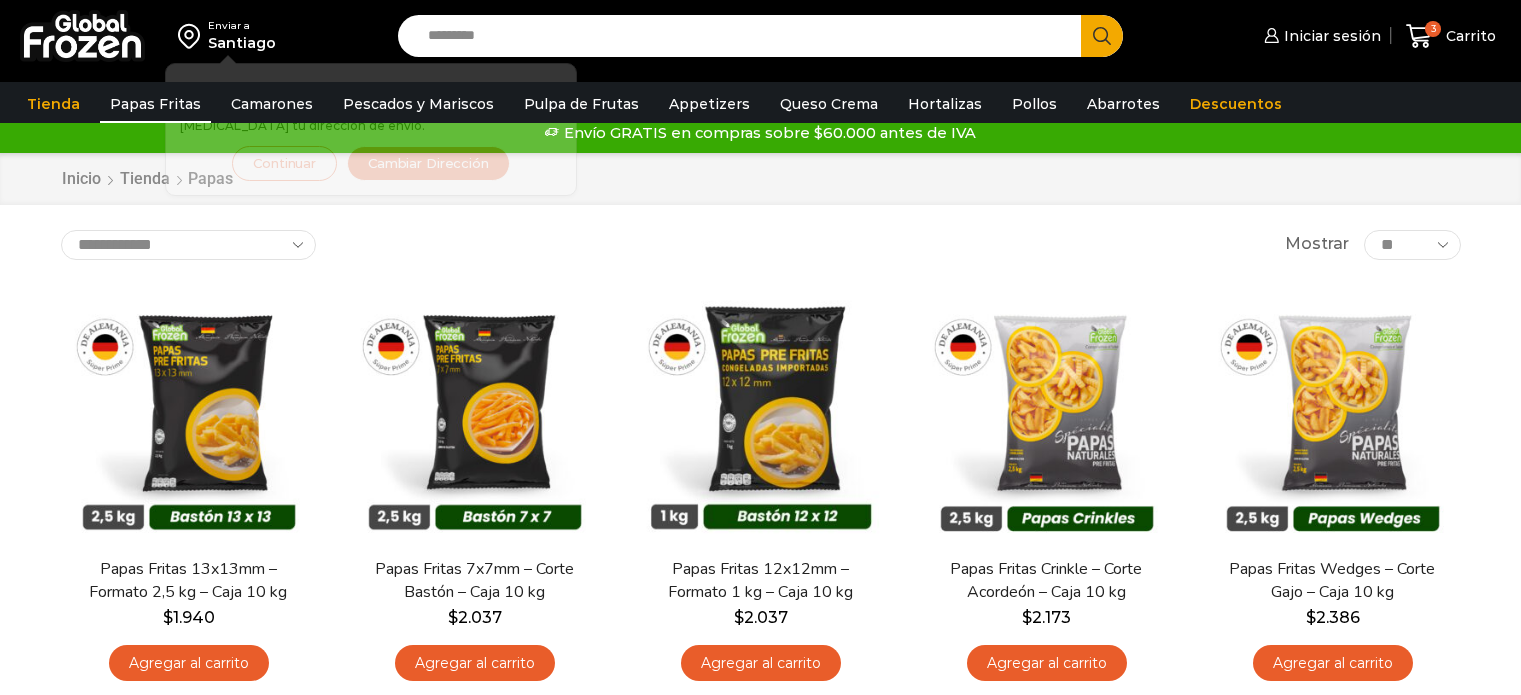 scroll, scrollTop: 0, scrollLeft: 0, axis: both 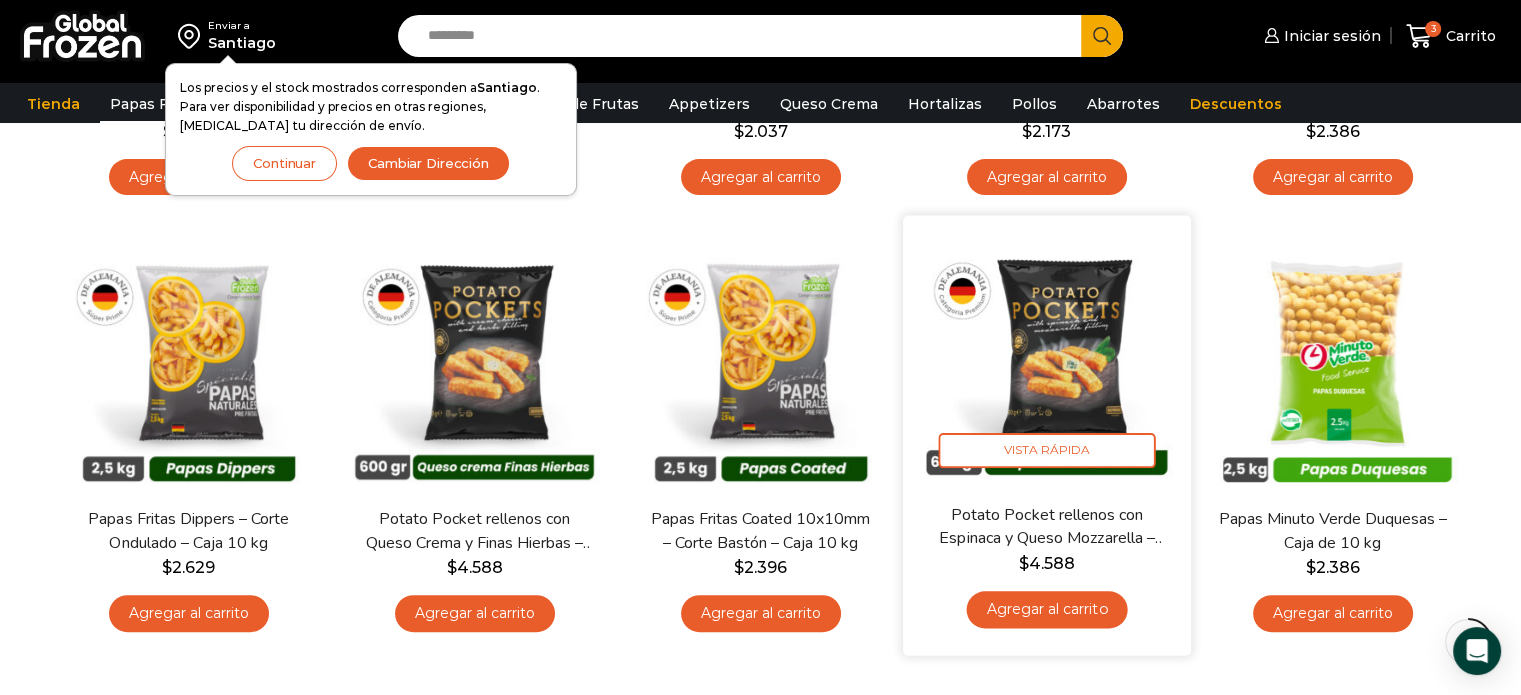 click on "Agregar al carrito" at bounding box center [1046, 609] 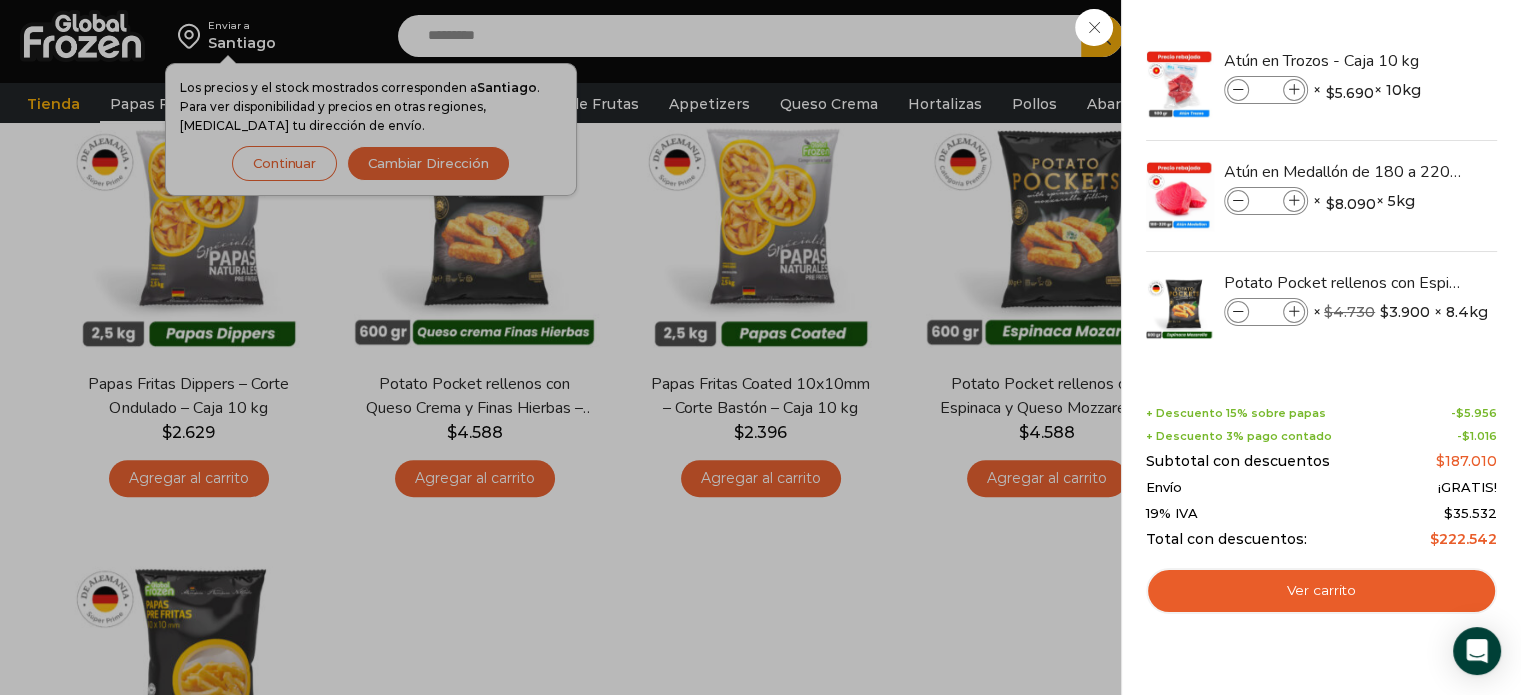 scroll, scrollTop: 639, scrollLeft: 0, axis: vertical 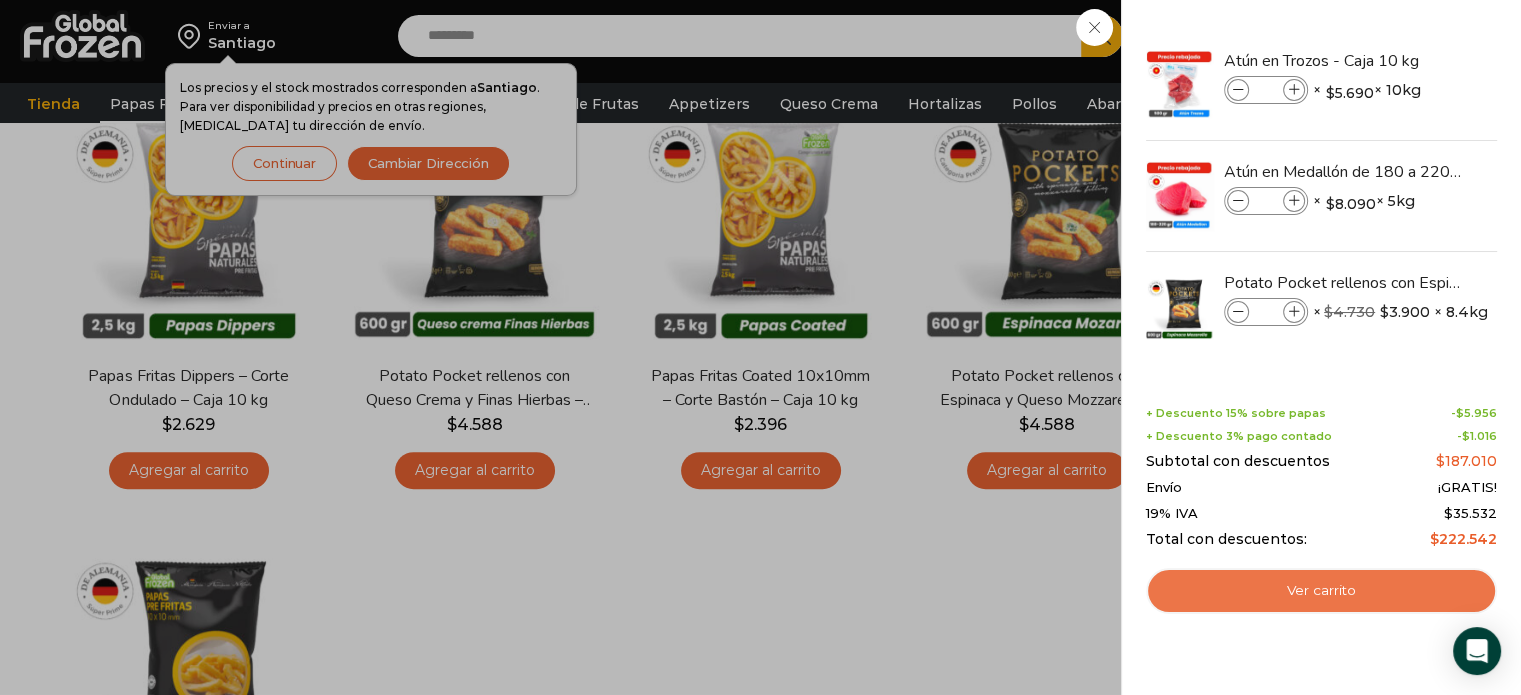 click on "Ver carrito" at bounding box center (1321, 591) 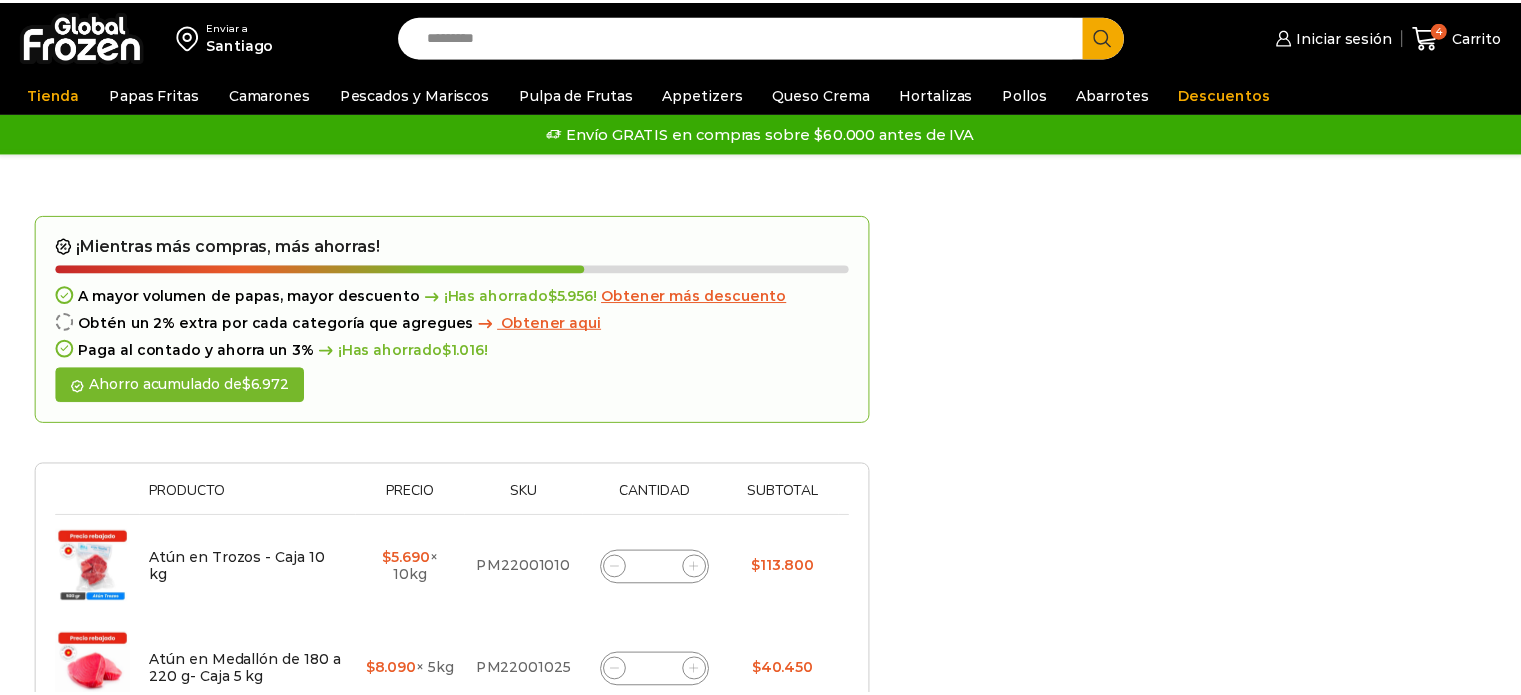 scroll, scrollTop: 0, scrollLeft: 0, axis: both 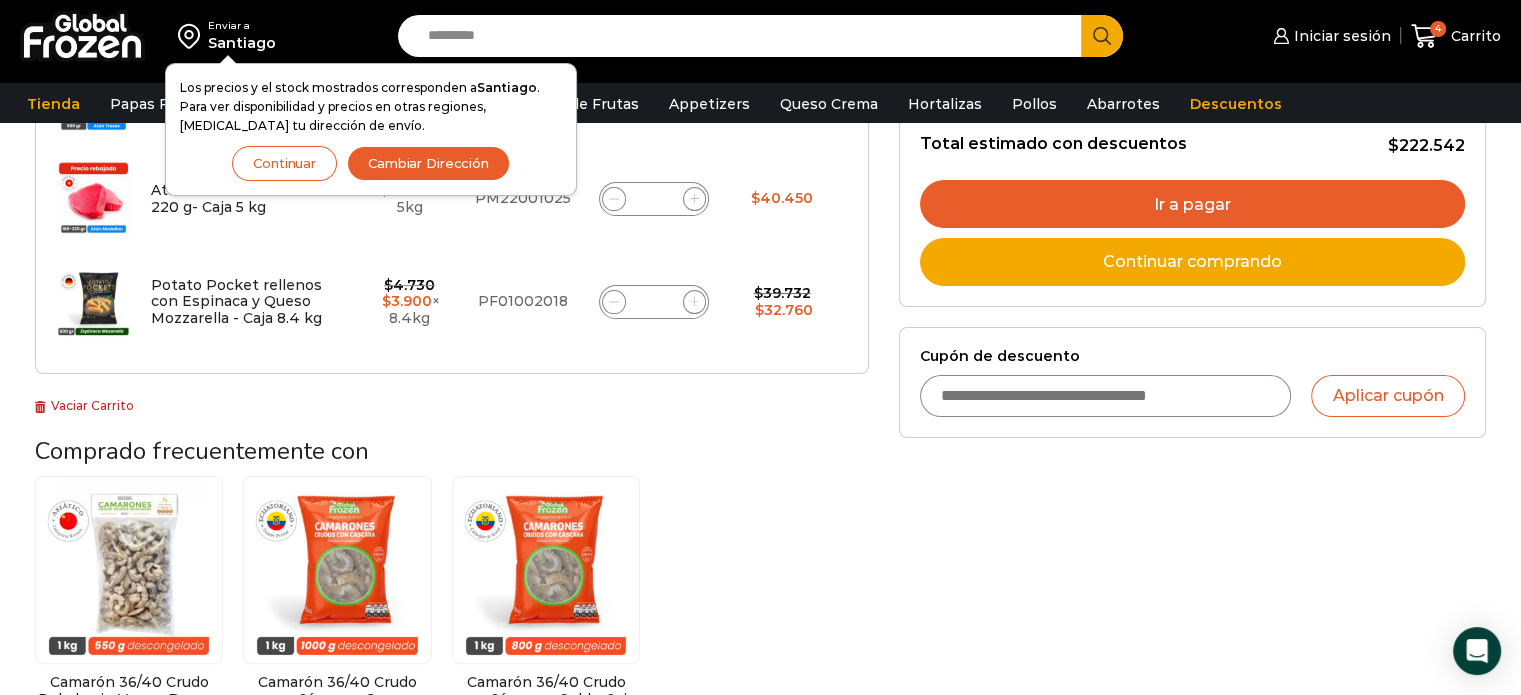 click on "Continuar comprando" at bounding box center (1192, 262) 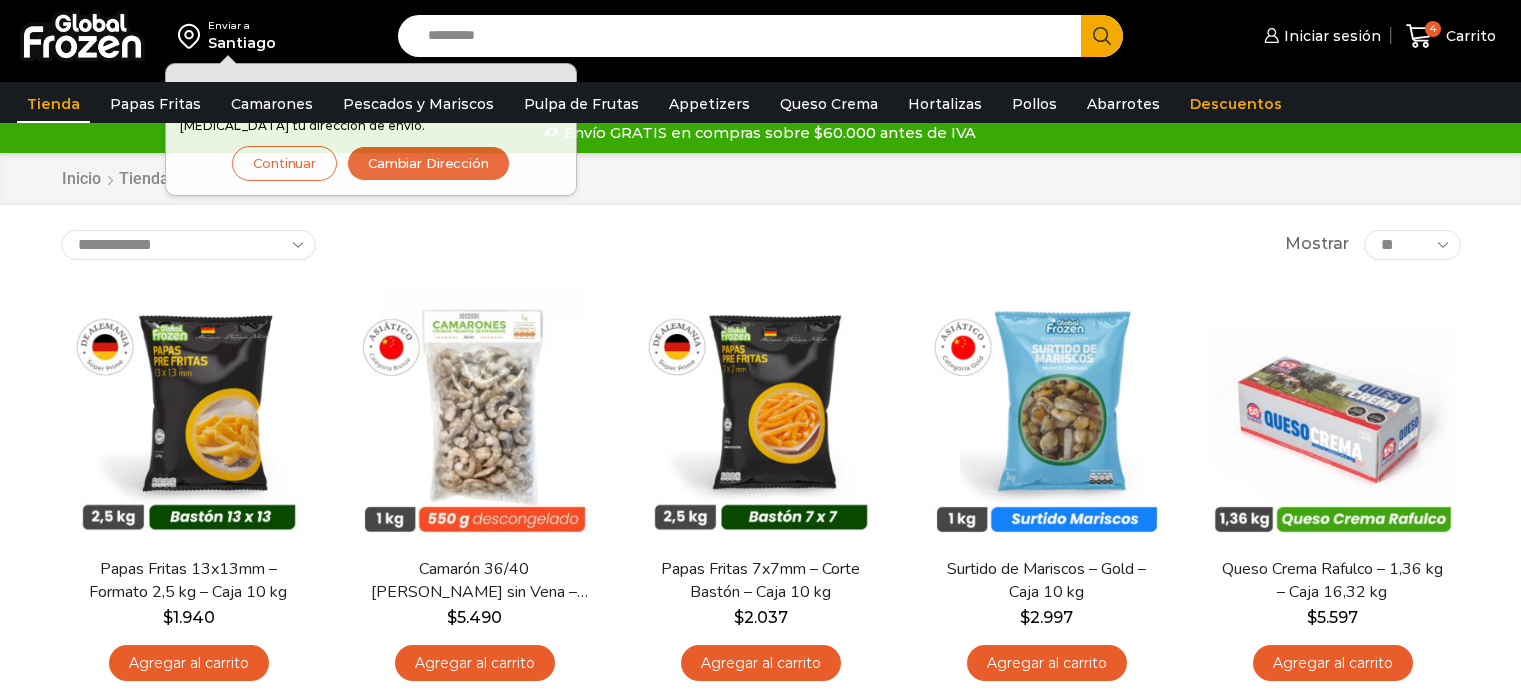 scroll, scrollTop: 0, scrollLeft: 0, axis: both 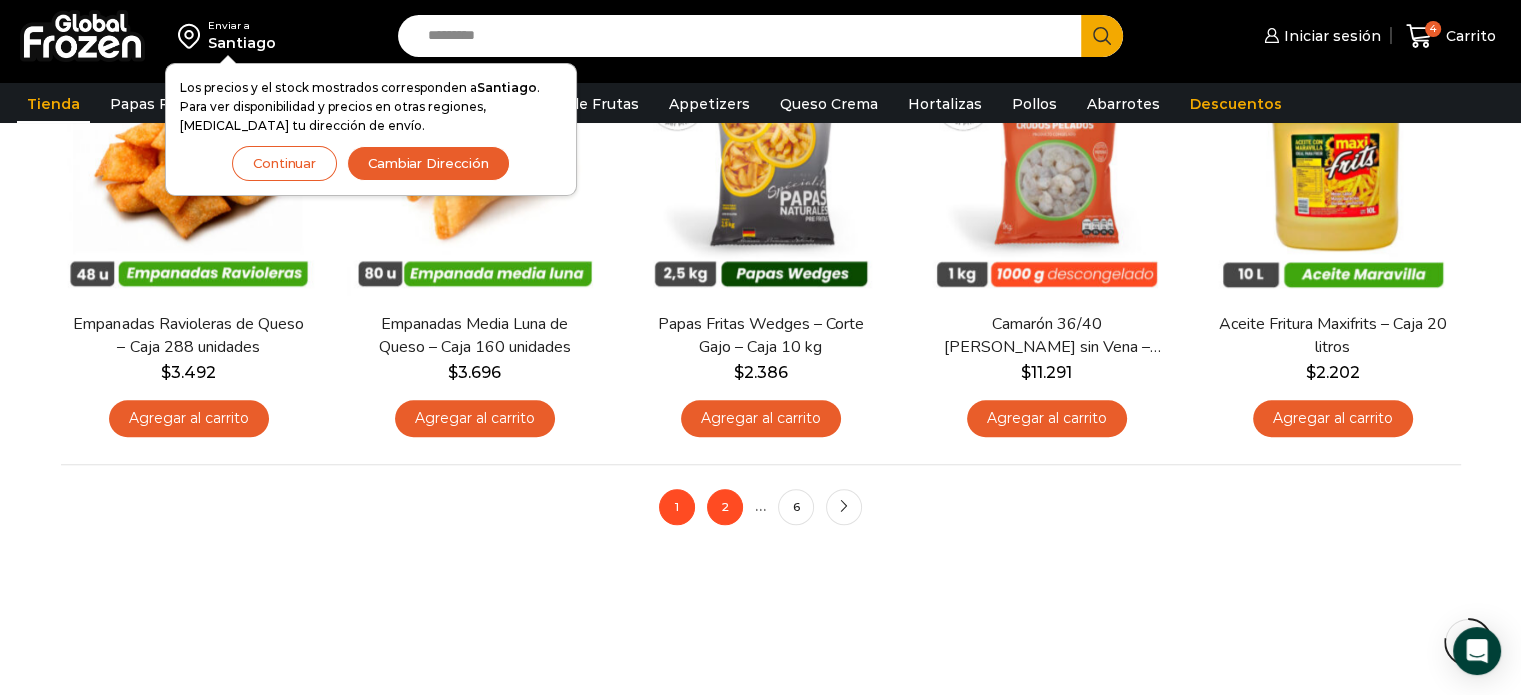 click on "2" at bounding box center (725, 507) 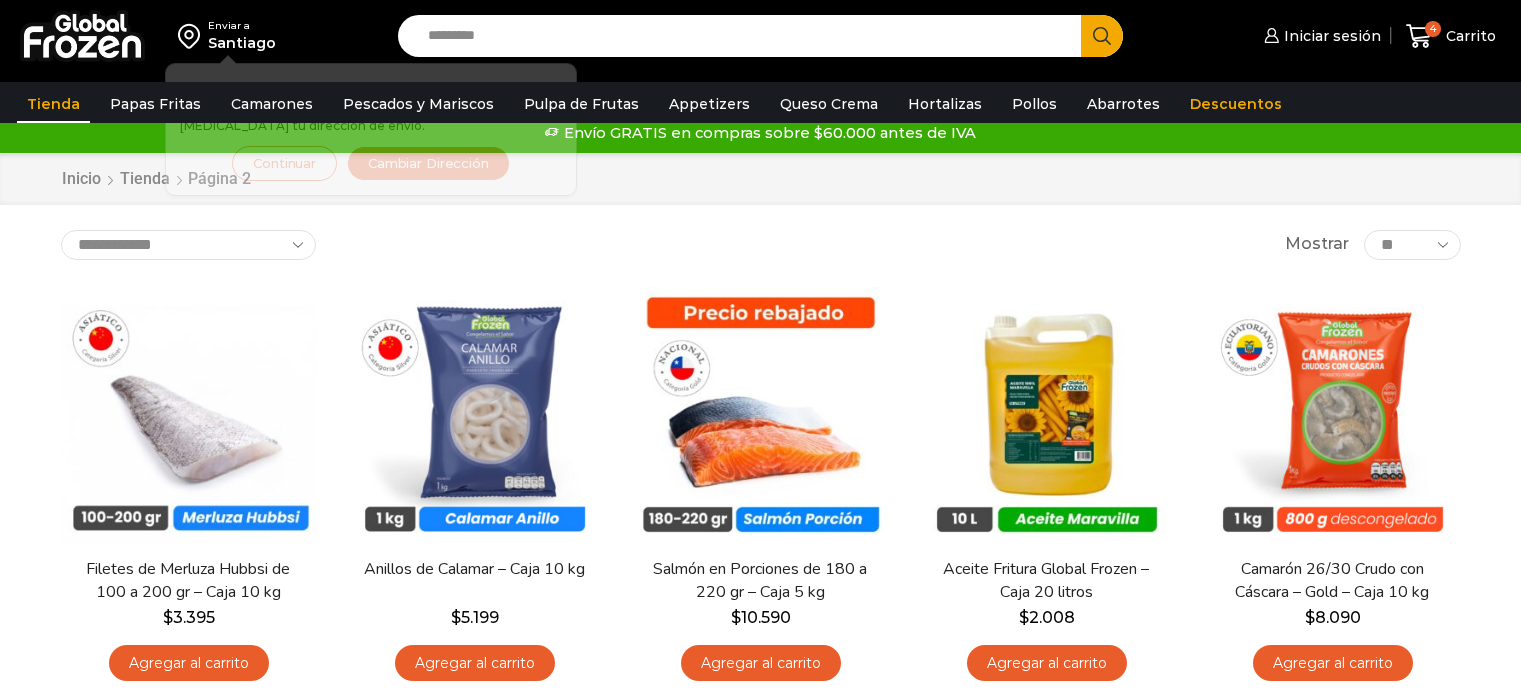 scroll, scrollTop: 0, scrollLeft: 0, axis: both 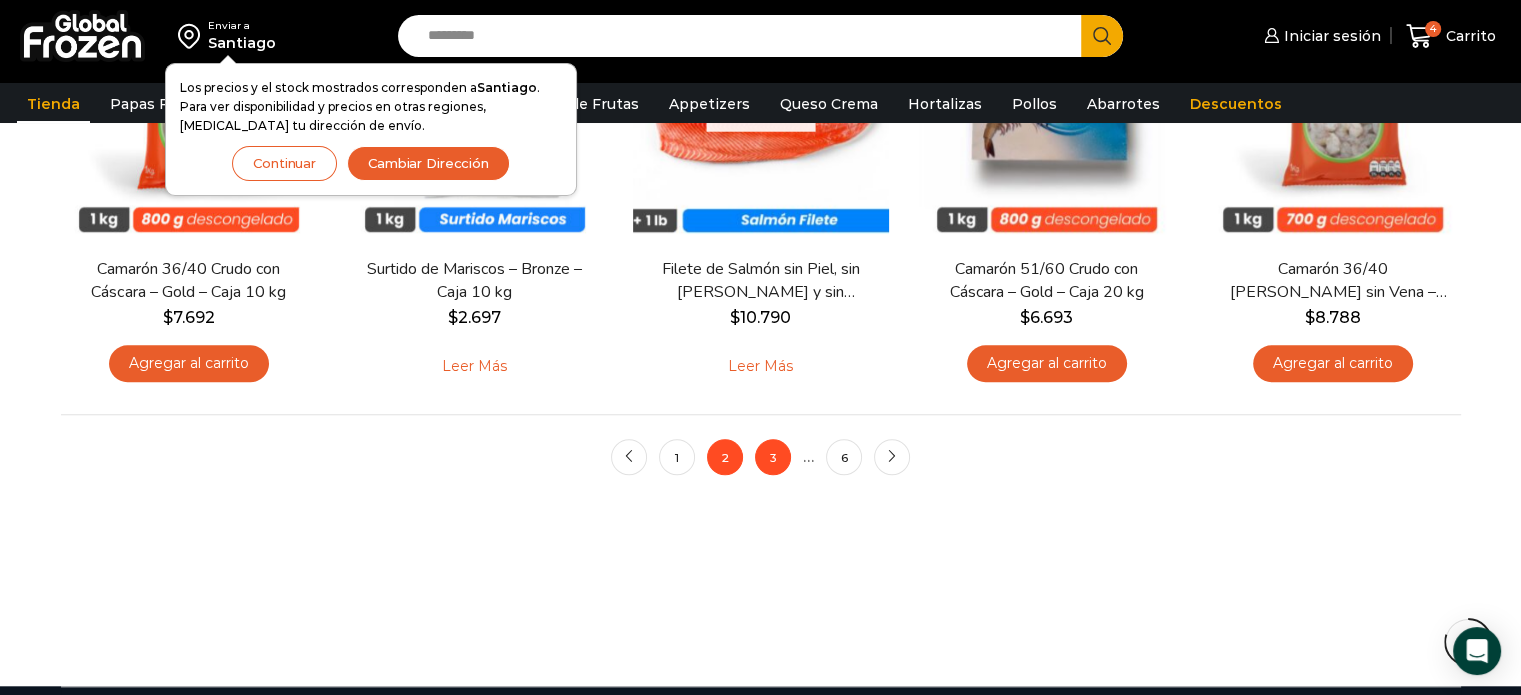 click on "3" at bounding box center (773, 457) 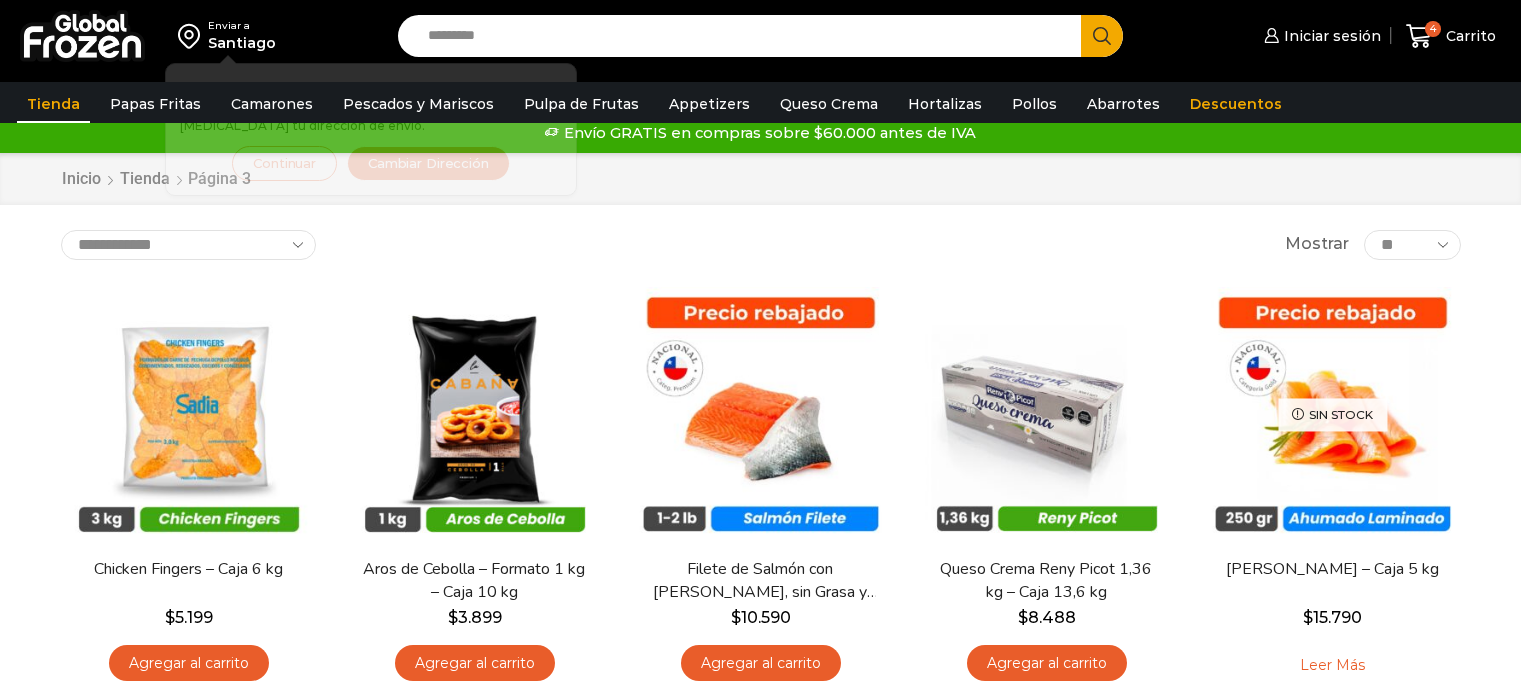 scroll, scrollTop: 0, scrollLeft: 0, axis: both 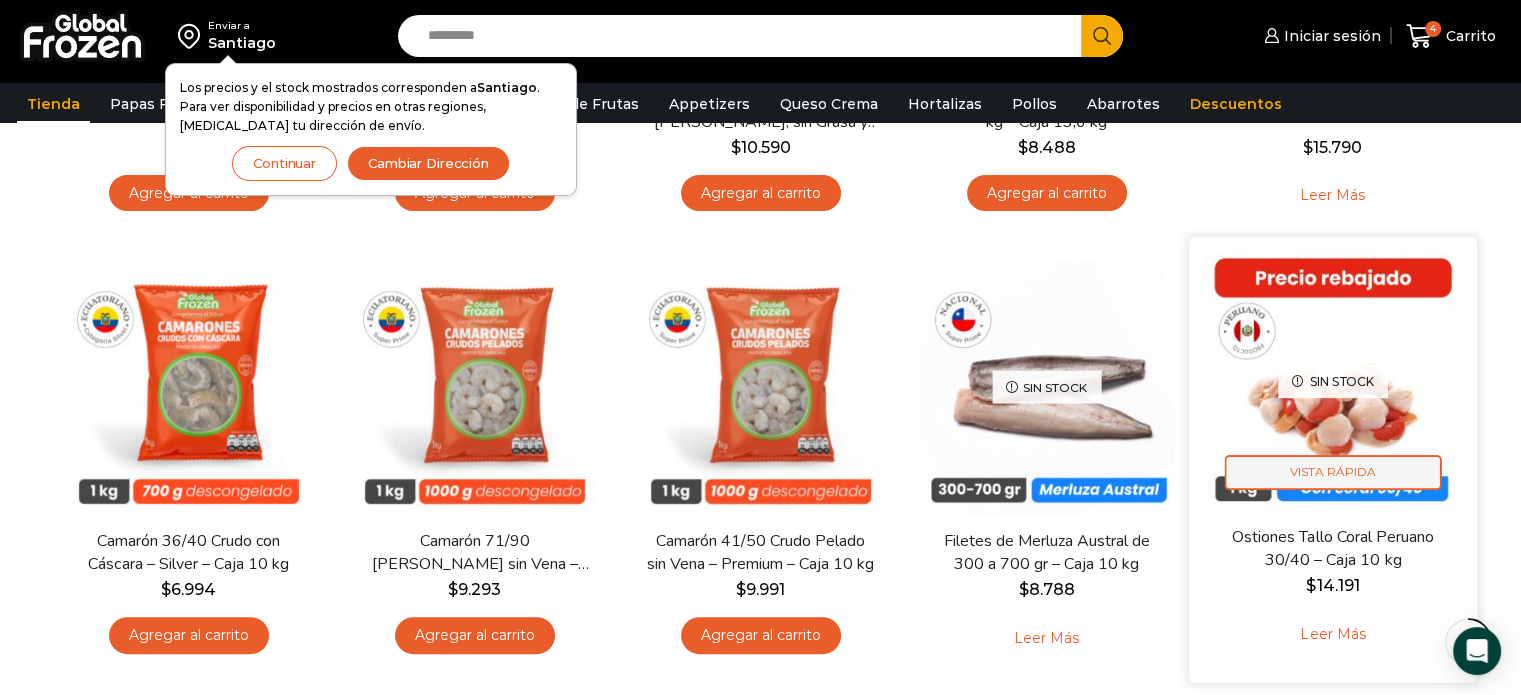 click on "Vista Rápida" at bounding box center [1332, 472] 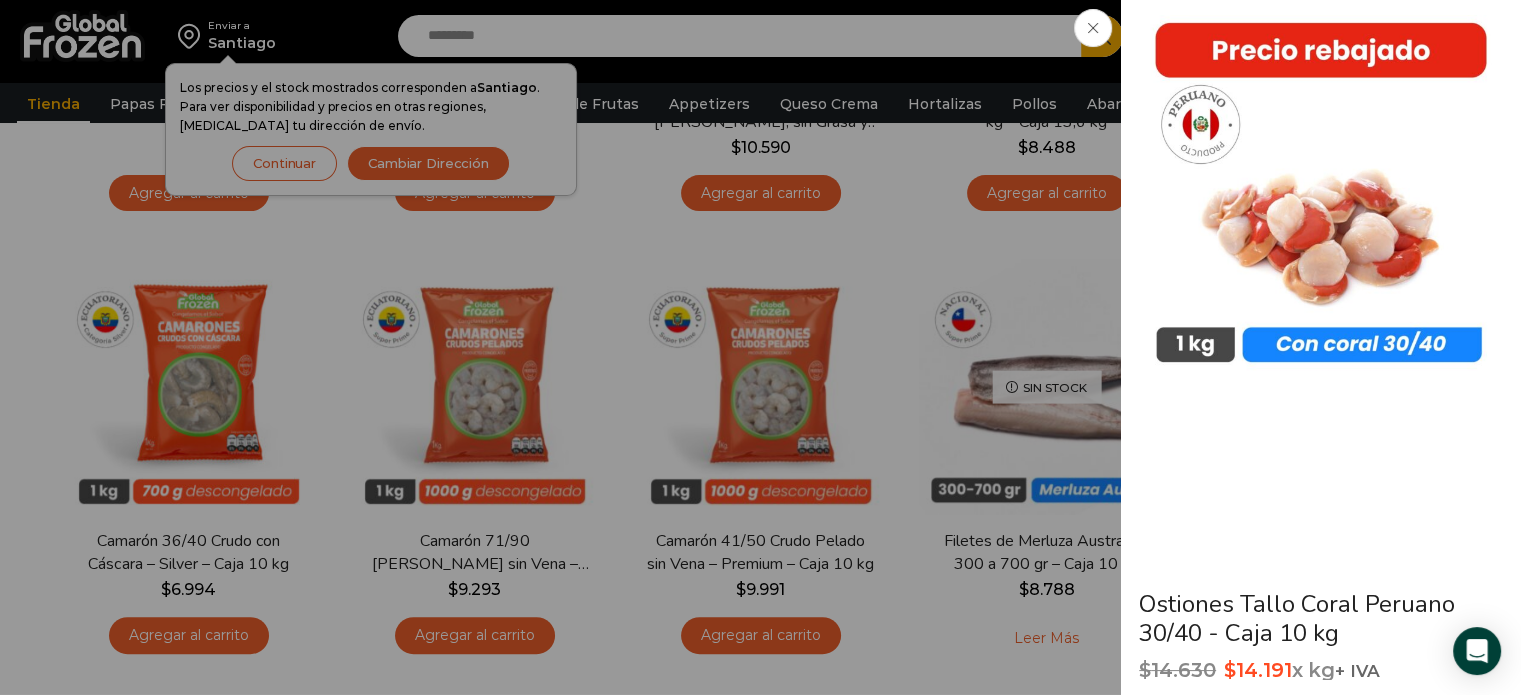 click on "Ostiones Tallo Coral Peruano 30/40 - Caja 10 kg
$ 14.630   El precio original era: $14.630. $ 14.191 El precio actual es: $14.191.  x kg  + IVA
$ 141.910  x caja  + IVA
Precio al contado
Nuestro Ostión Tallo con Coral B, de calibre 30/40, se destaca por su sabor dulce y salado, con una carne blanca firme y un coral de color anaranjado rojizo. Su textura carnosa y jugosa lo convierte en una opción ideal para diversas preparaciones culinarias, desde ceviches hasta platillos a la parrilla.
SKU:  PM09006014
Categoría:  Ostión
Etiquetas:  calidad excepcional ,  Descuentos ,  Sorprende a tus clientes" at bounding box center [760, -480] 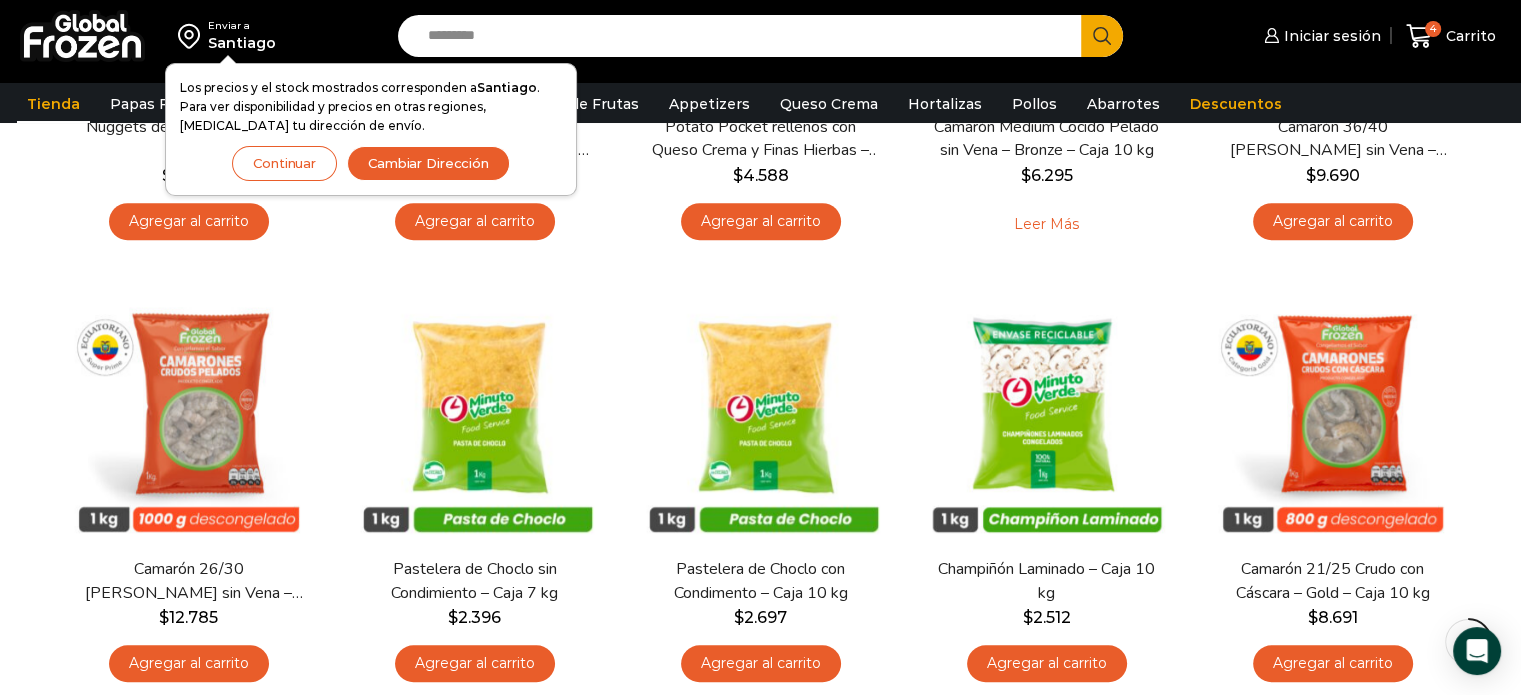 scroll, scrollTop: 1379, scrollLeft: 0, axis: vertical 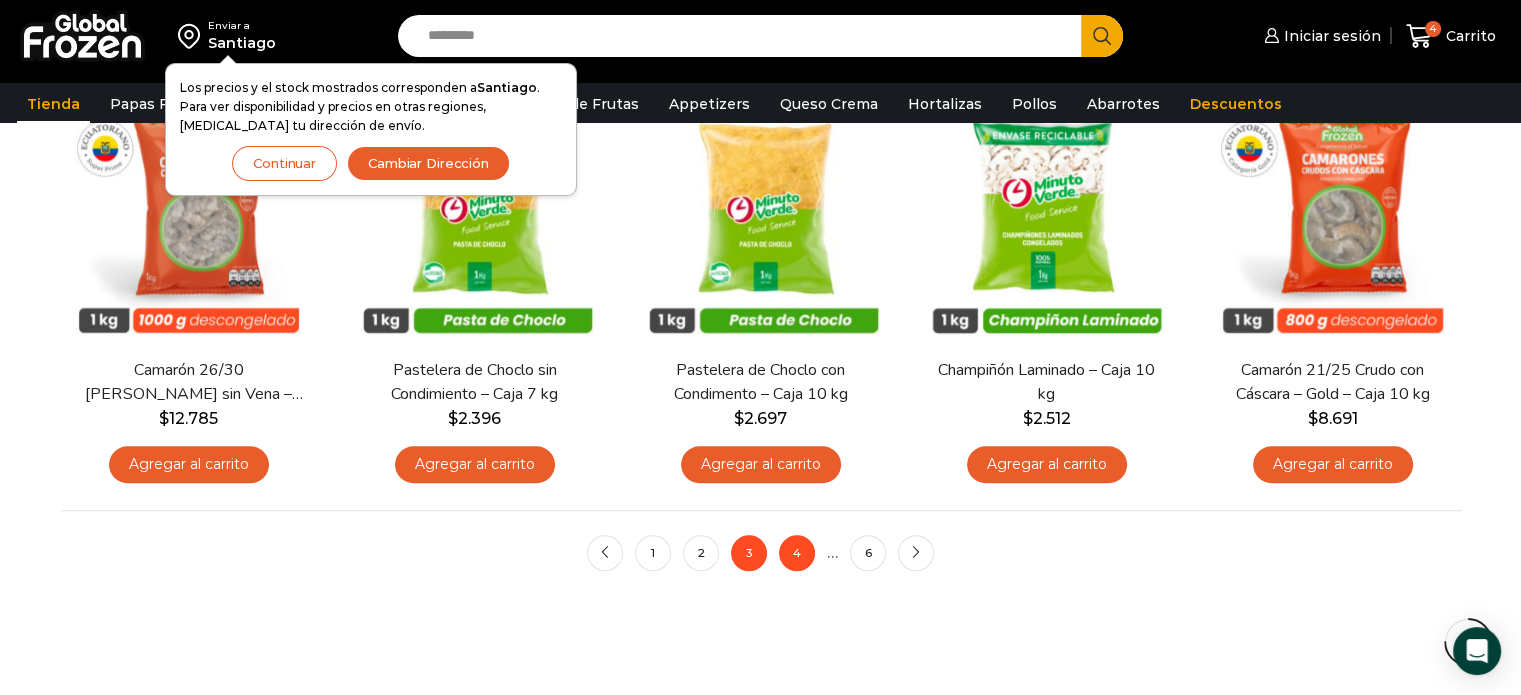 click on "4" at bounding box center [797, 553] 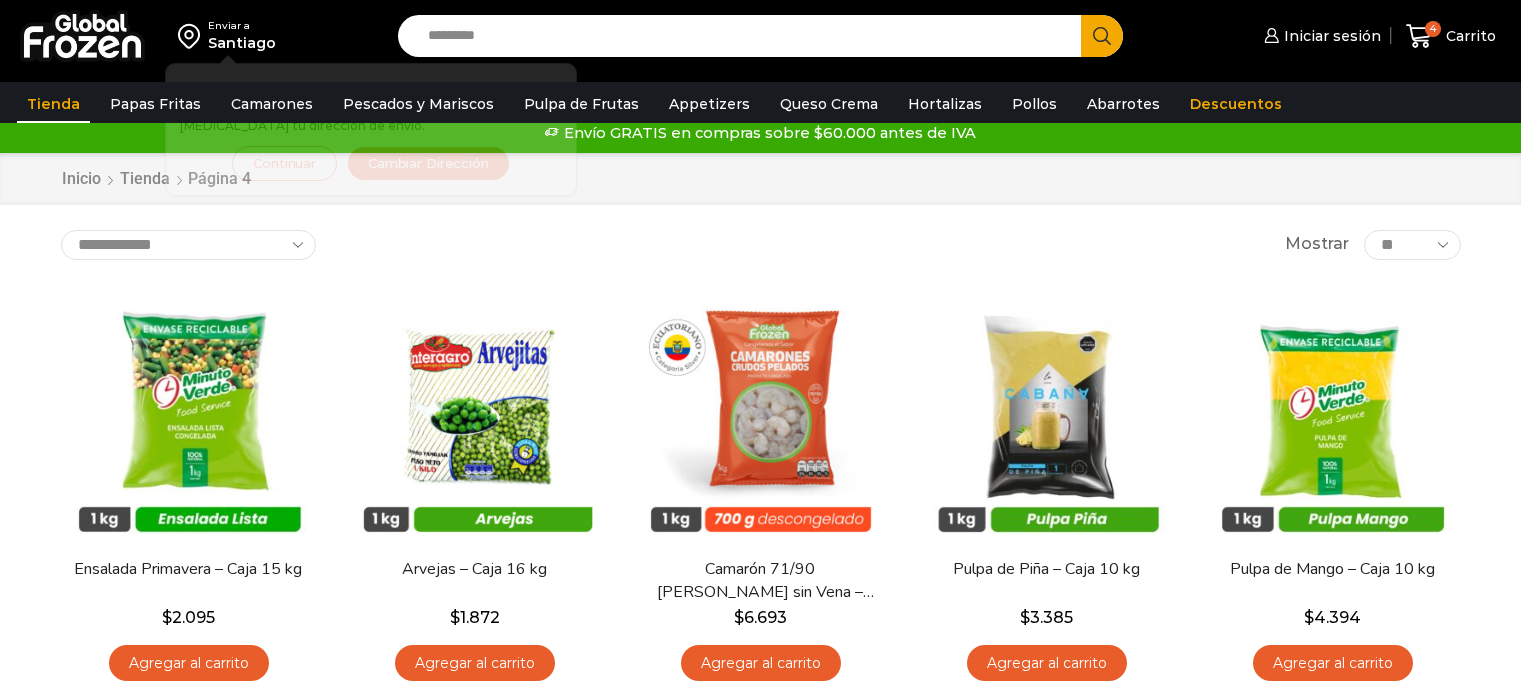 scroll, scrollTop: 0, scrollLeft: 0, axis: both 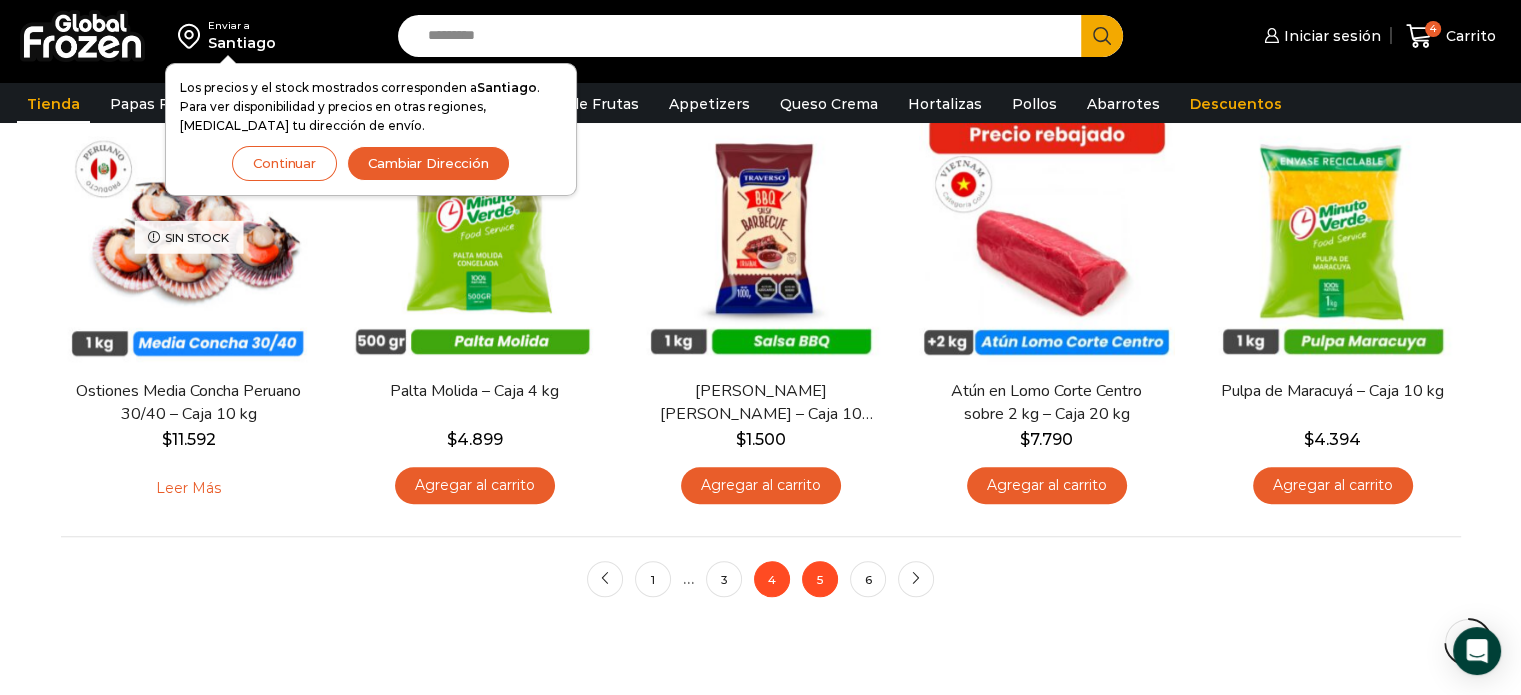 click on "5" at bounding box center (820, 579) 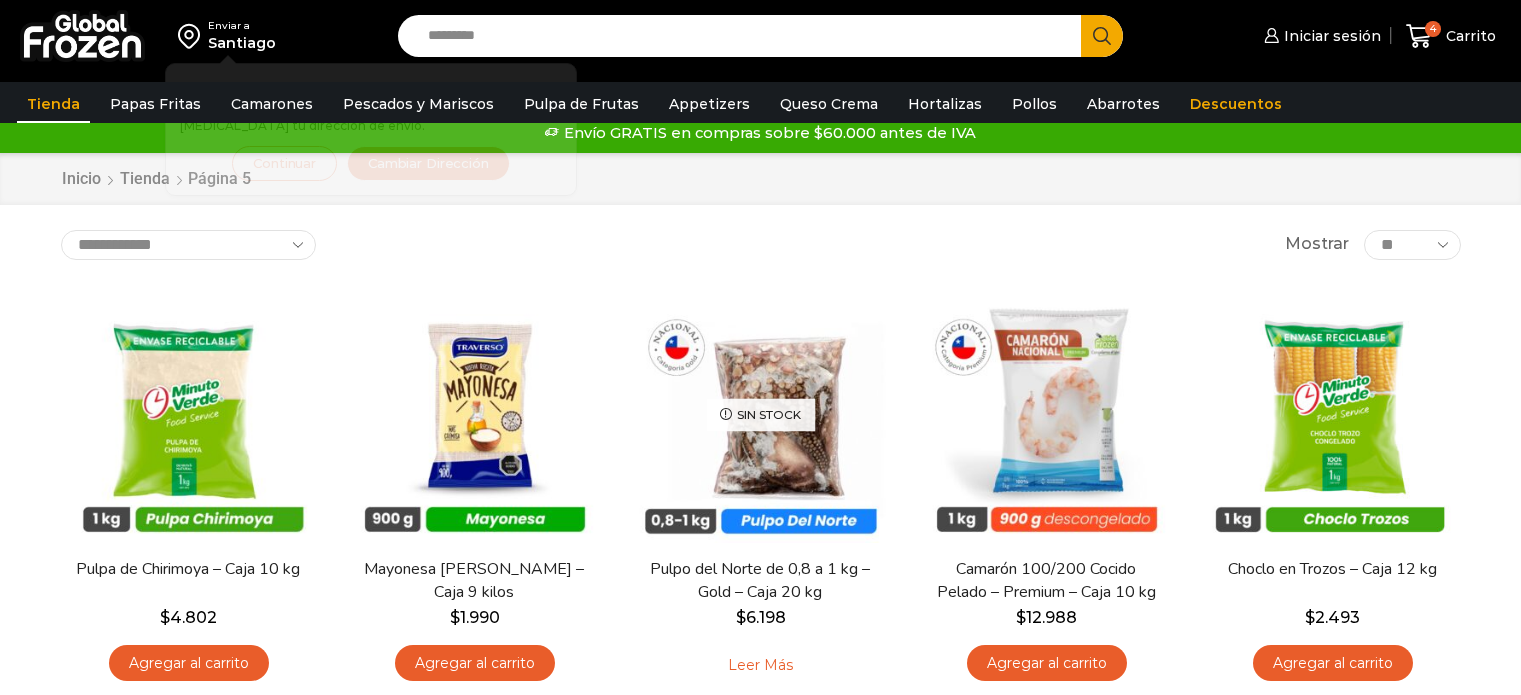 scroll, scrollTop: 0, scrollLeft: 0, axis: both 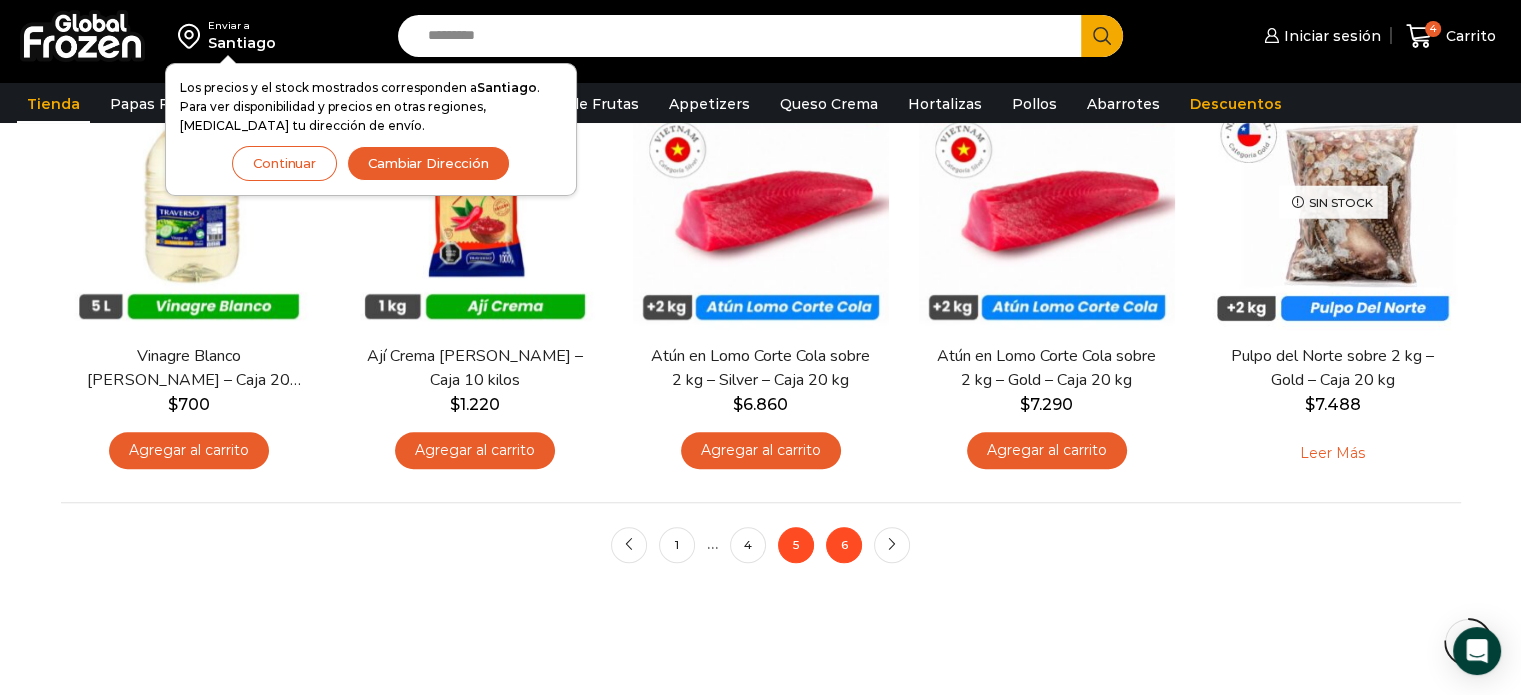click on "6" at bounding box center [844, 545] 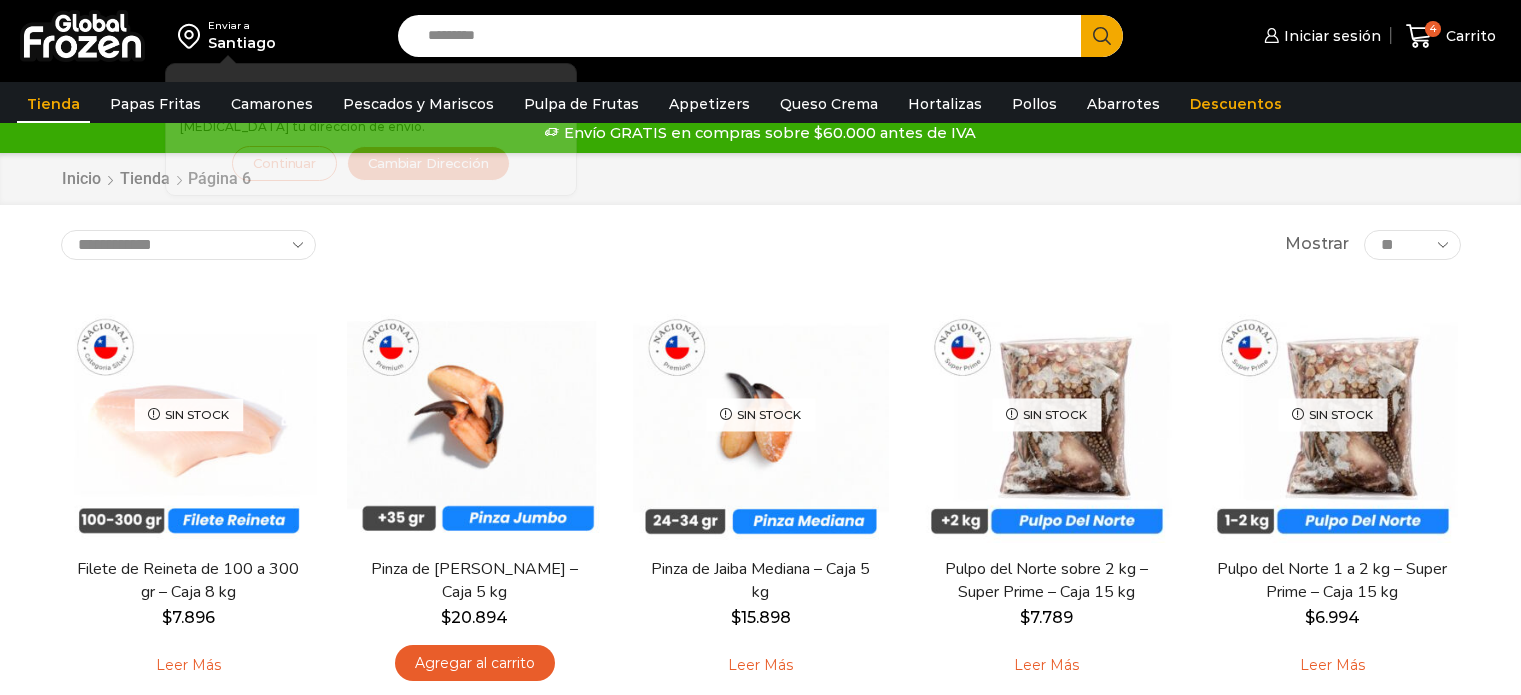 scroll, scrollTop: 0, scrollLeft: 0, axis: both 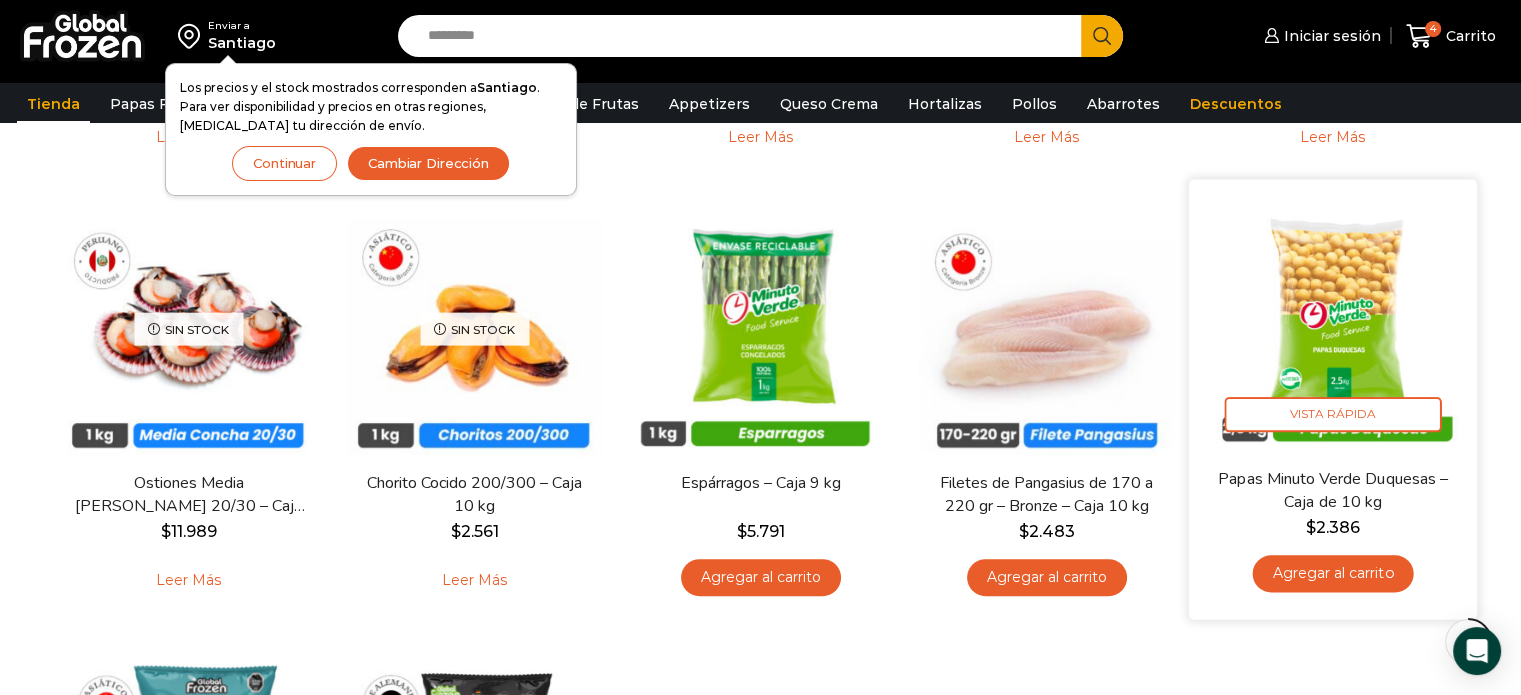 click on "Agregar al carrito" at bounding box center (1332, 573) 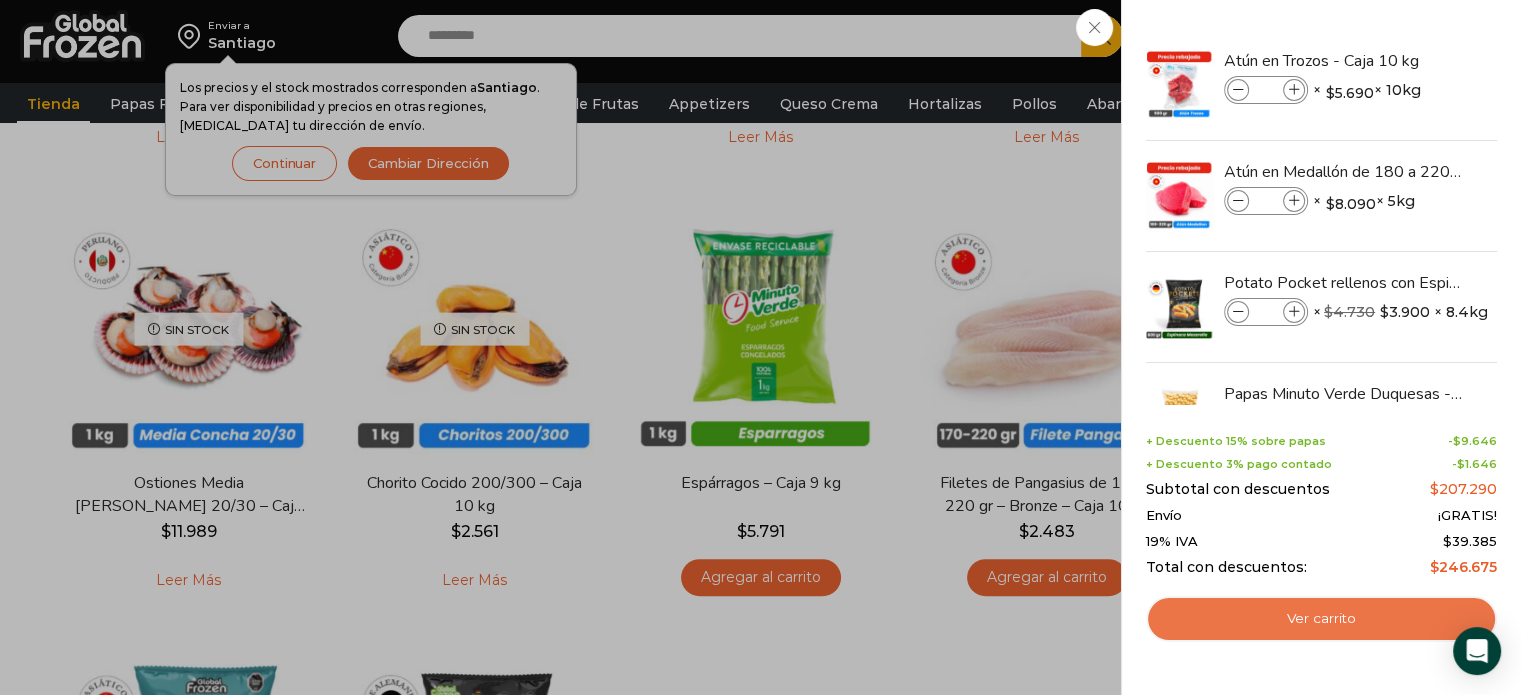 click on "Ver carrito" at bounding box center (1321, 619) 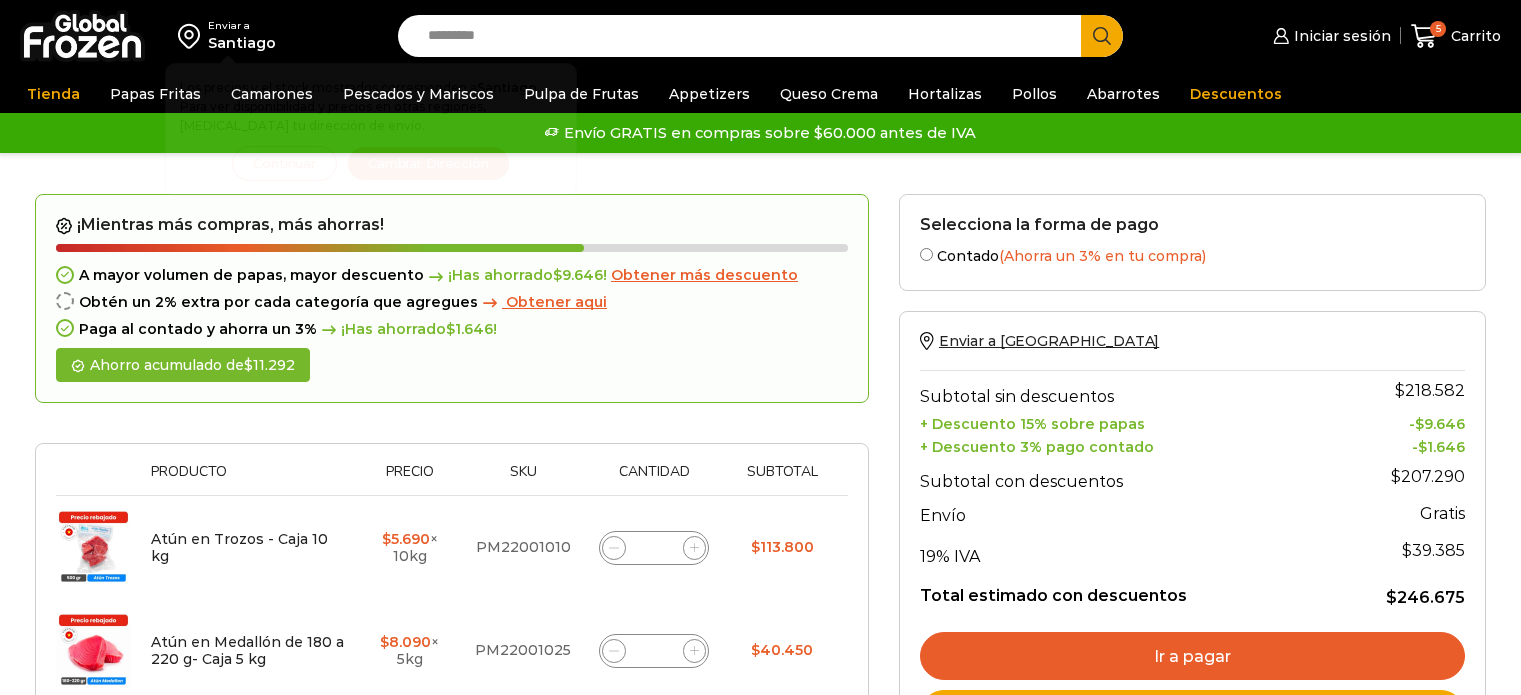scroll, scrollTop: 0, scrollLeft: 0, axis: both 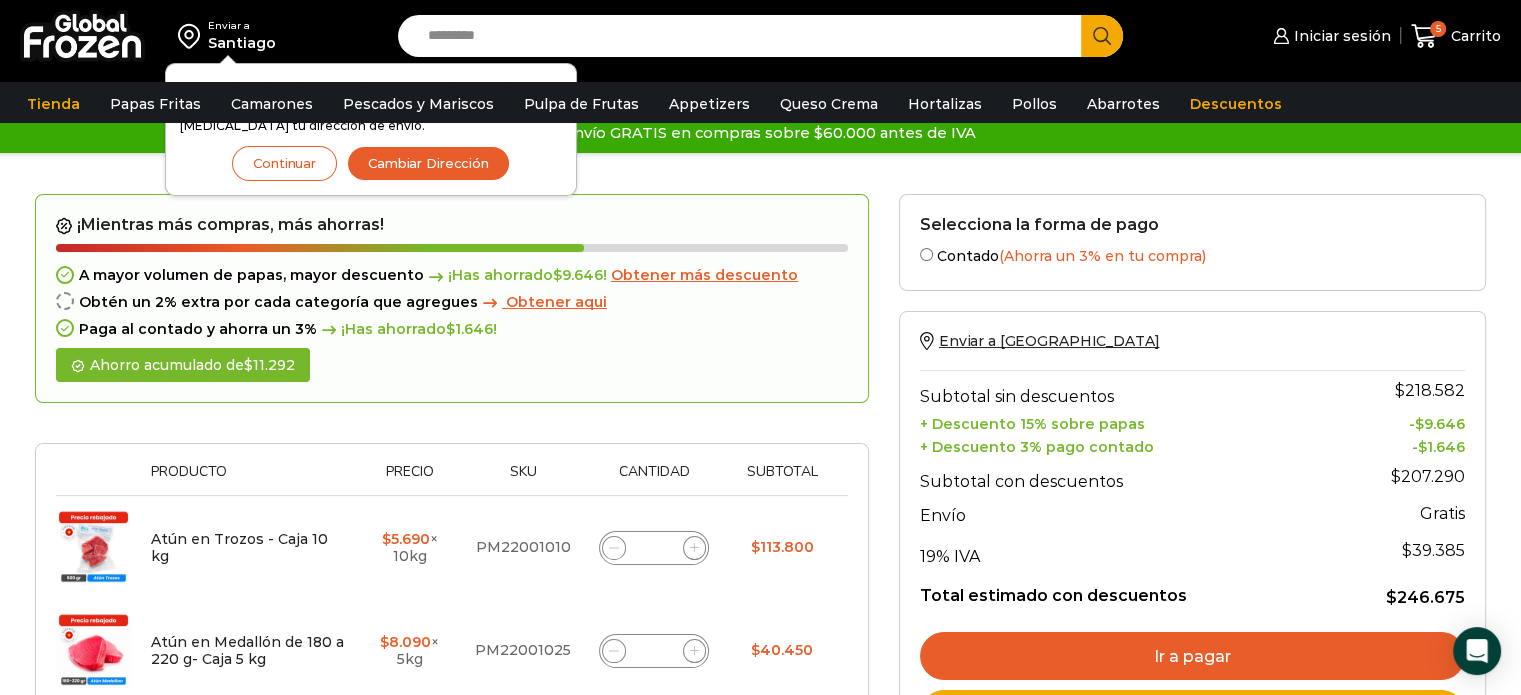 click on "Ir a pagar" at bounding box center (1192, 656) 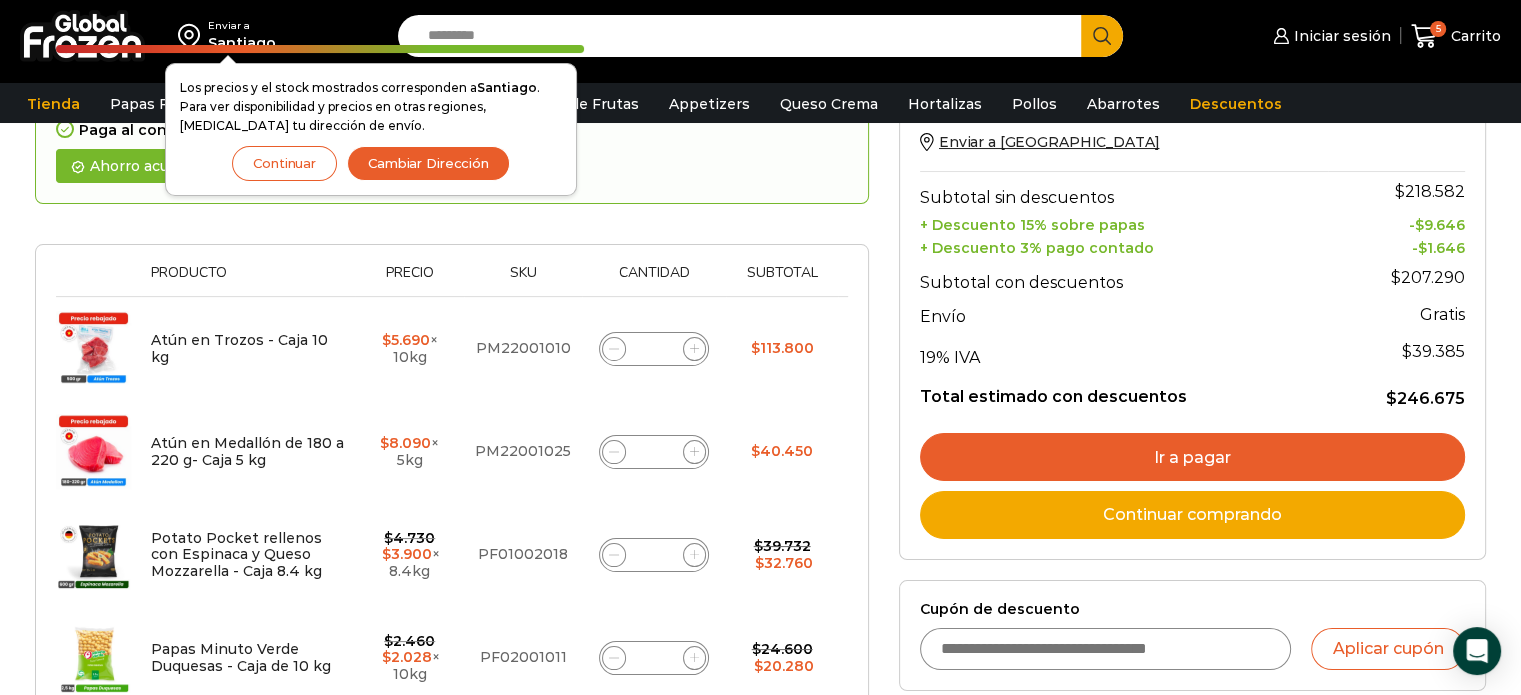 scroll, scrollTop: 212, scrollLeft: 0, axis: vertical 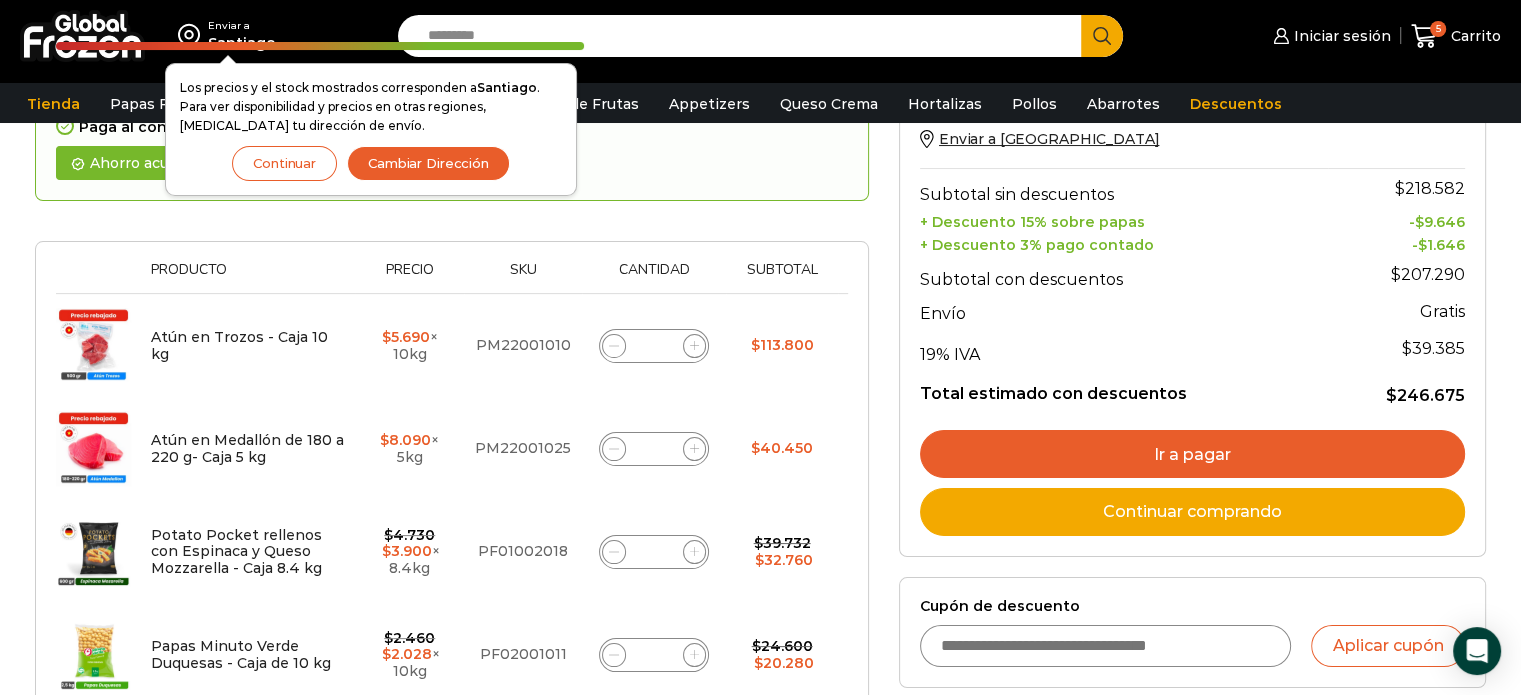 click on "Ir a pagar" at bounding box center (1192, 454) 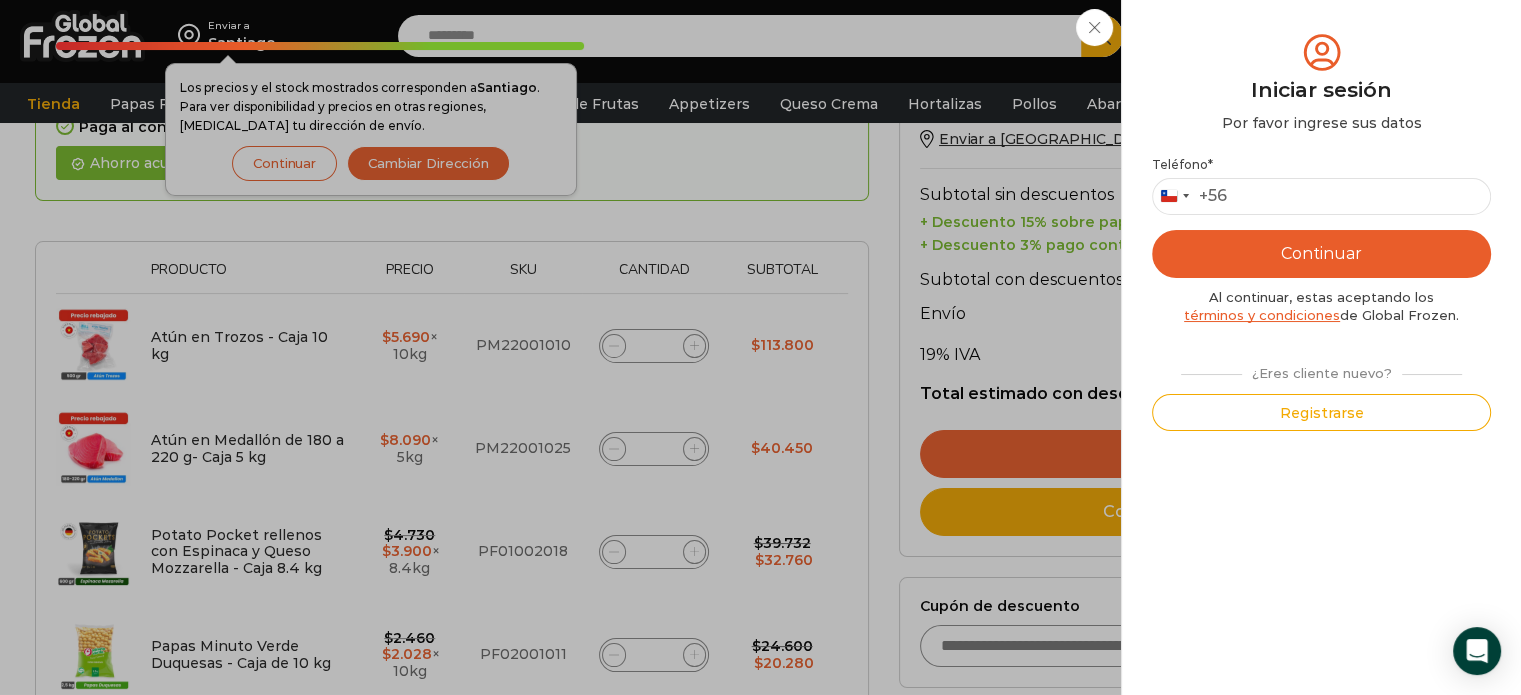 click on "Iniciar sesión
Mi cuenta
Login
Register
Iniciar sesión
Por favor ingrese sus datos
Iniciar sesión
Se envió un mensaje de WhatsApp con el código de verificación a tu teléfono
* ." at bounding box center [1329, 36] 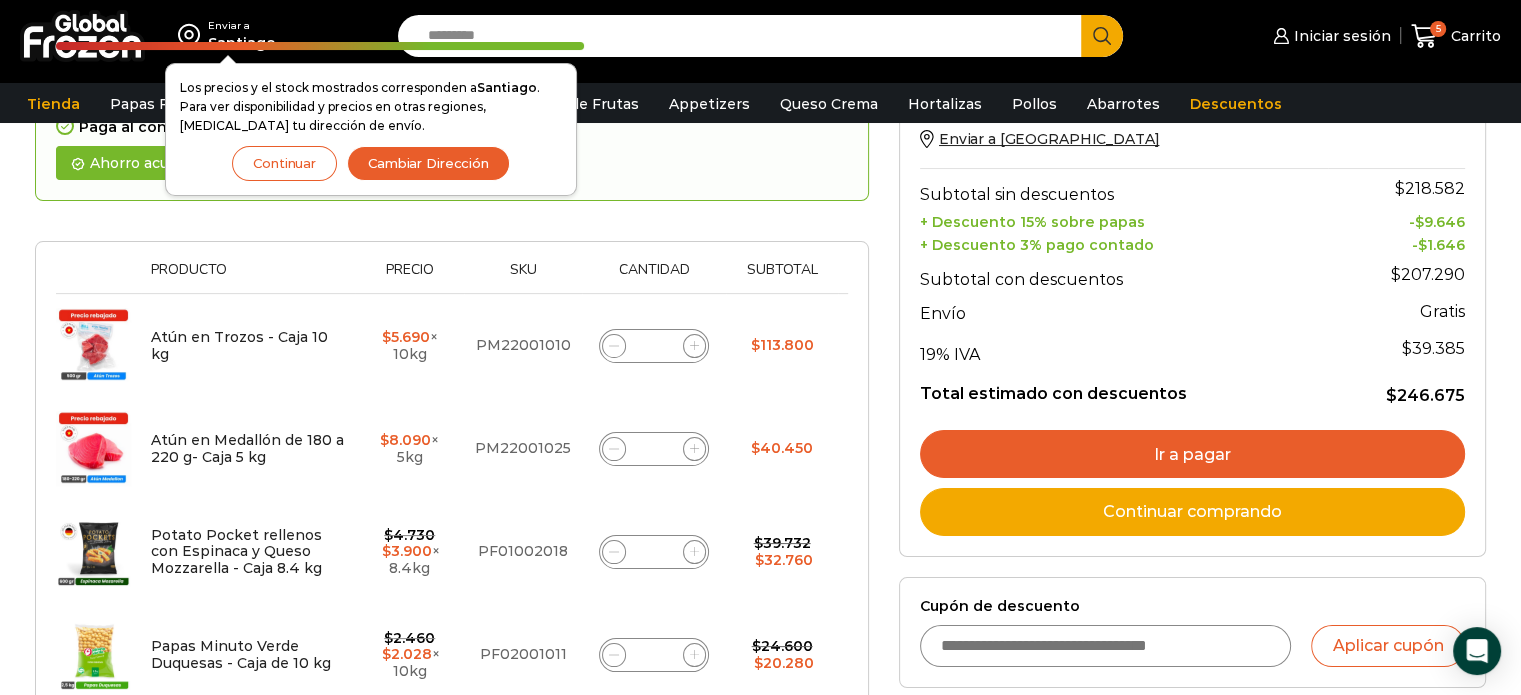 click on "Ir a pagar" at bounding box center (1192, 454) 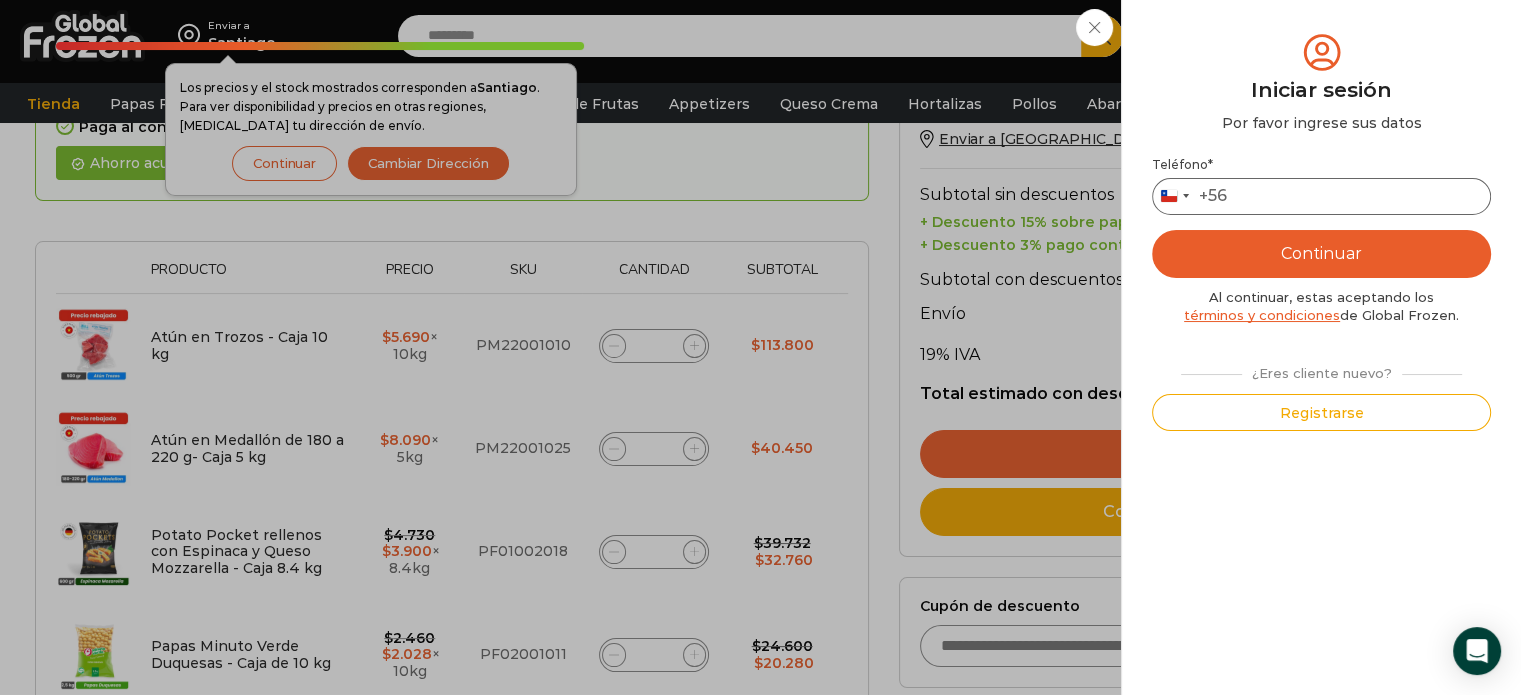 click on "Teléfono
*" at bounding box center [1321, 196] 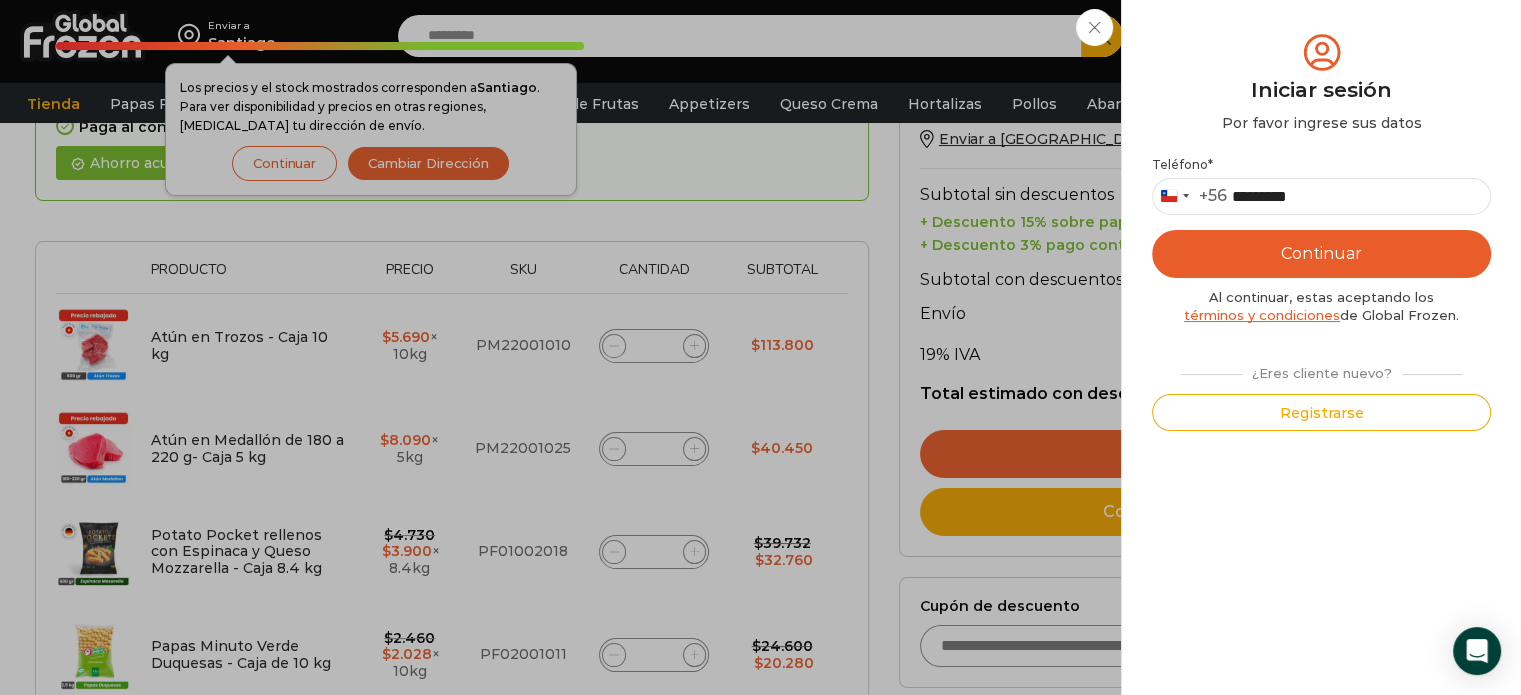 click on "Continuar" at bounding box center (1321, 254) 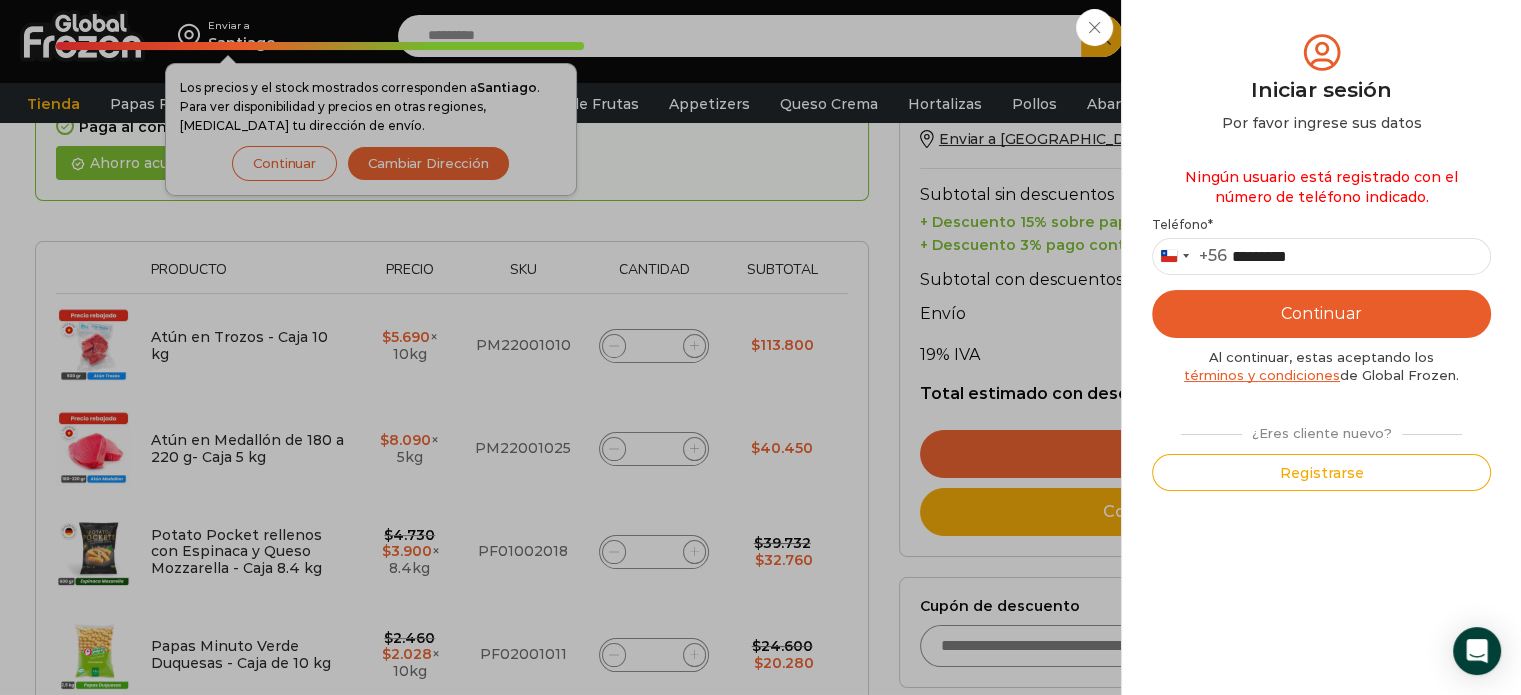 click on "Iniciar sesión
Mi cuenta
Login
Register
Iniciar sesión
Por favor ingrese sus datos
Iniciar sesión
Se envió un mensaje de WhatsApp con el código de verificación a tu teléfono
* ." at bounding box center (1329, 36) 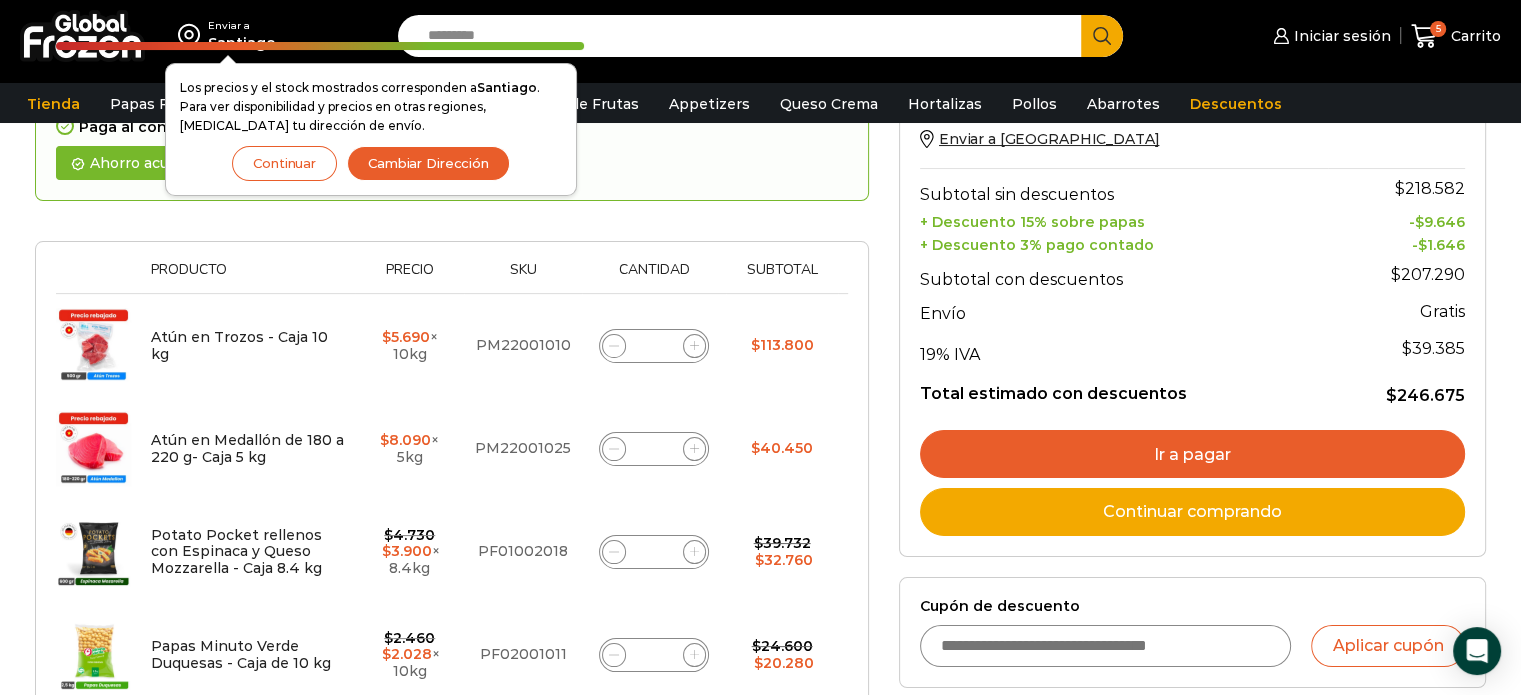 click on "Ir a pagar" at bounding box center (1192, 454) 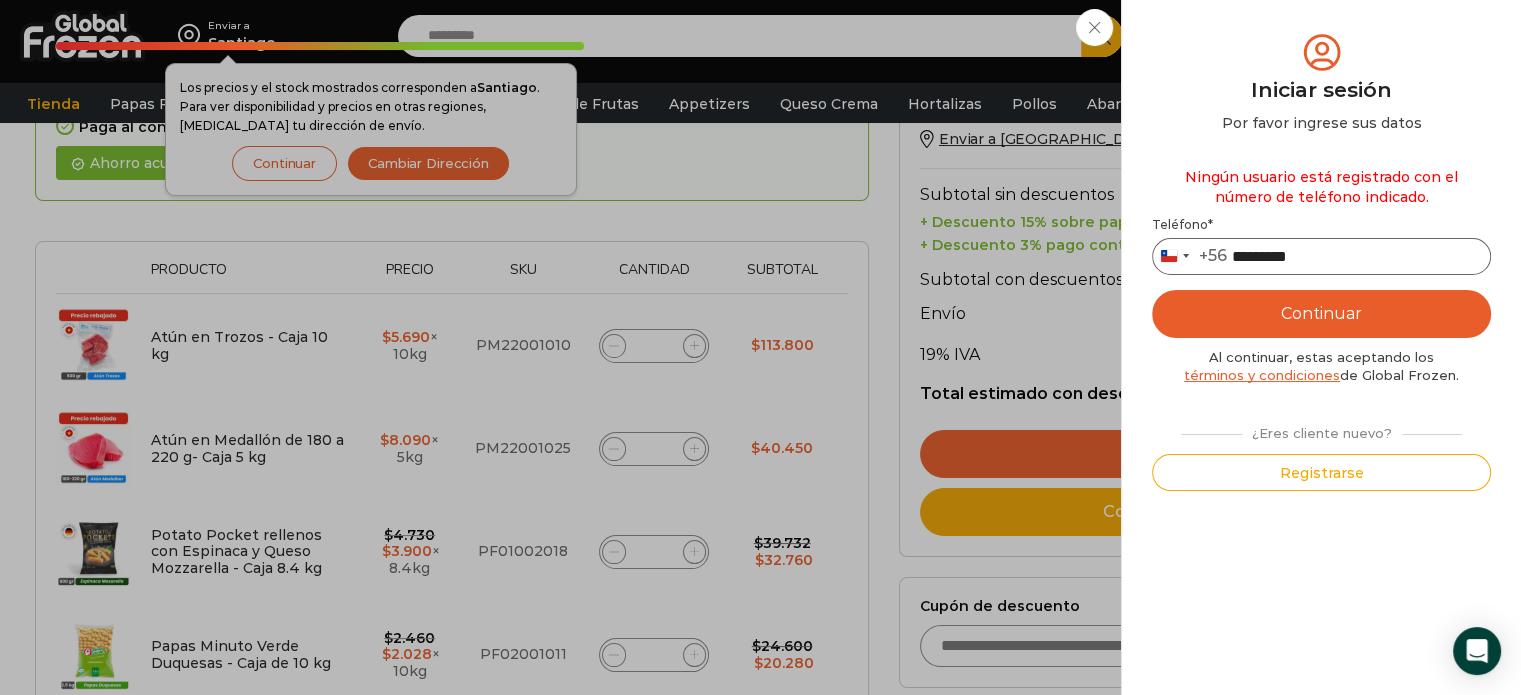 click on "*********" at bounding box center (1321, 256) 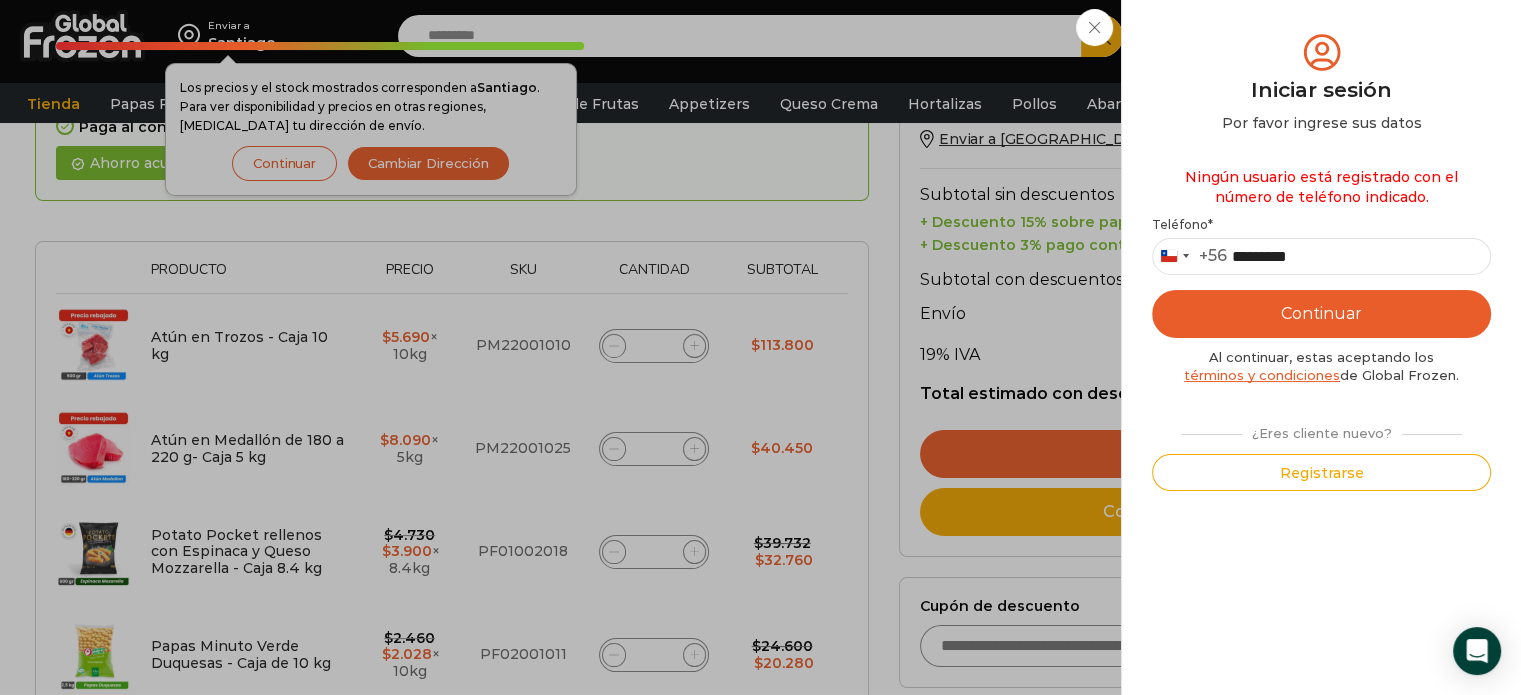 click on "Continuar" at bounding box center [1321, 314] 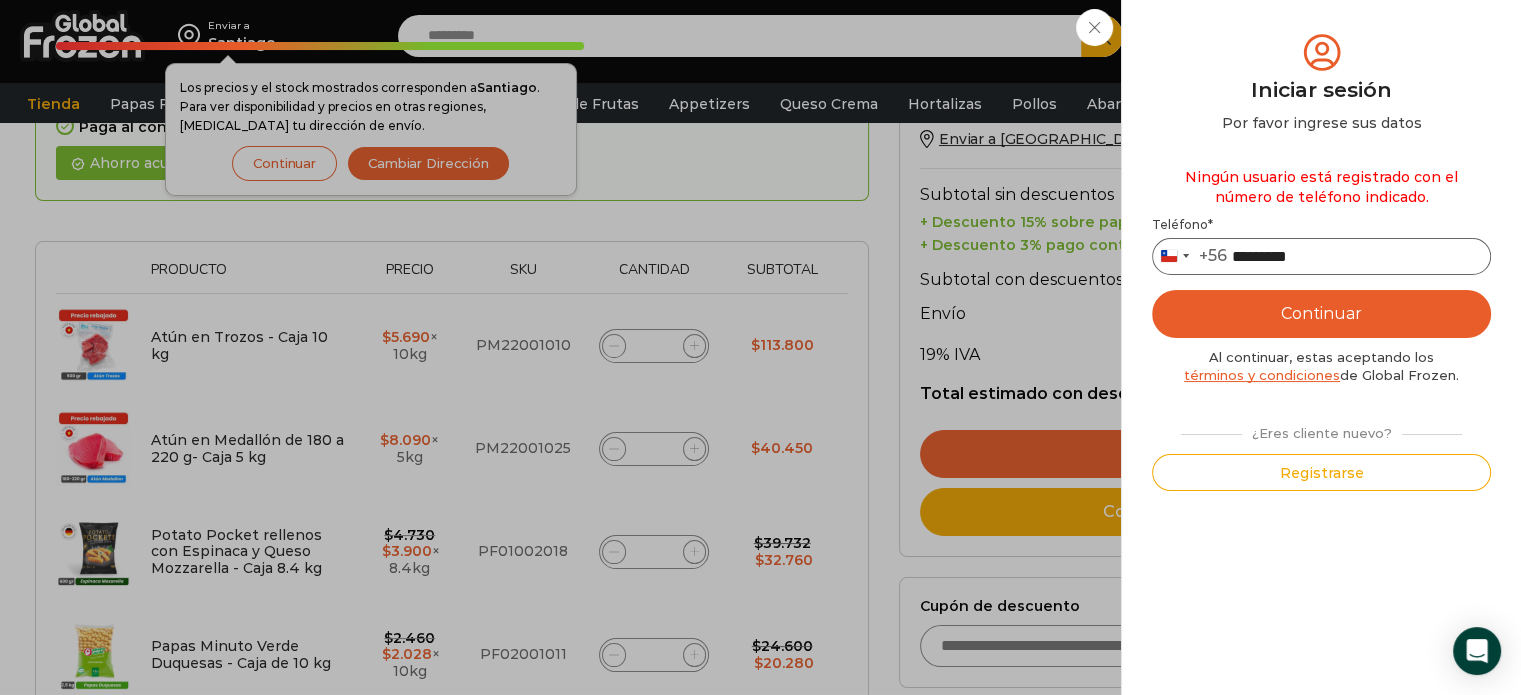 click on "*********" at bounding box center (1321, 256) 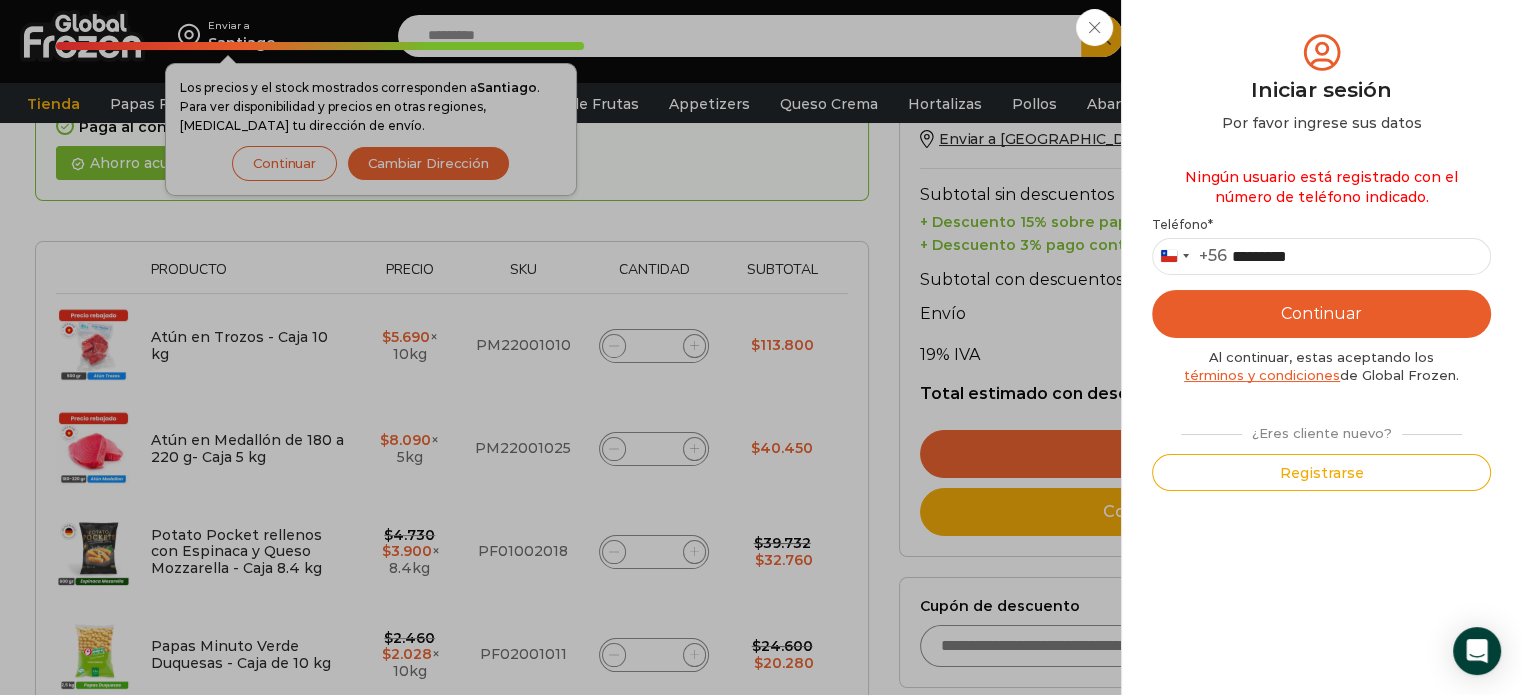 click on "Continuar" at bounding box center (1321, 314) 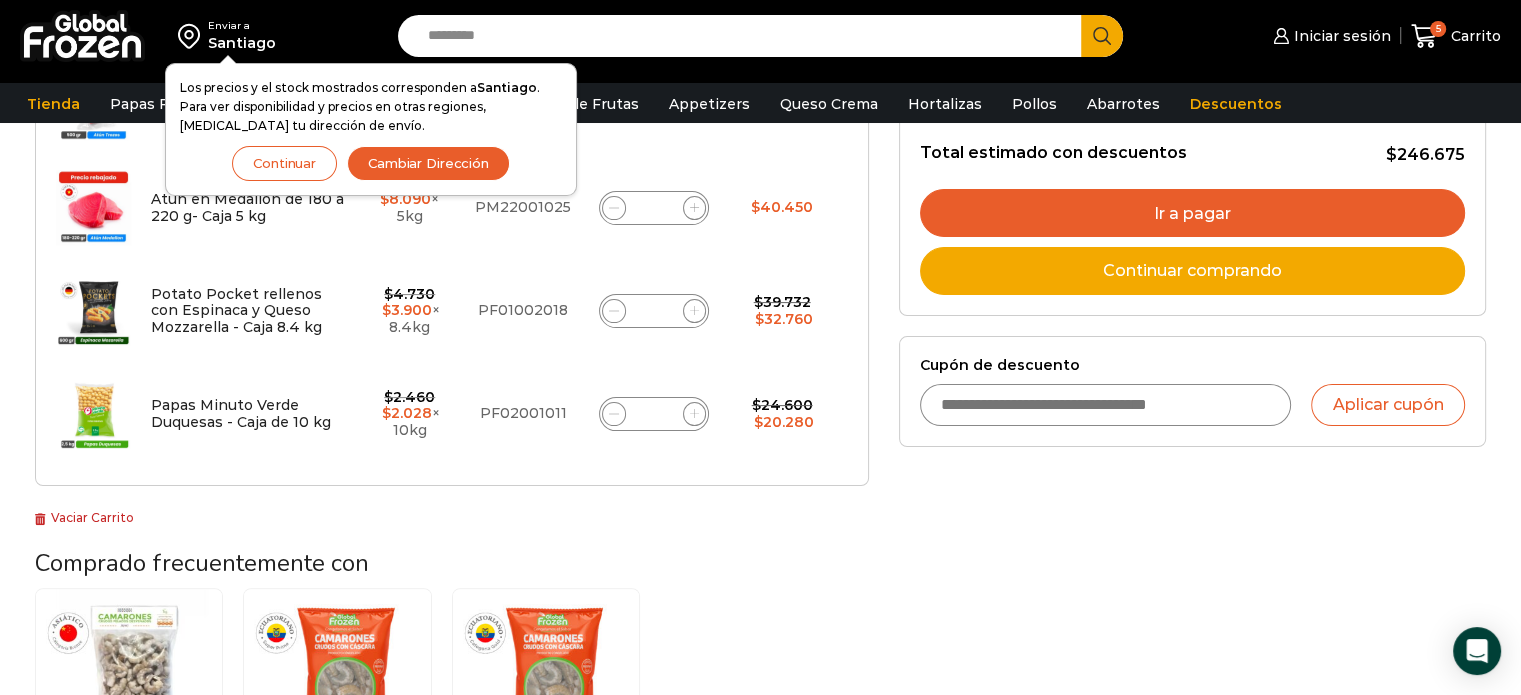 scroll, scrollTop: 460, scrollLeft: 0, axis: vertical 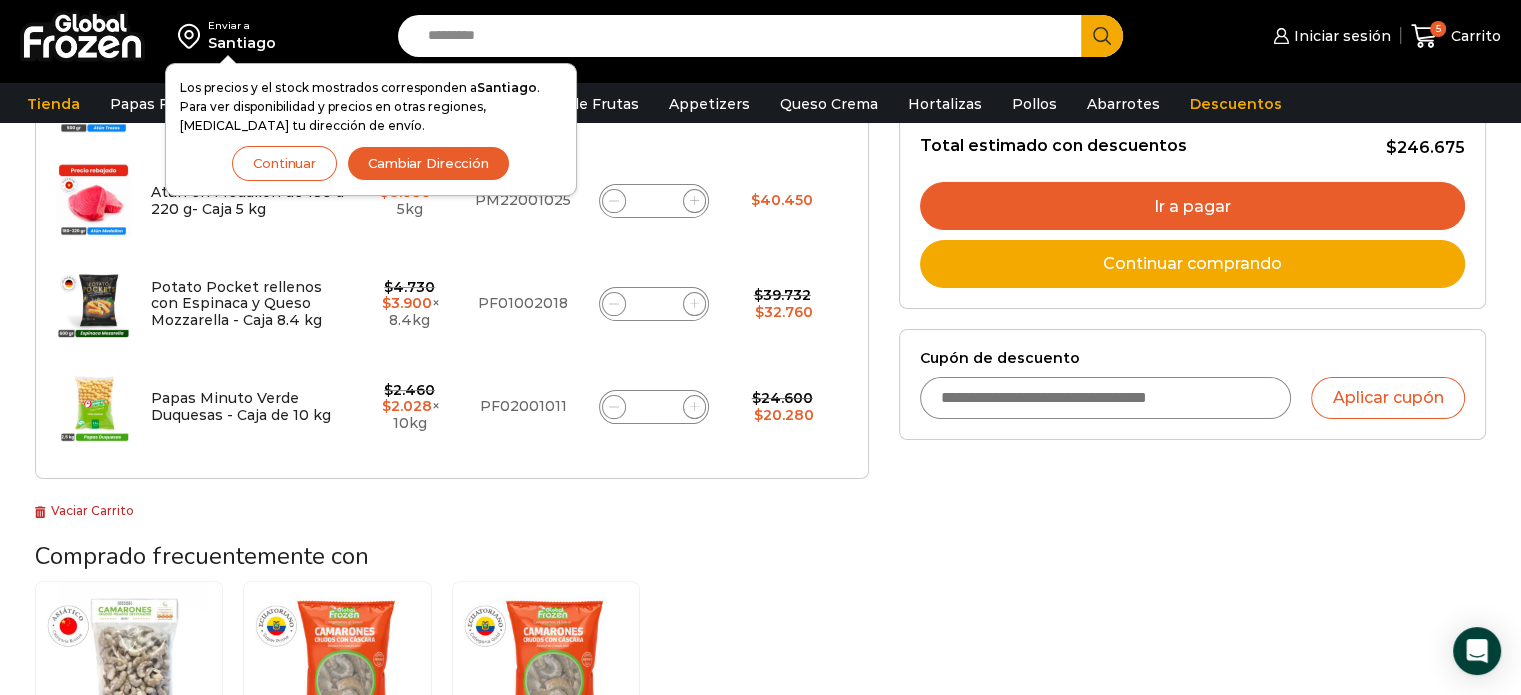 click on "Cupón de descuento" at bounding box center (1106, 398) 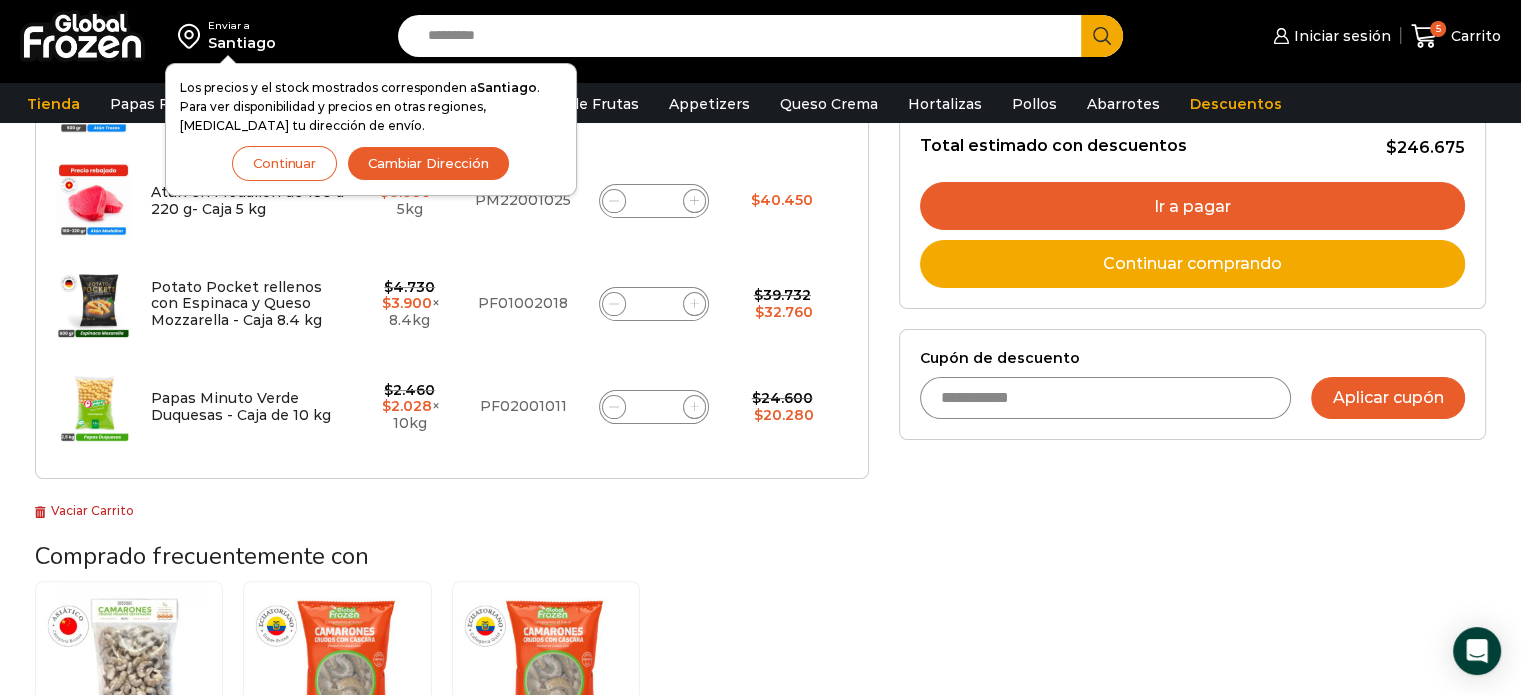 type on "**********" 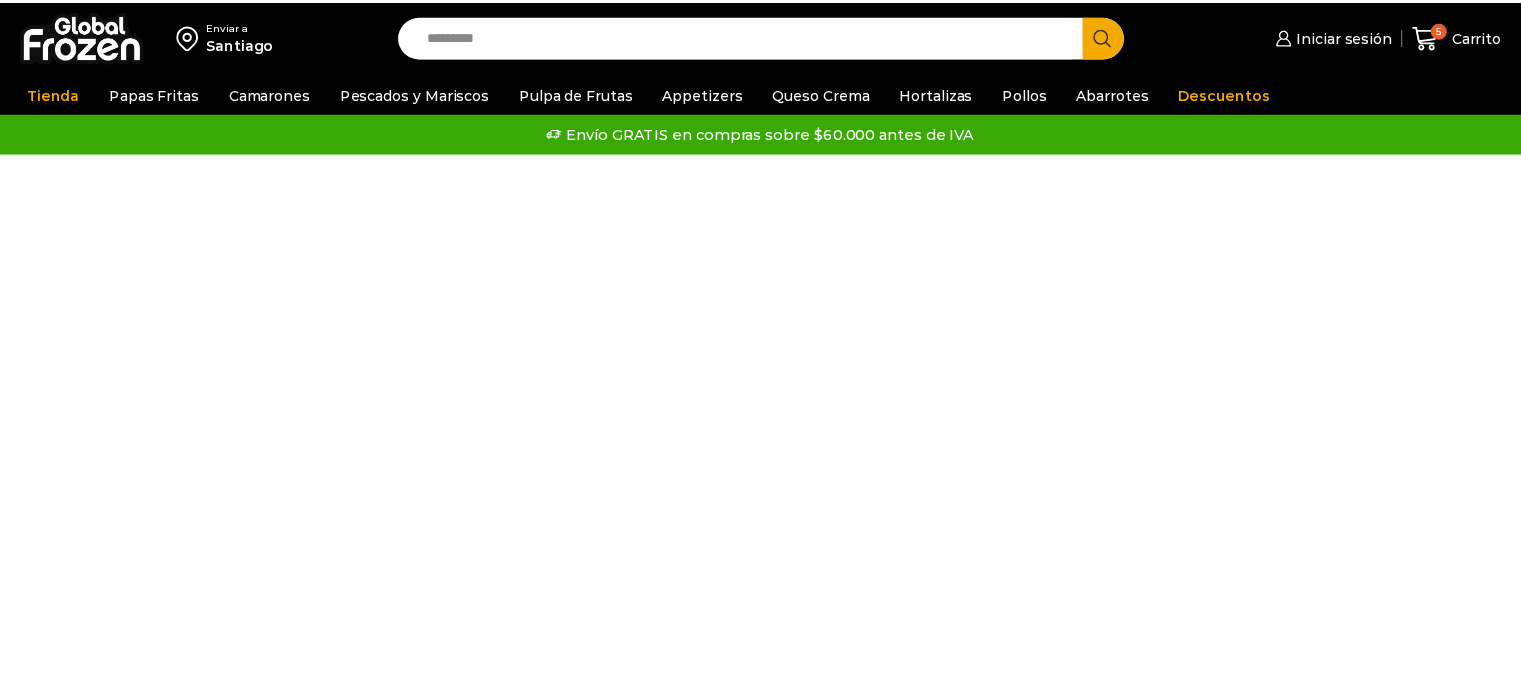 scroll, scrollTop: 0, scrollLeft: 0, axis: both 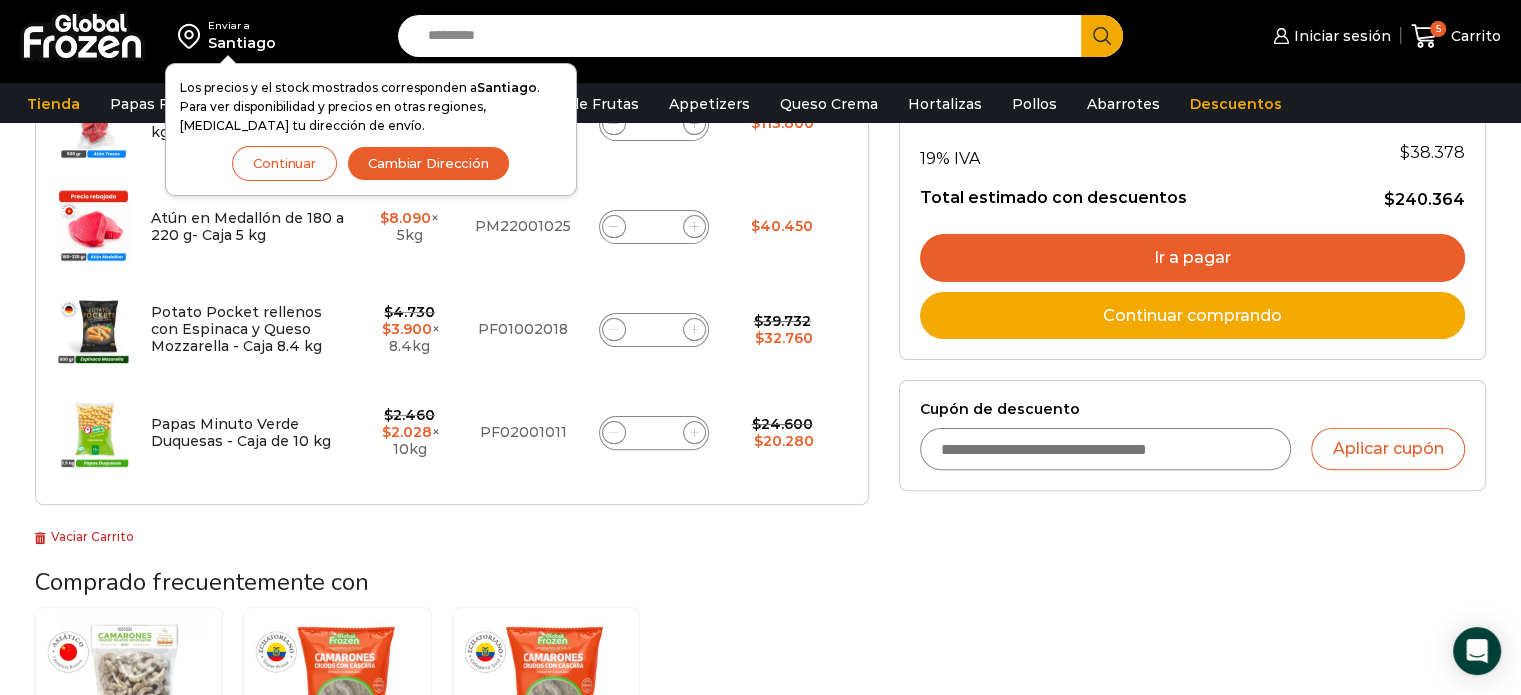 click on "Ir a pagar" at bounding box center (1192, 258) 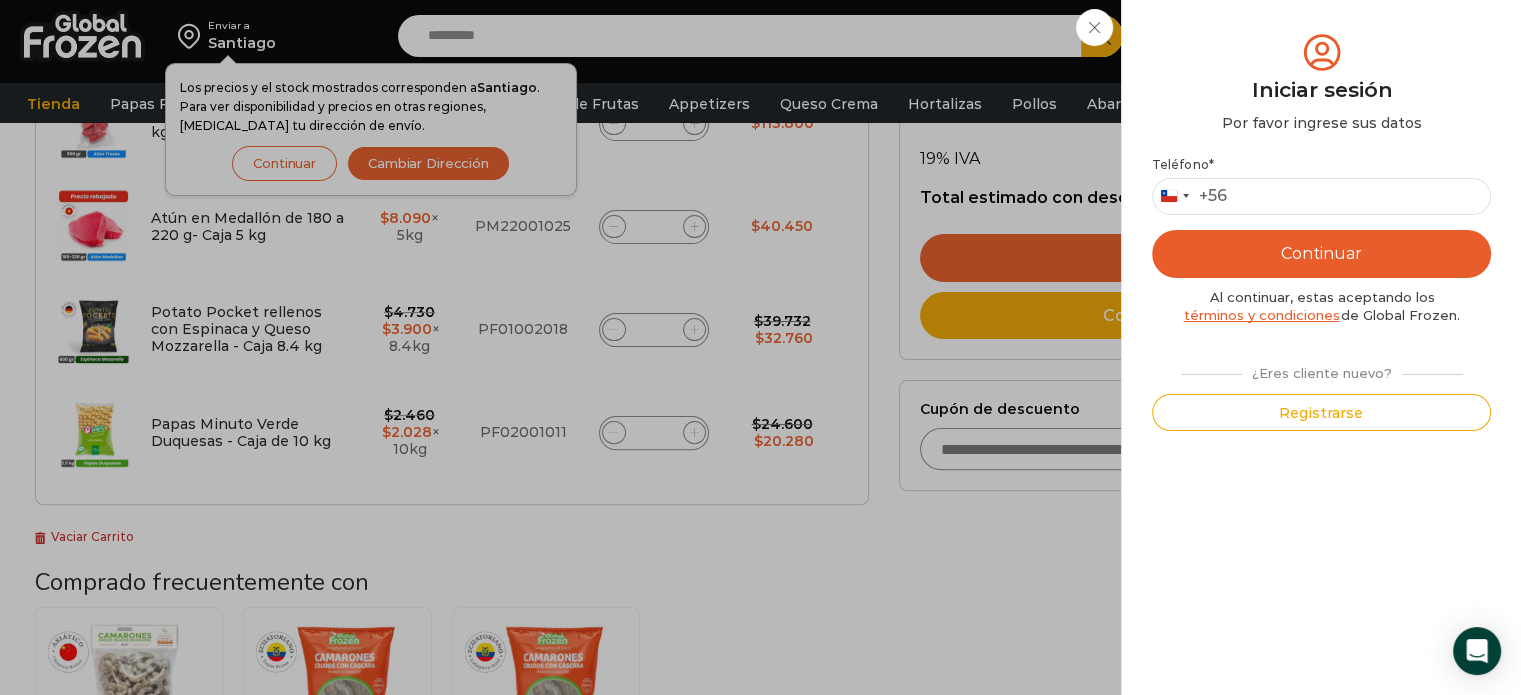 click on "Iniciar sesión
Mi cuenta
Login
Register
Iniciar sesión
Por favor ingrese sus datos
Iniciar sesión
Se envió un mensaje de WhatsApp con el código de verificación a tu teléfono
* ." at bounding box center [1329, 36] 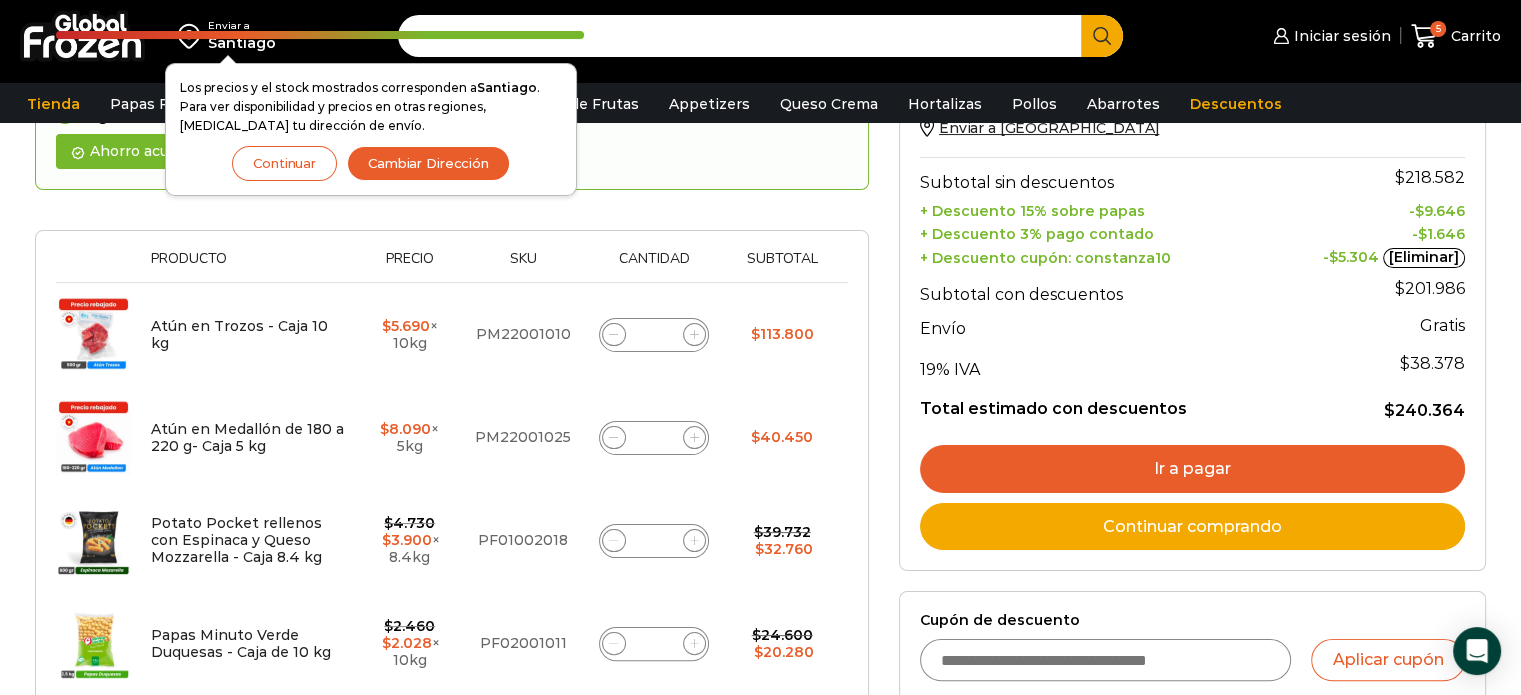 scroll, scrollTop: 295, scrollLeft: 0, axis: vertical 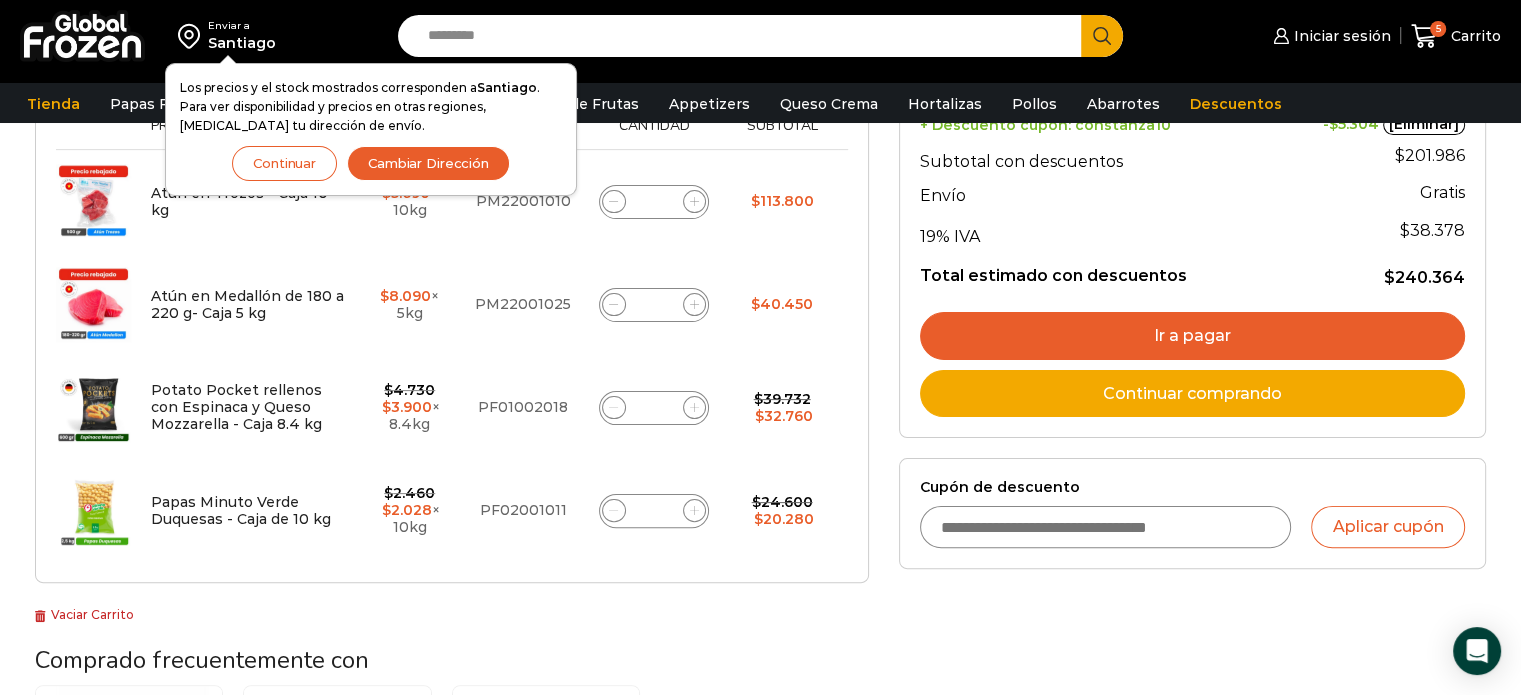 click on "Cupón de descuento" at bounding box center [1106, 527] 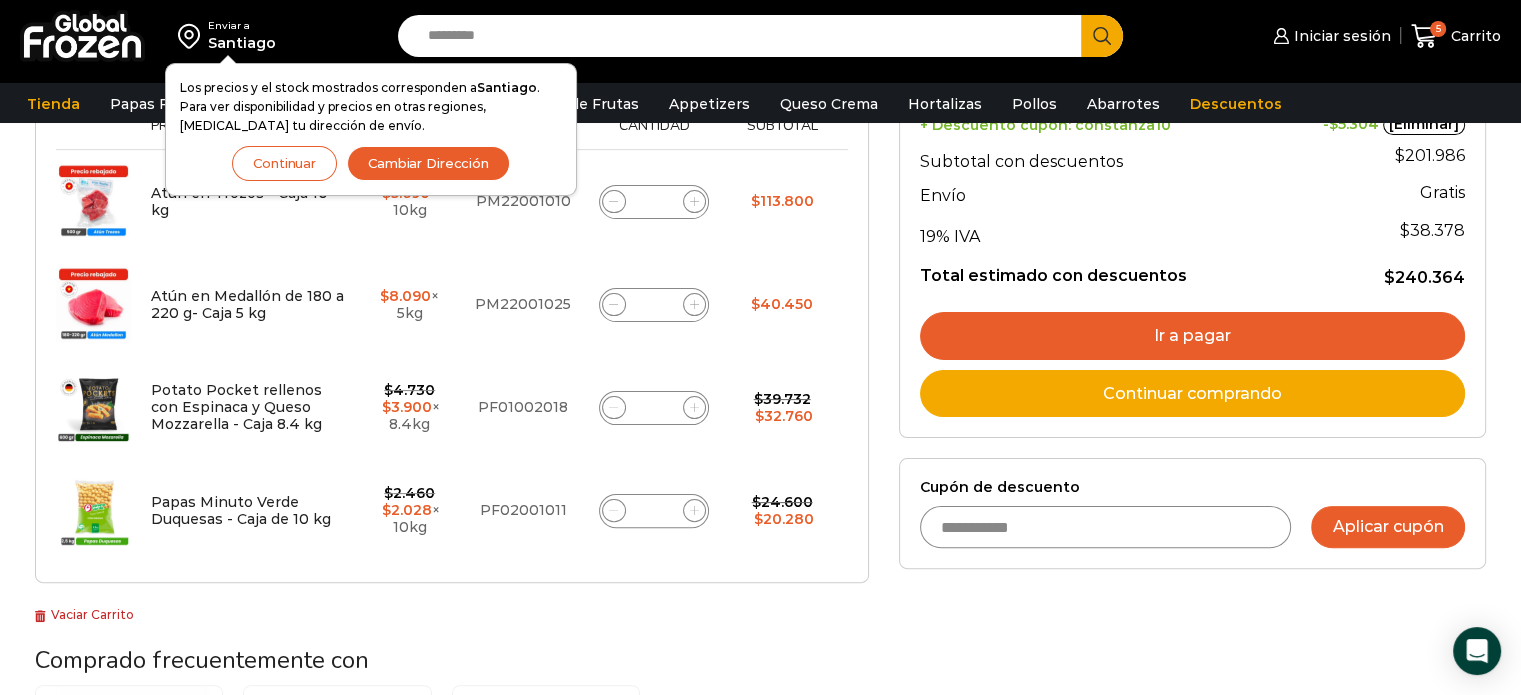 type on "**********" 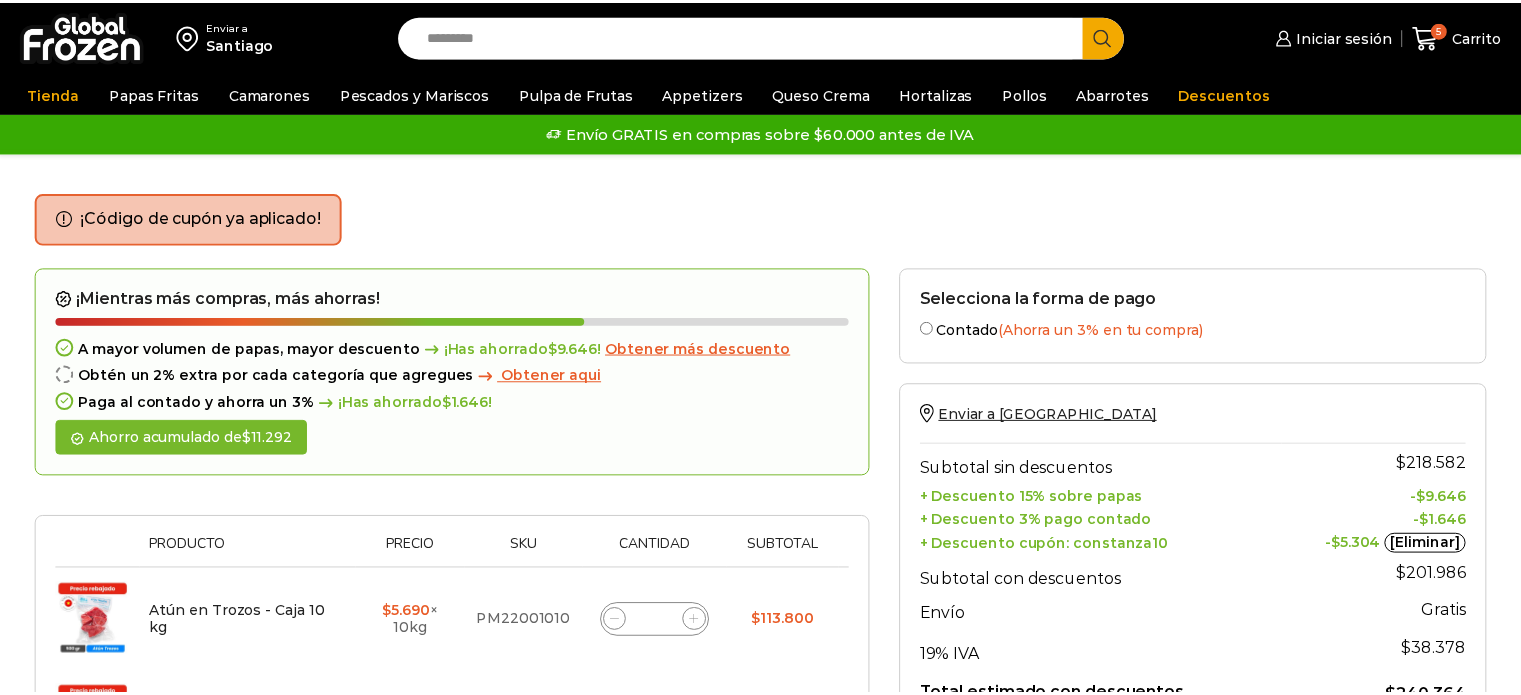 scroll, scrollTop: 0, scrollLeft: 0, axis: both 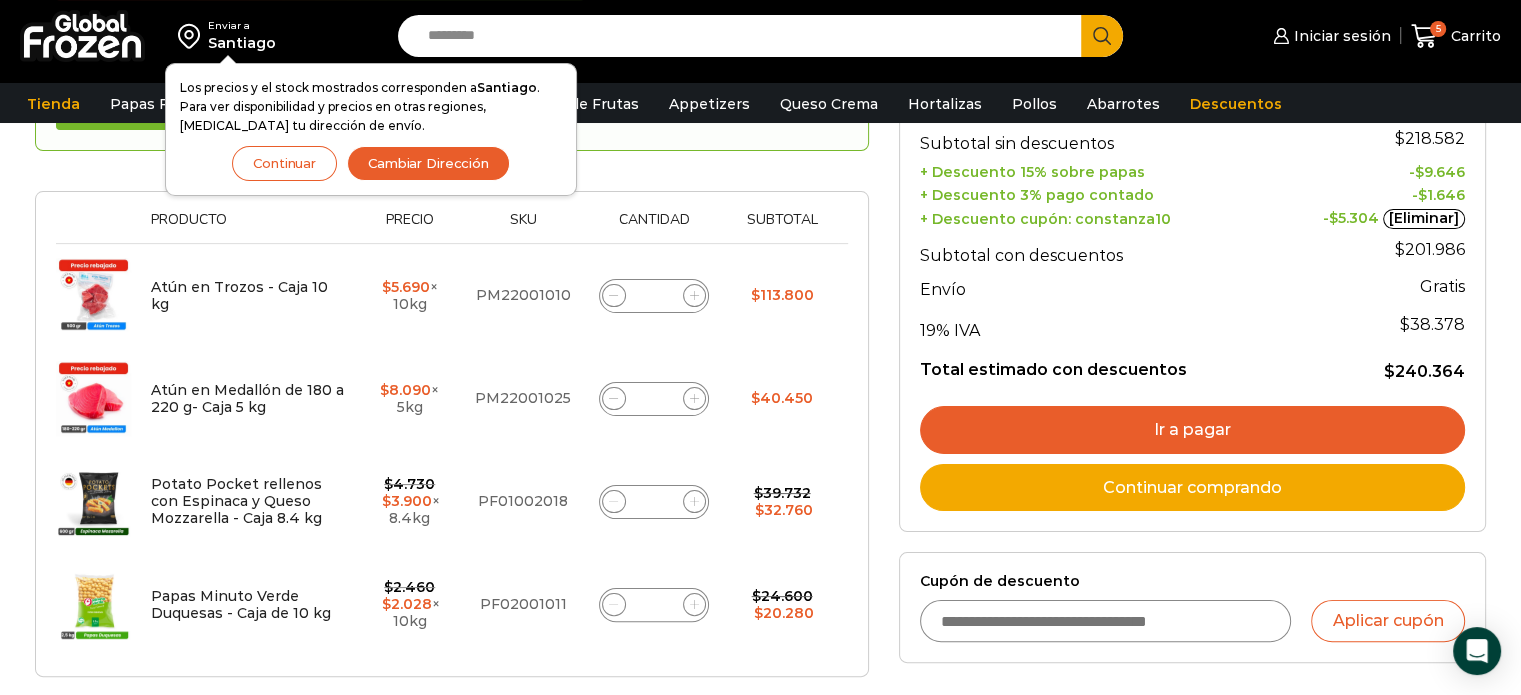 click on "Ir a pagar" at bounding box center (1192, 430) 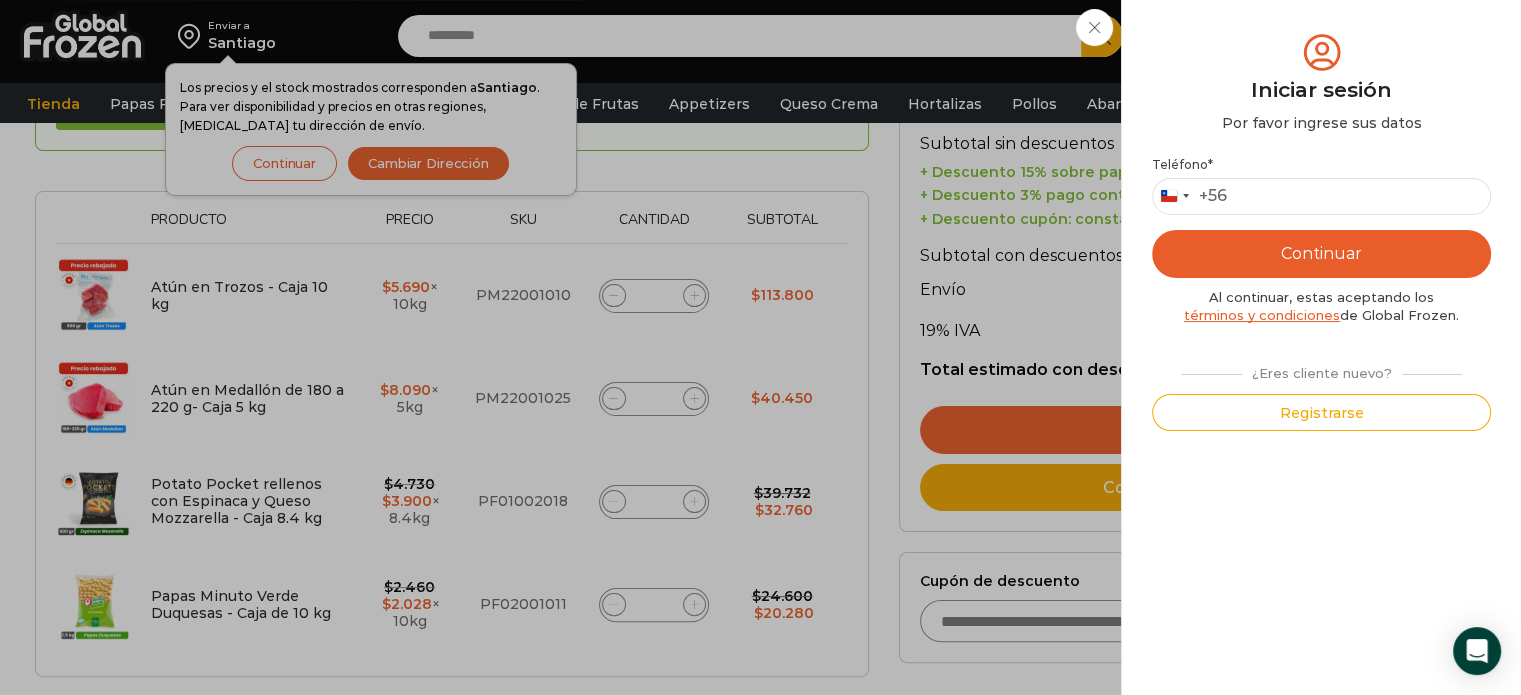 click on "Iniciar sesión
Mi cuenta
Login
Register
Iniciar sesión
Por favor ingrese sus datos
Iniciar sesión
Se envió un mensaje de WhatsApp con el código de verificación a tu teléfono
* ." at bounding box center (1329, 36) 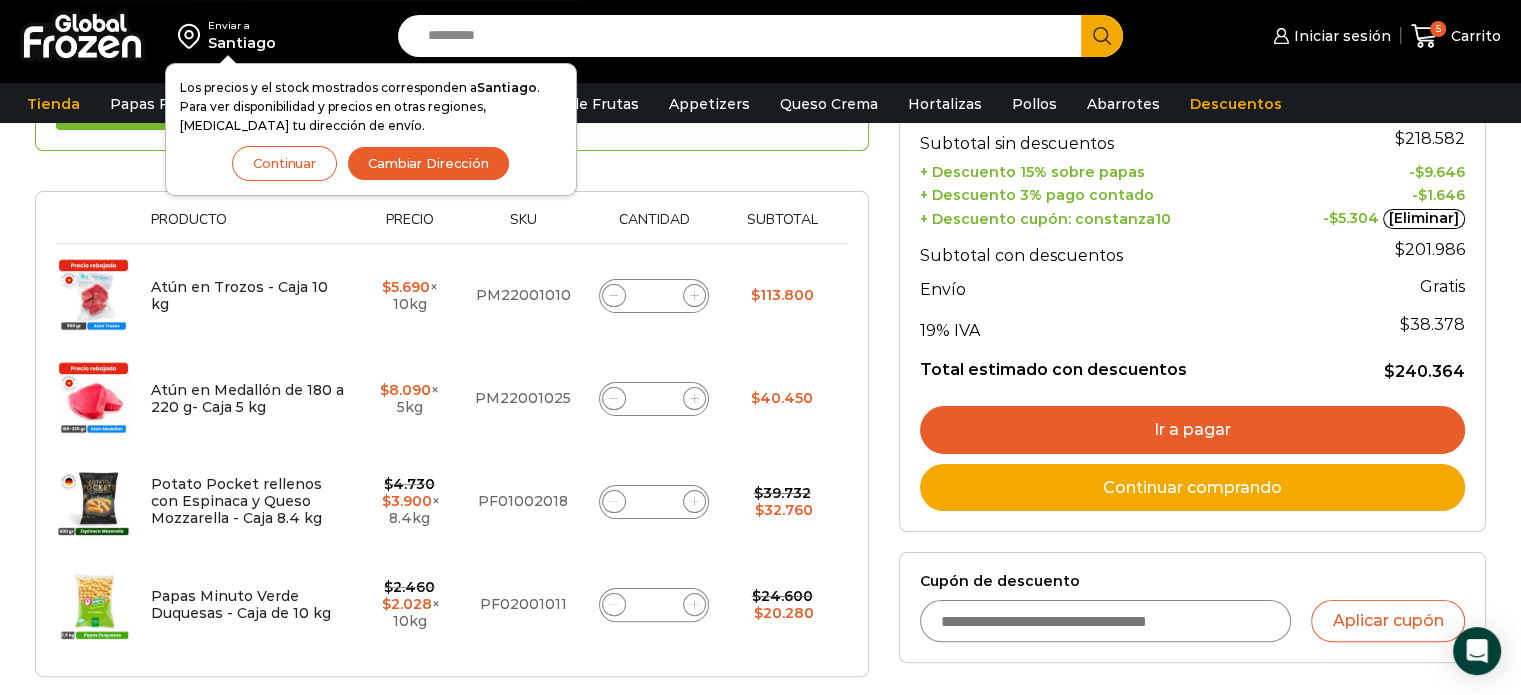 click on "Cupón de descuento" at bounding box center (1106, 621) 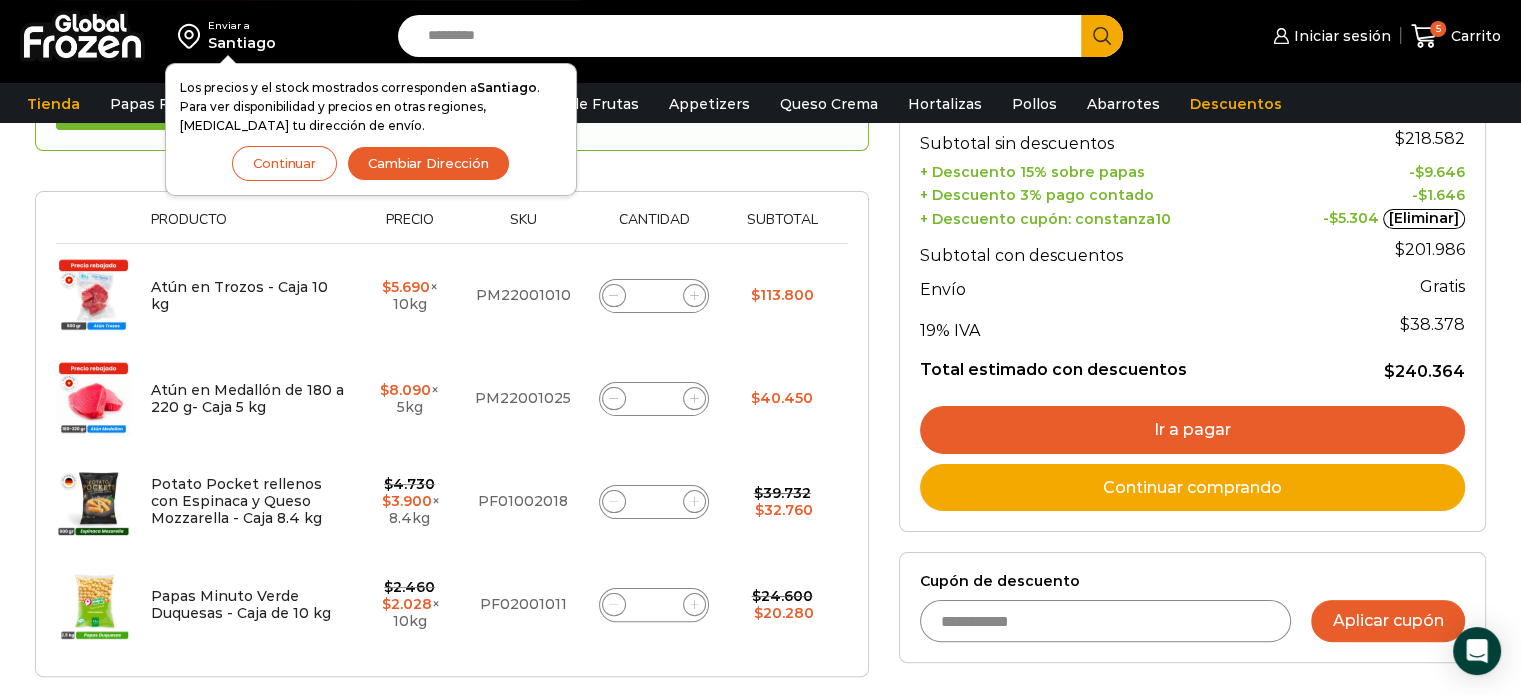 type on "**********" 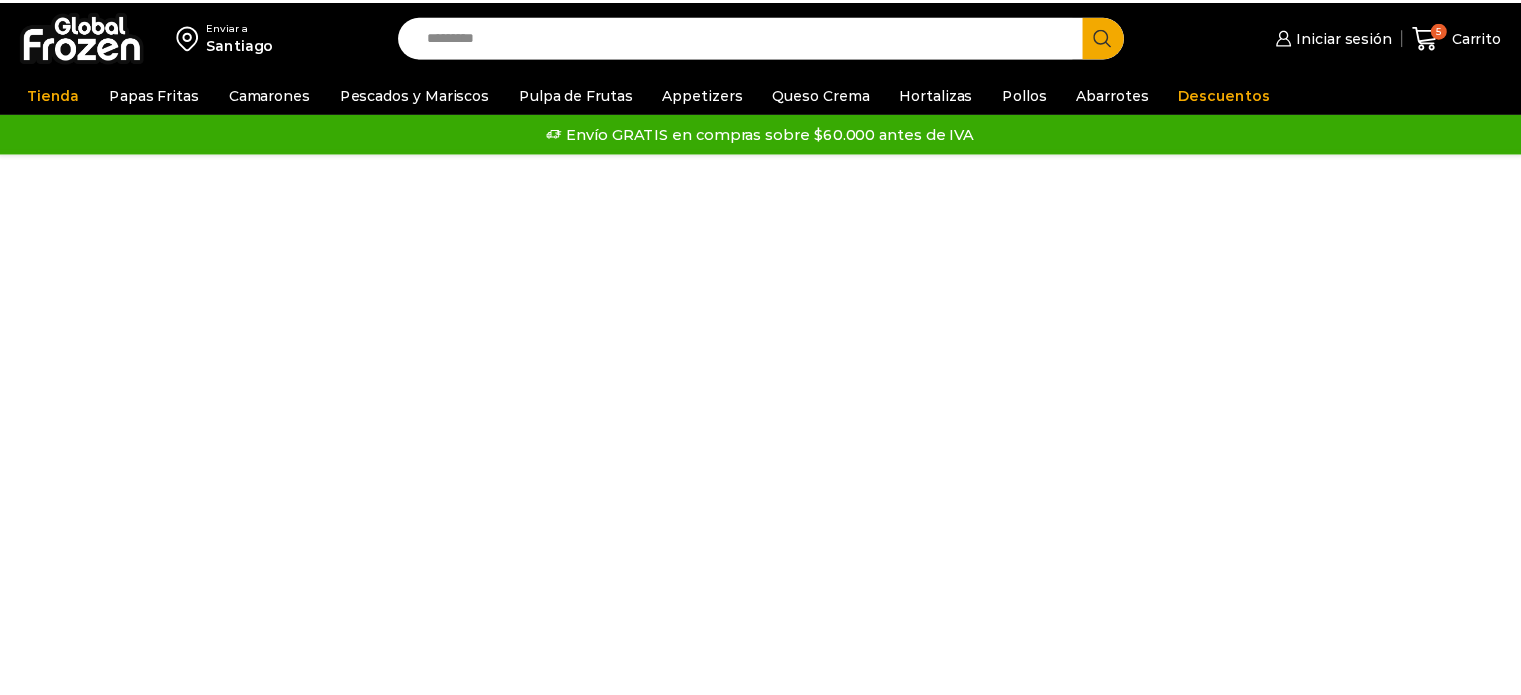 scroll, scrollTop: 0, scrollLeft: 0, axis: both 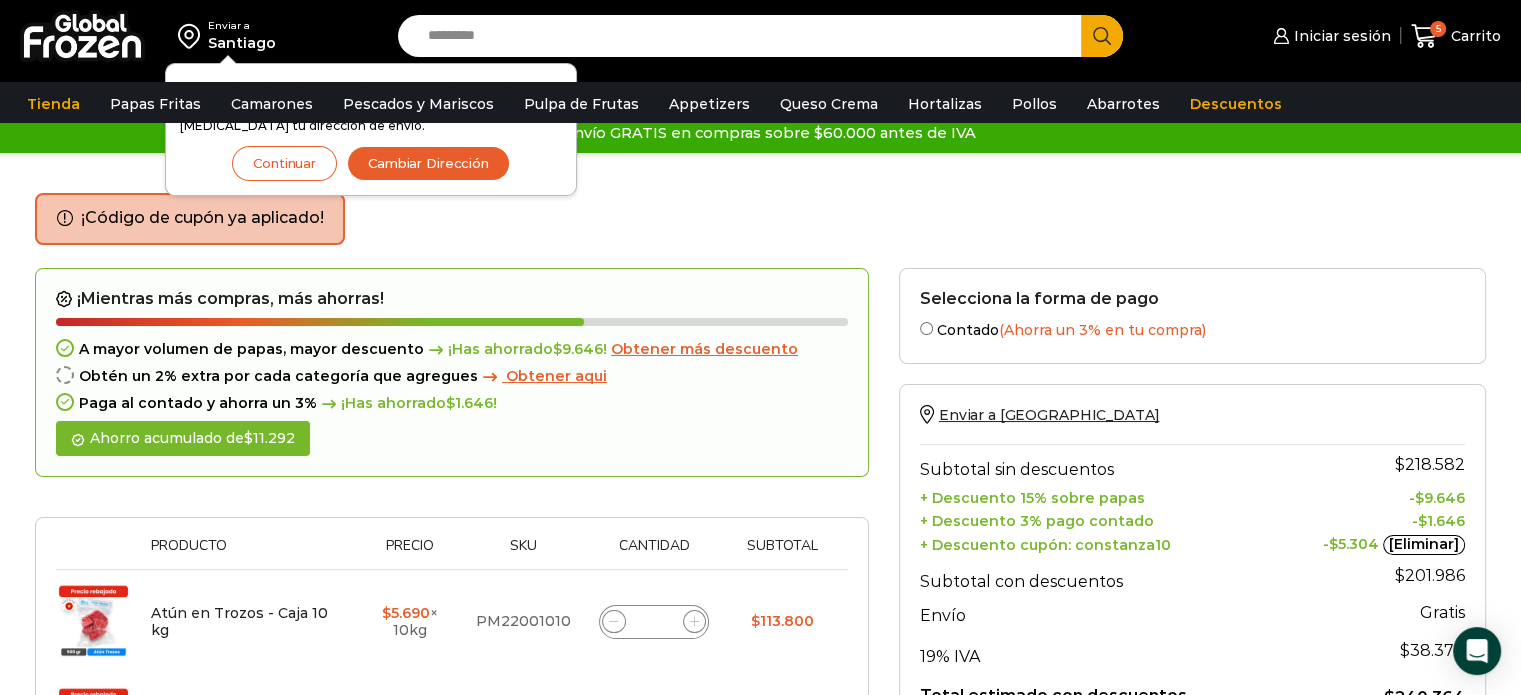 click on "Contado  (Ahorra un 3% en tu compra)" at bounding box center (1192, 328) 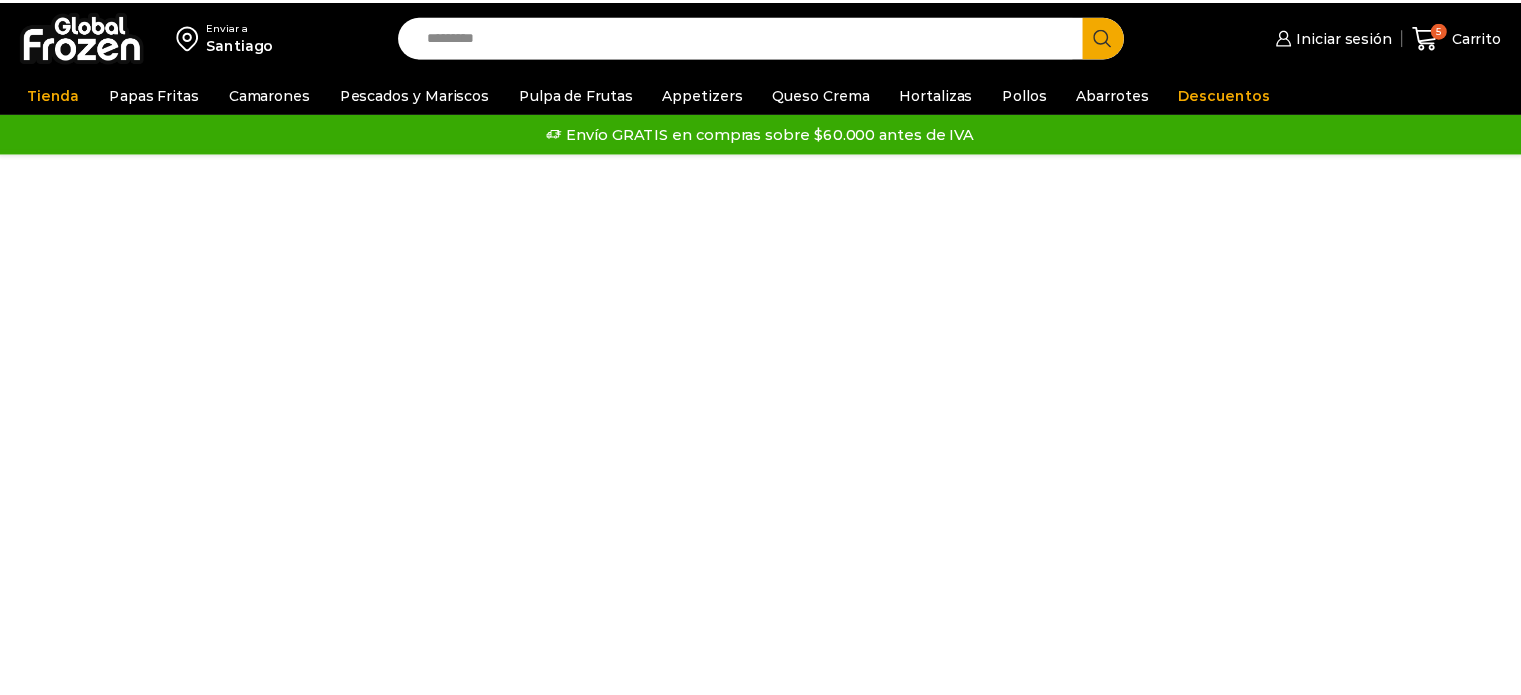 scroll, scrollTop: 0, scrollLeft: 0, axis: both 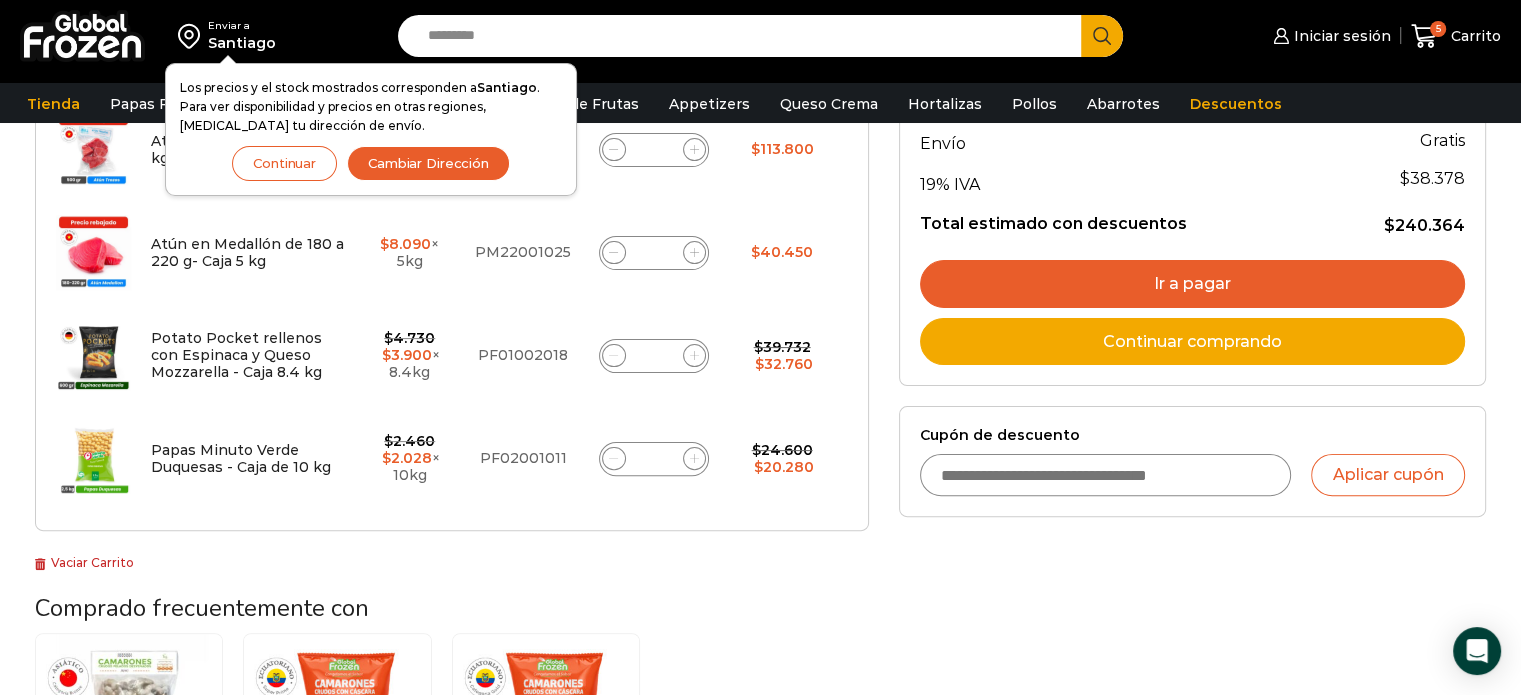 click on "Ir a pagar" at bounding box center [1192, 284] 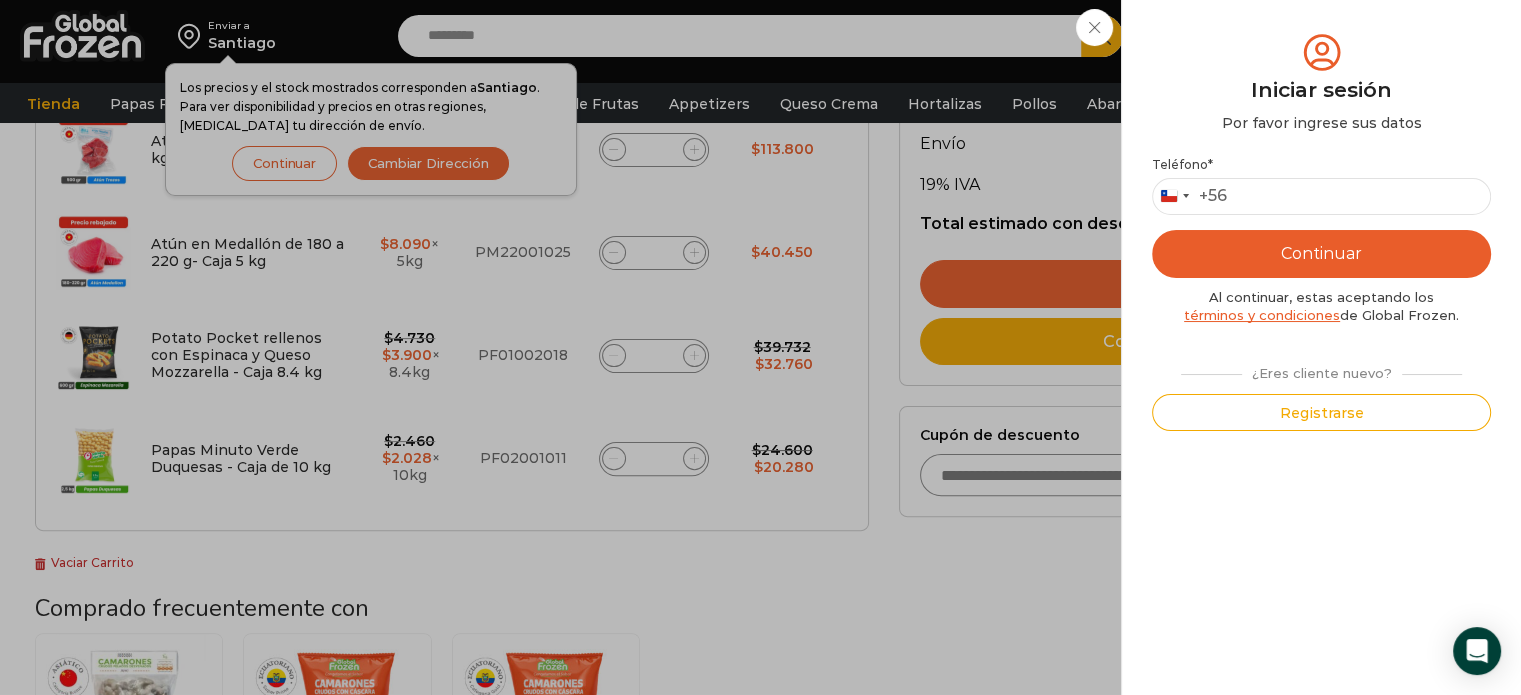 click on "Iniciar sesión
Mi cuenta
Login
Register
Iniciar sesión
Por favor ingrese sus datos
Iniciar sesión
Se envió un mensaje de WhatsApp con el código de verificación a tu teléfono
* ." at bounding box center (1329, 36) 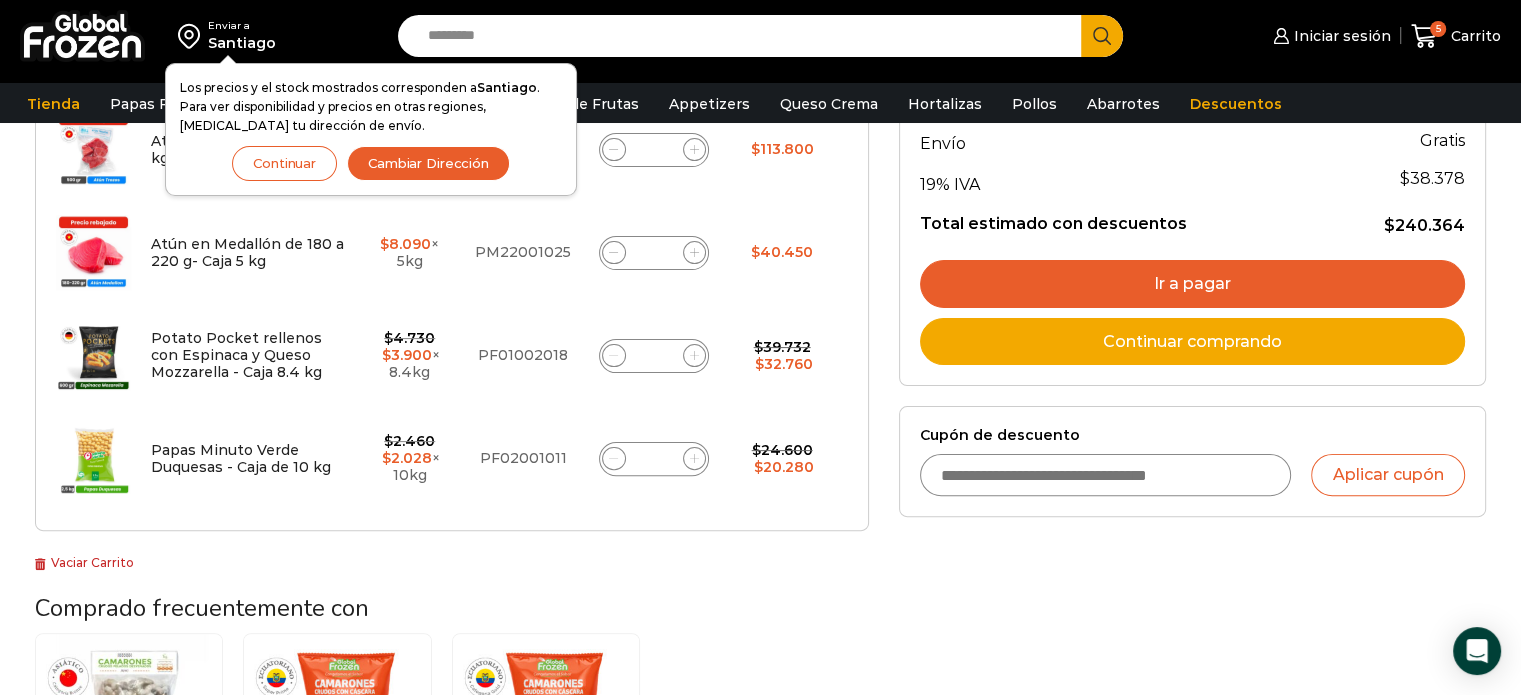 scroll, scrollTop: 0, scrollLeft: 0, axis: both 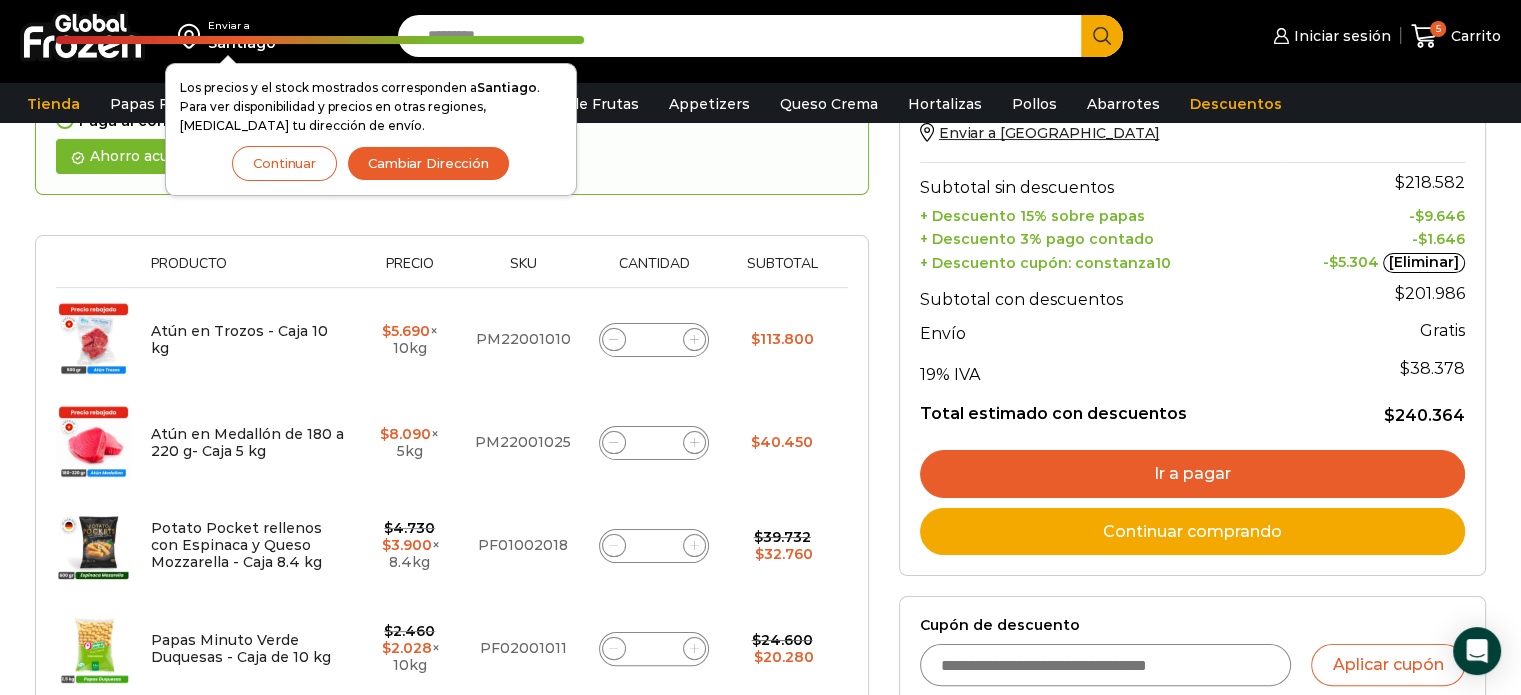 click on "Continuar" at bounding box center [284, 163] 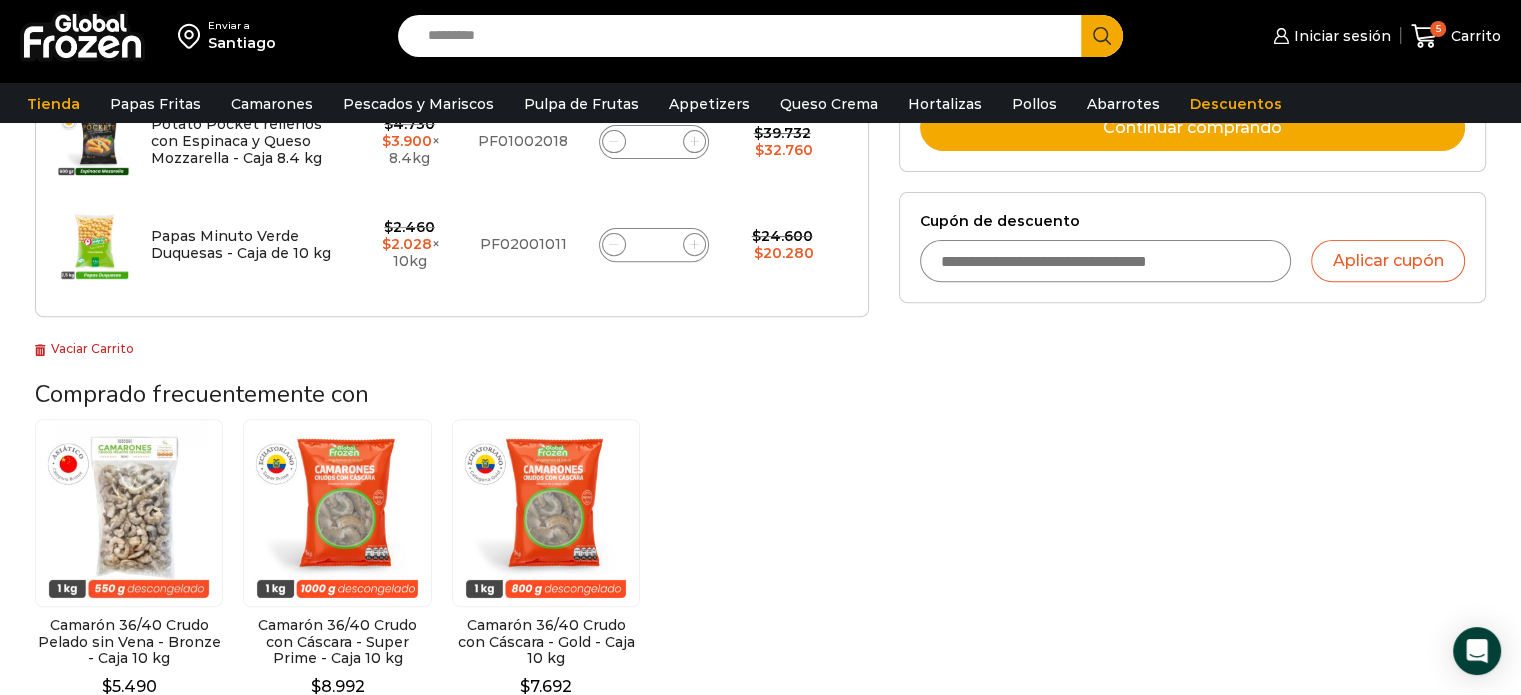 scroll, scrollTop: 0, scrollLeft: 0, axis: both 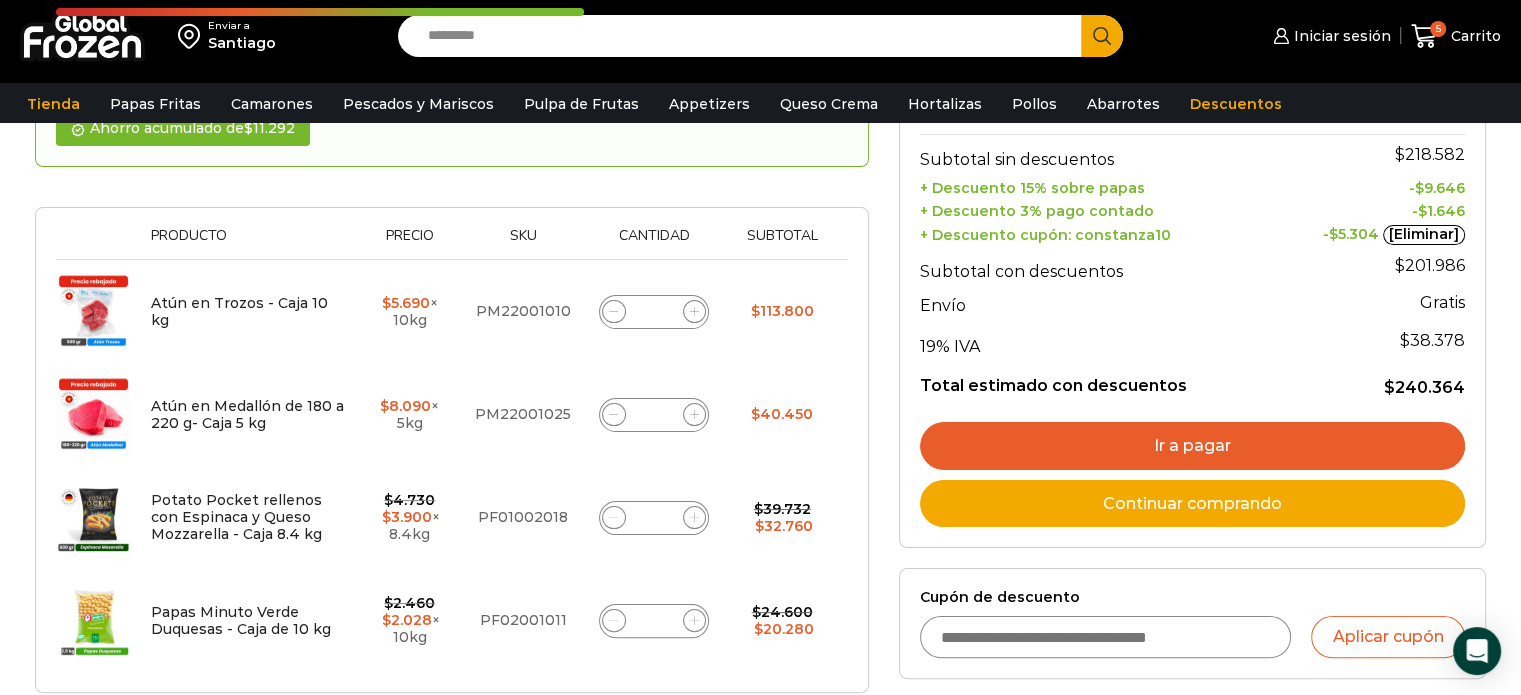 click on "Ir a pagar" at bounding box center (1192, 446) 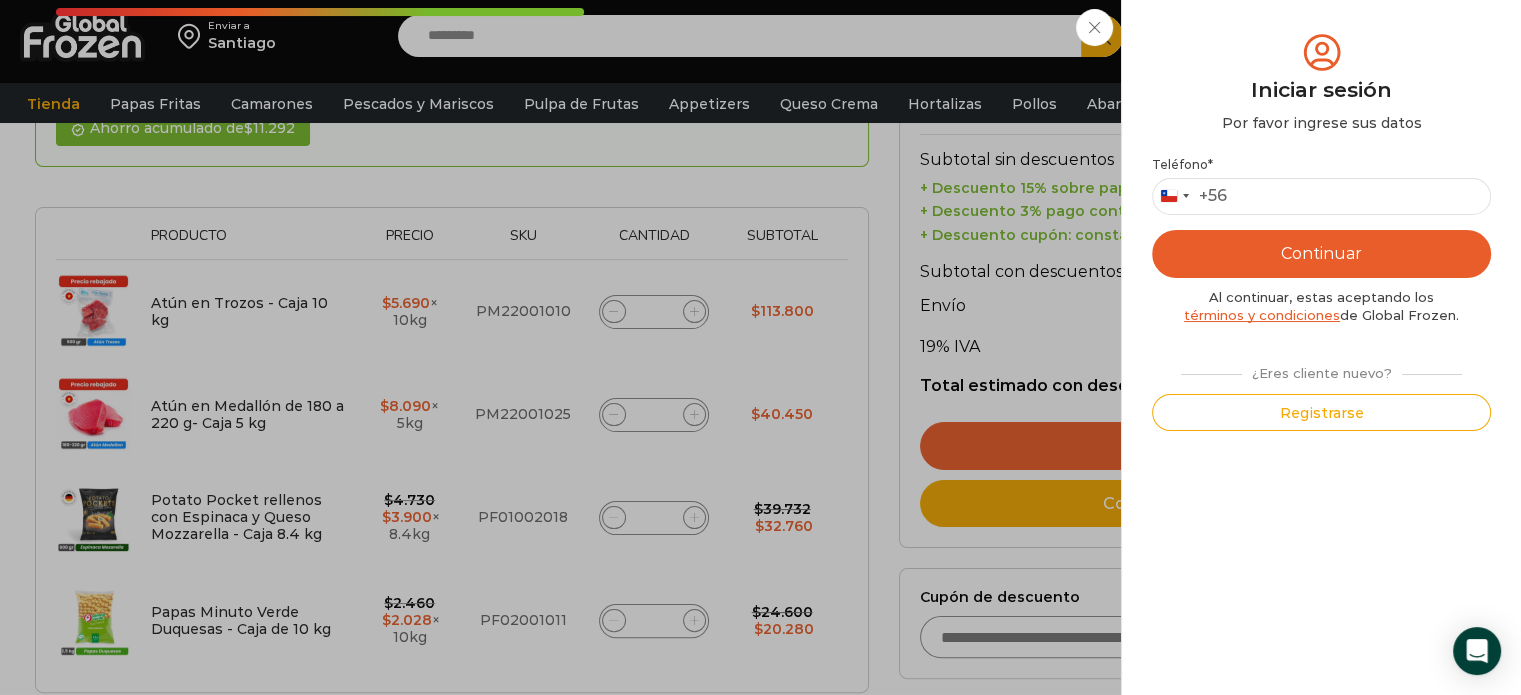 click on "Iniciar sesión
Mi cuenta
Login
Register
Iniciar sesión
Por favor ingrese sus datos
Iniciar sesión
Se envió un mensaje de WhatsApp con el código de verificación a tu teléfono
* ." at bounding box center [1329, 36] 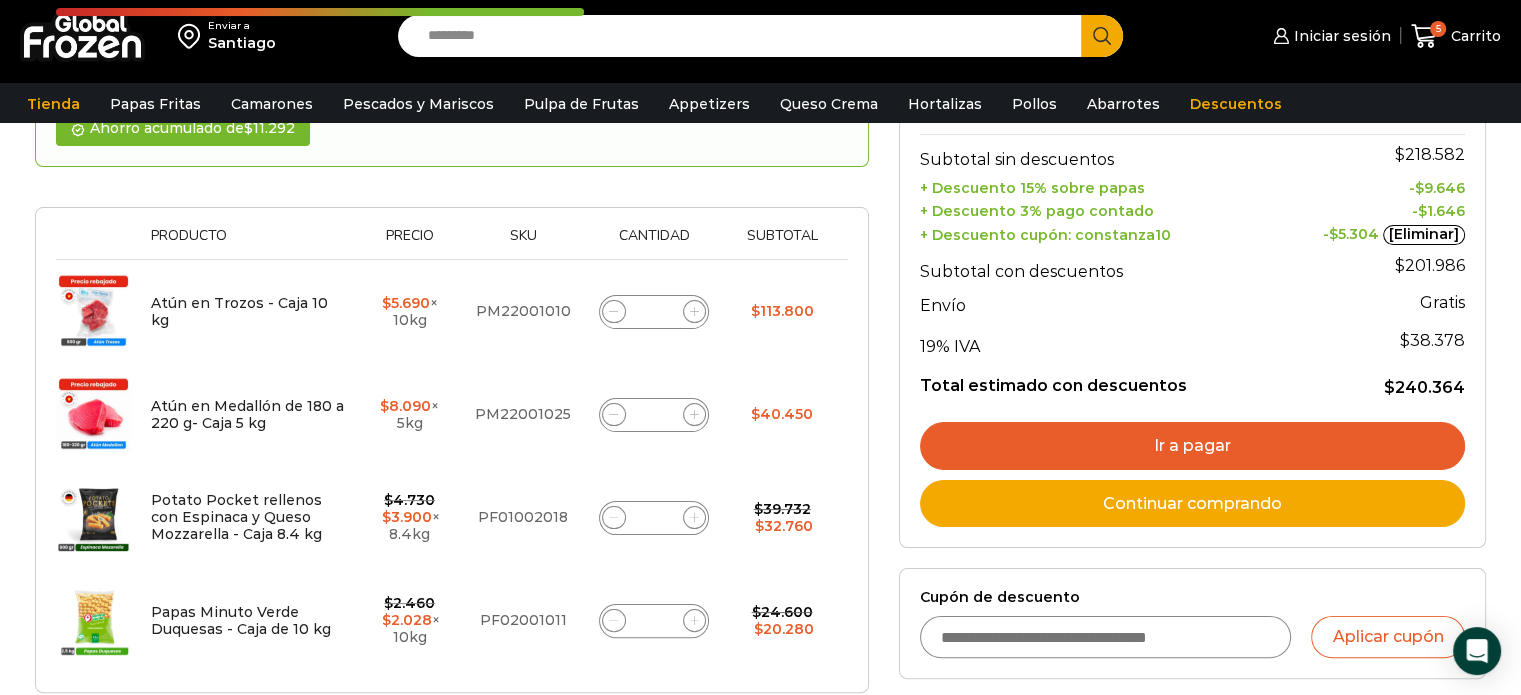 click on "Cupón de descuento" at bounding box center (1106, 637) 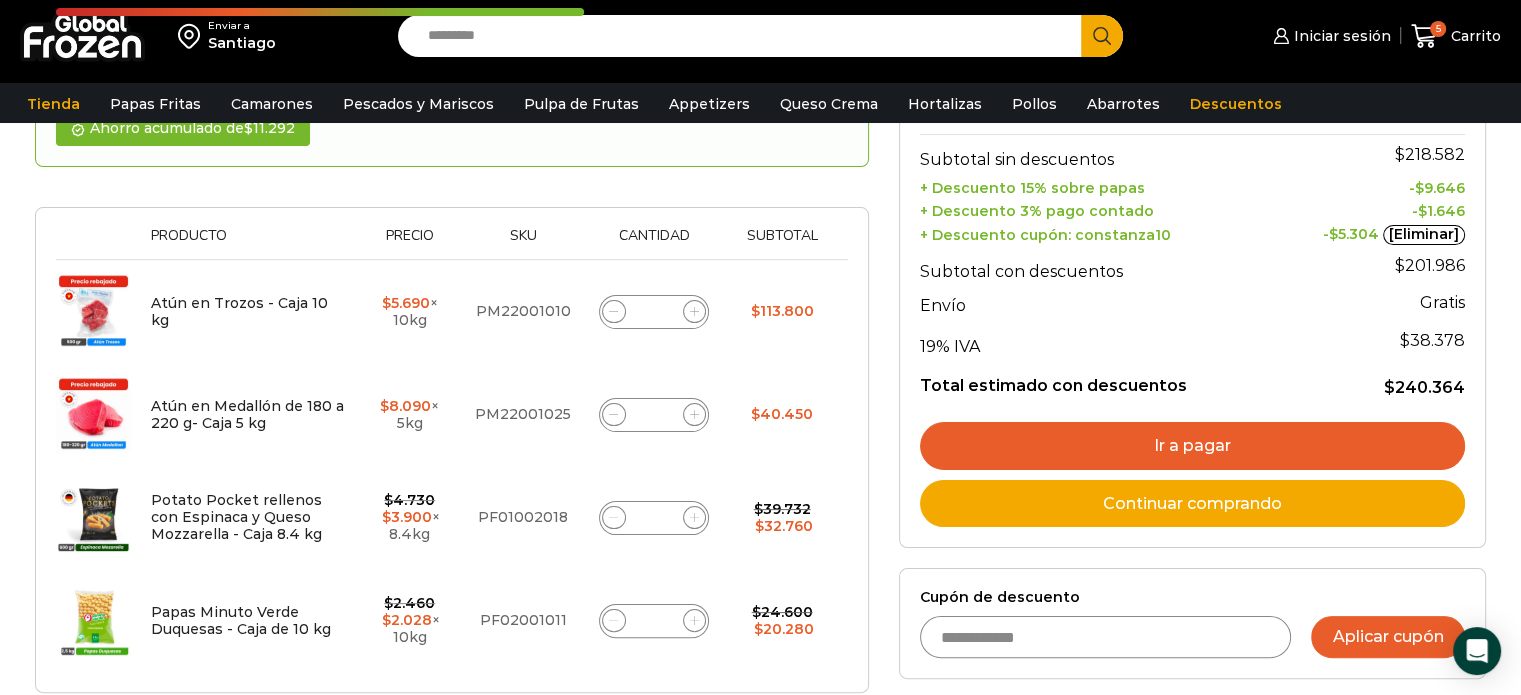 type on "**********" 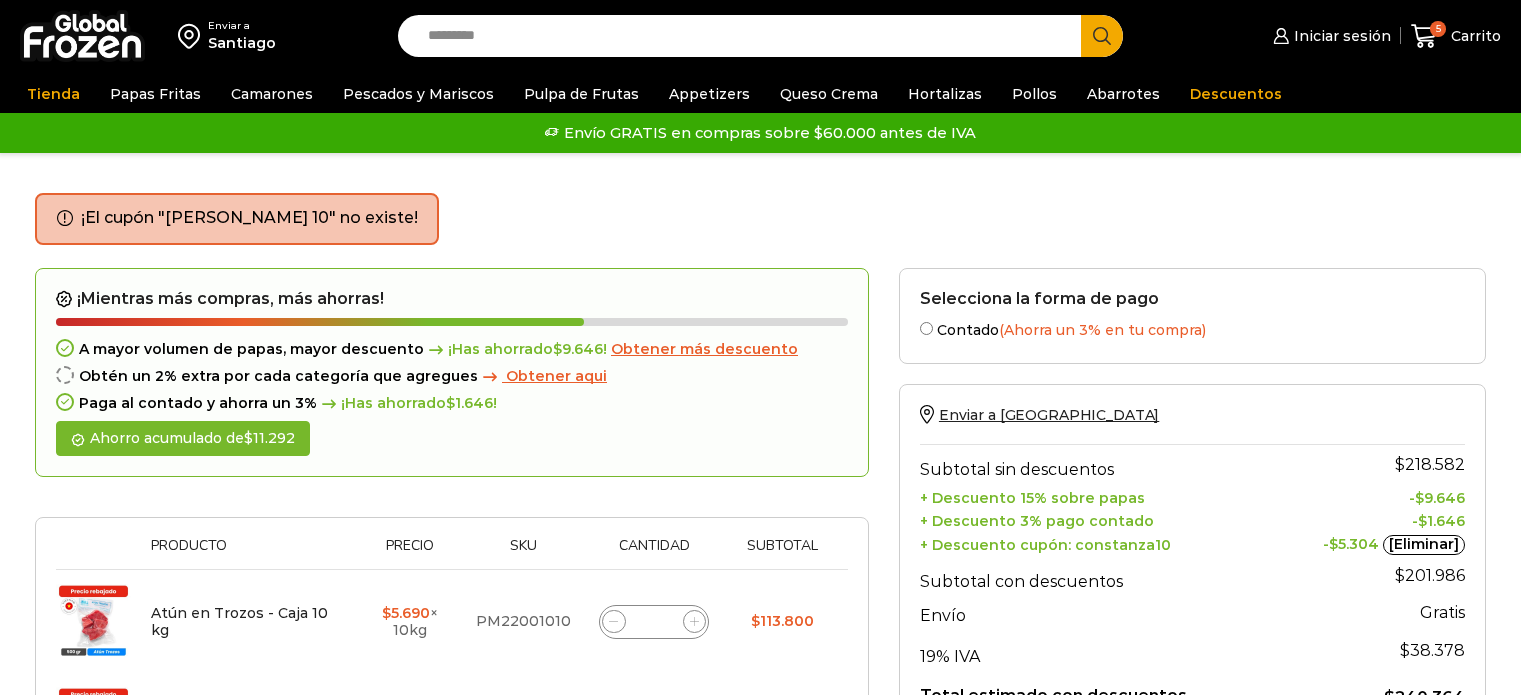 scroll, scrollTop: 0, scrollLeft: 0, axis: both 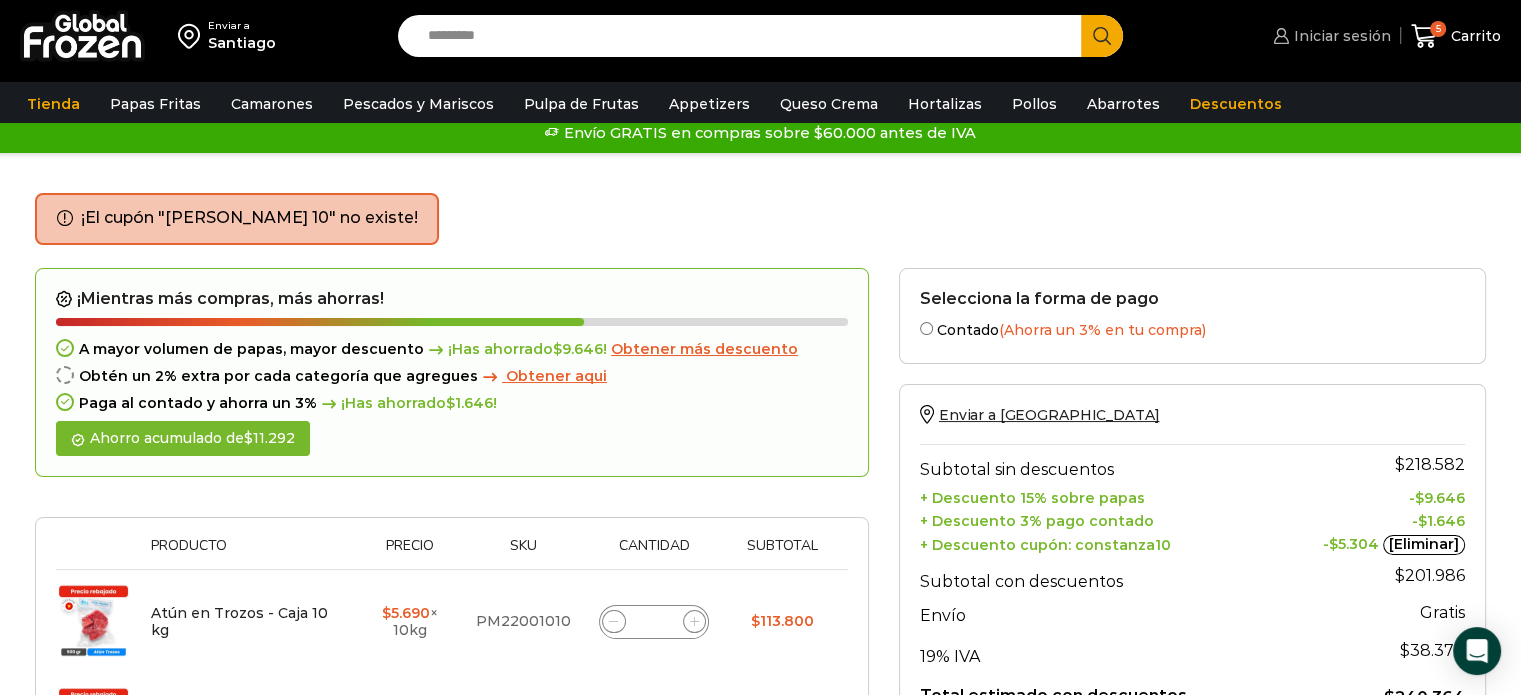 click on "Iniciar sesión" at bounding box center [1340, 36] 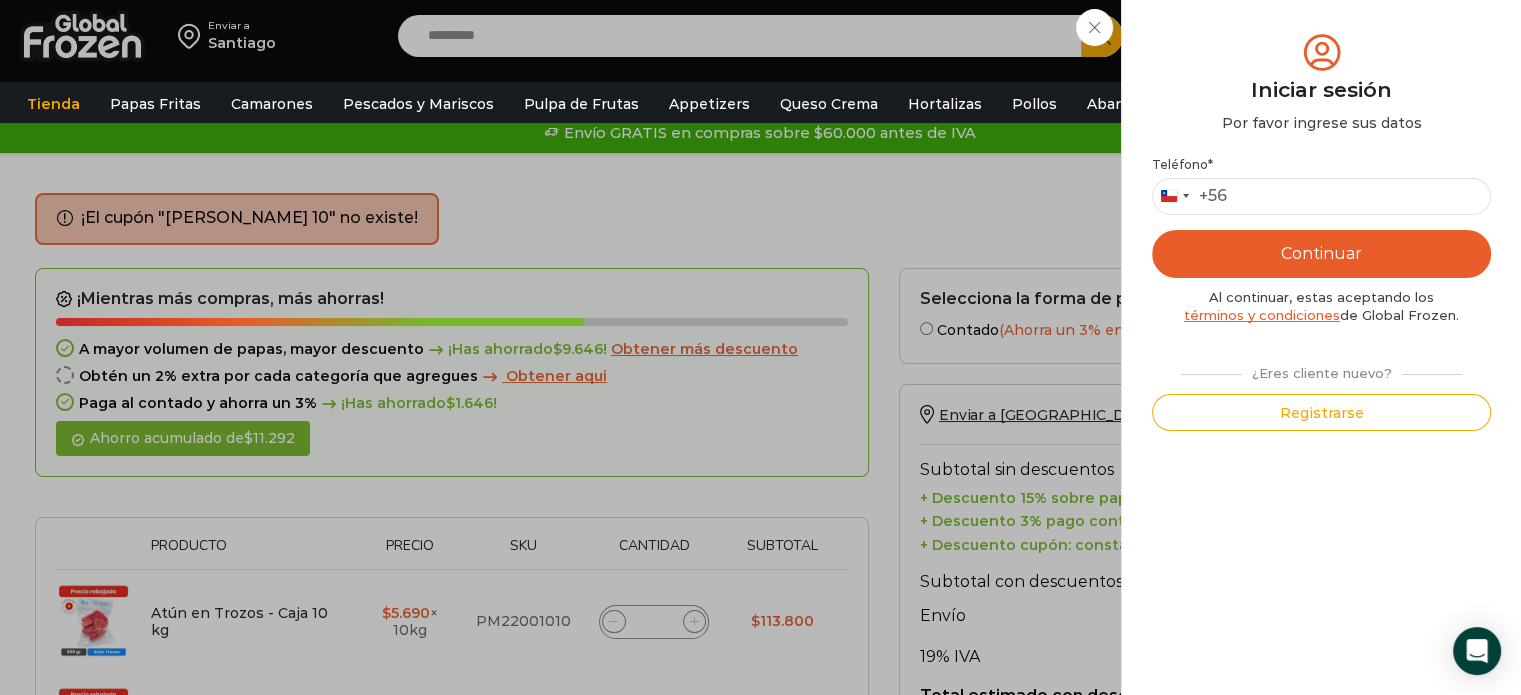 click on "Iniciar sesión
Mi cuenta
Login
Register
Iniciar sesión
Por favor ingrese sus datos
Iniciar sesión
Se envió un mensaje de WhatsApp con el código de verificación a tu teléfono
* ." at bounding box center [1329, 36] 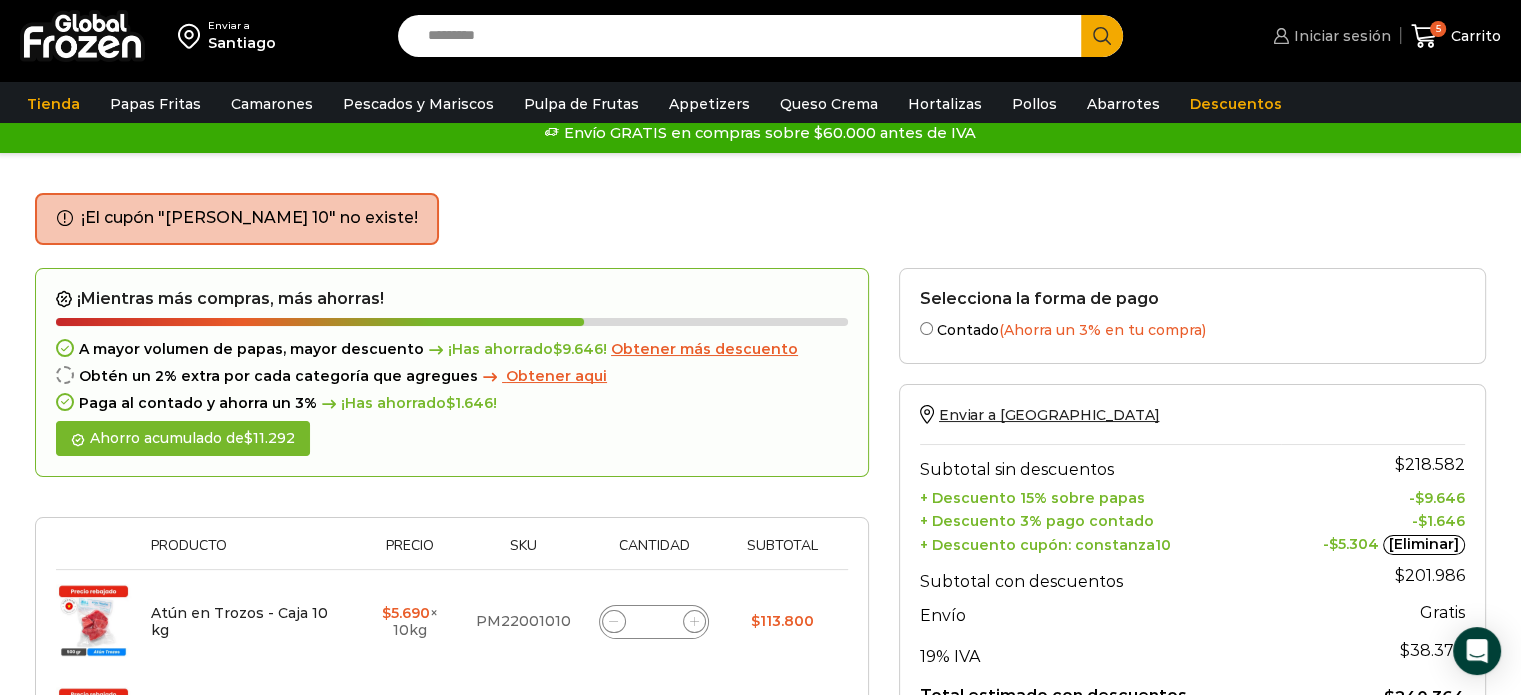 click on "Iniciar sesión" at bounding box center [1340, 36] 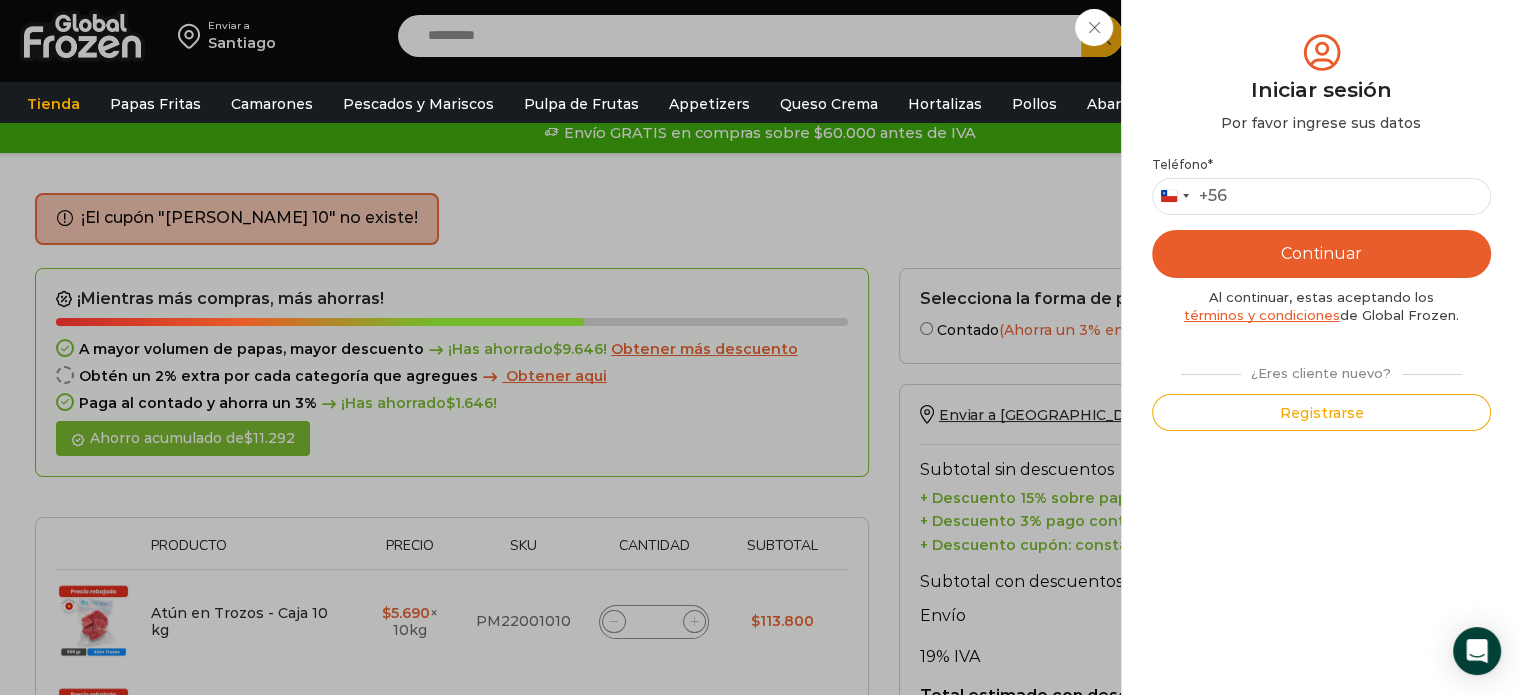 click on "Iniciar sesión
Mi cuenta
Login
Register
Iniciar sesión
Por favor ingrese sus datos
Iniciar sesión
Se envió un mensaje de WhatsApp con el código de verificación a tu teléfono
* ." at bounding box center (1329, 36) 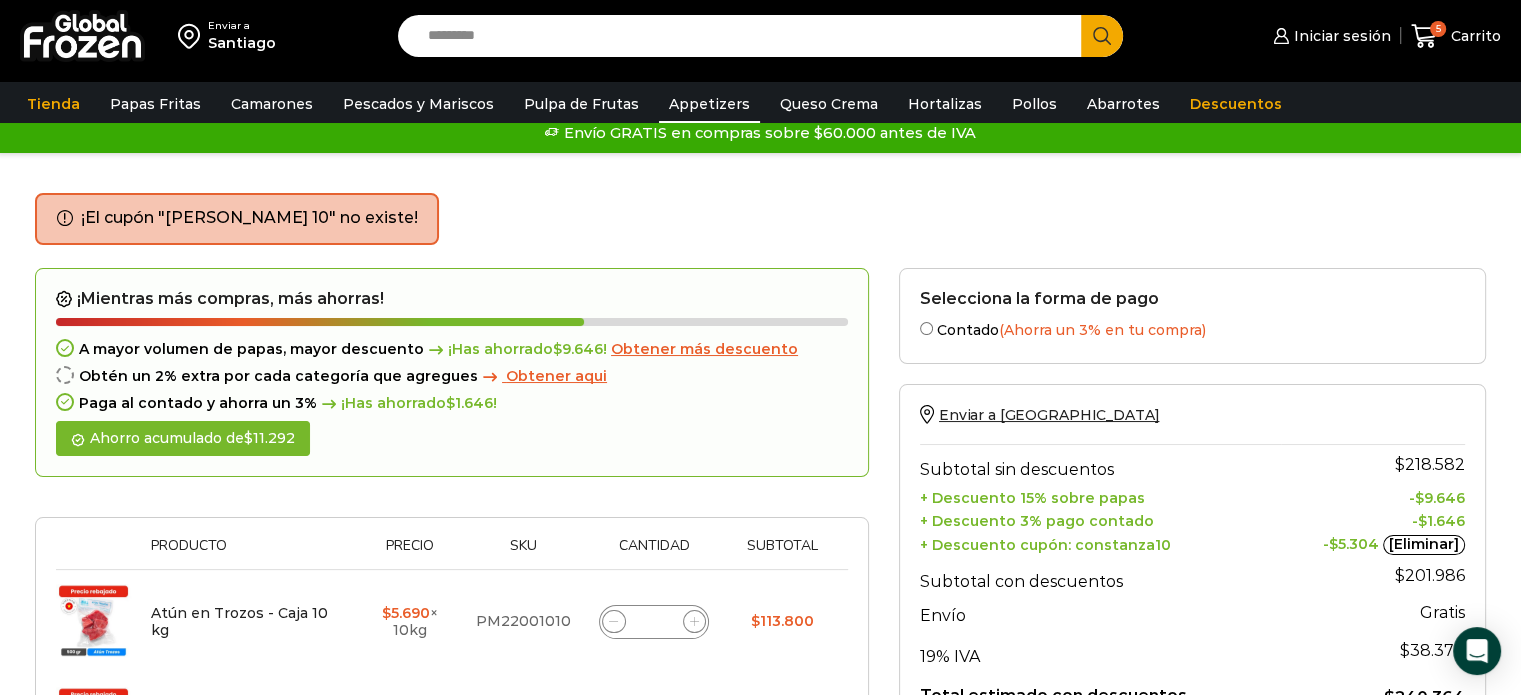click on "Appetizers" at bounding box center (709, 104) 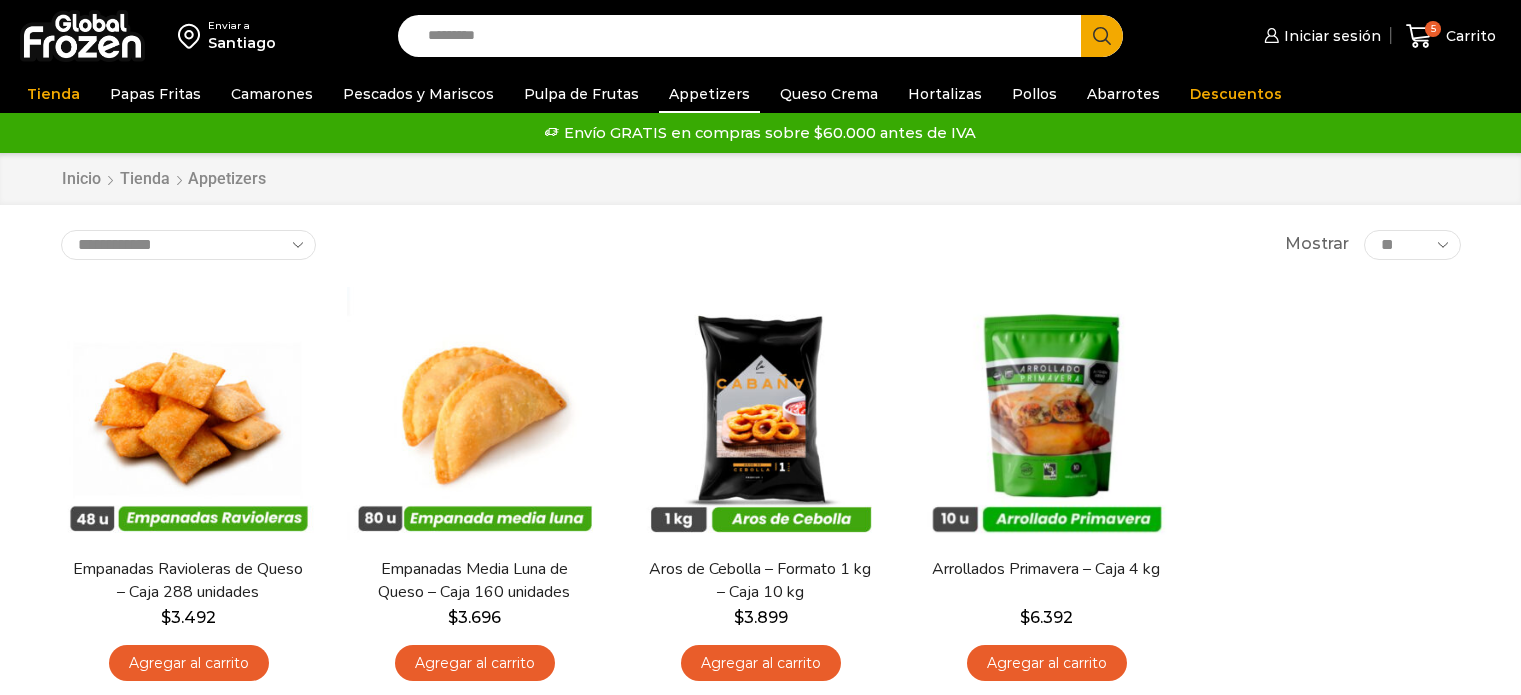 scroll, scrollTop: 0, scrollLeft: 0, axis: both 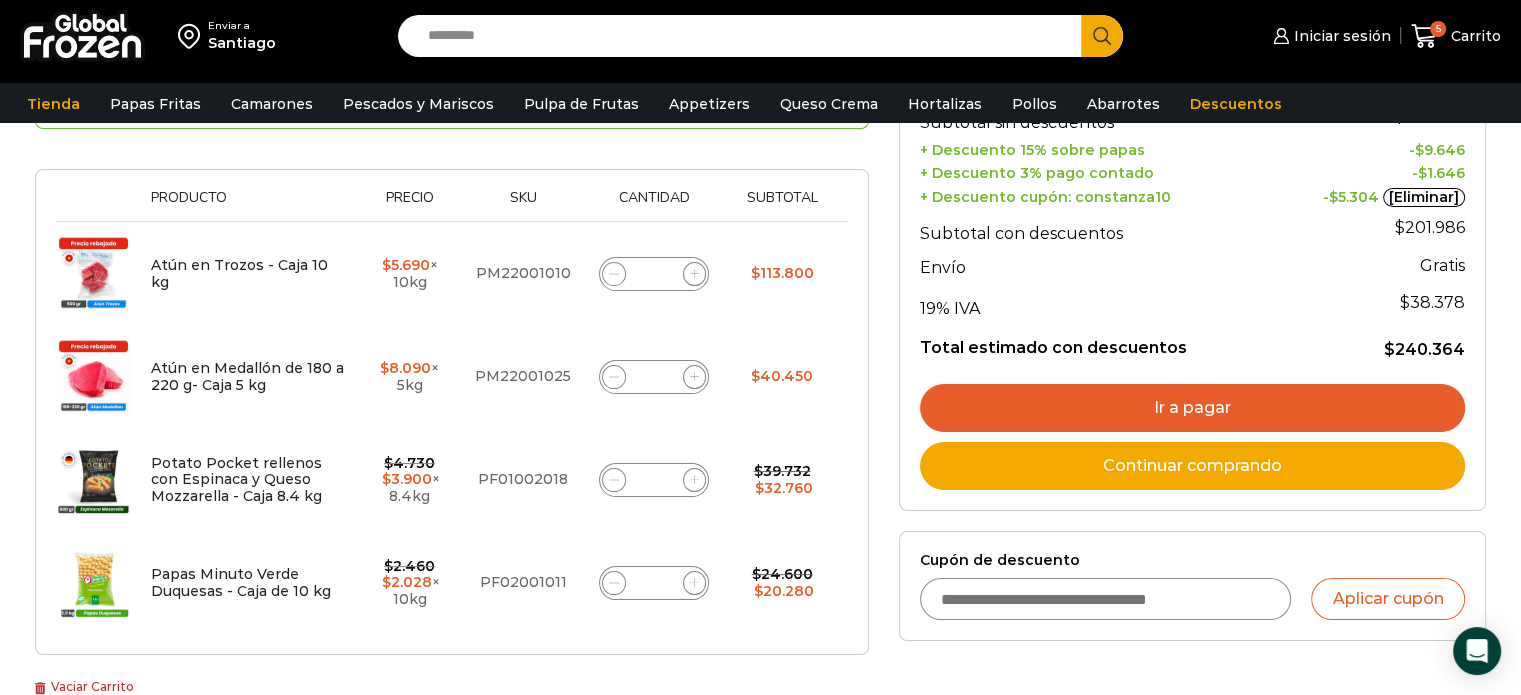 click on "Ir a pagar" at bounding box center (1192, 408) 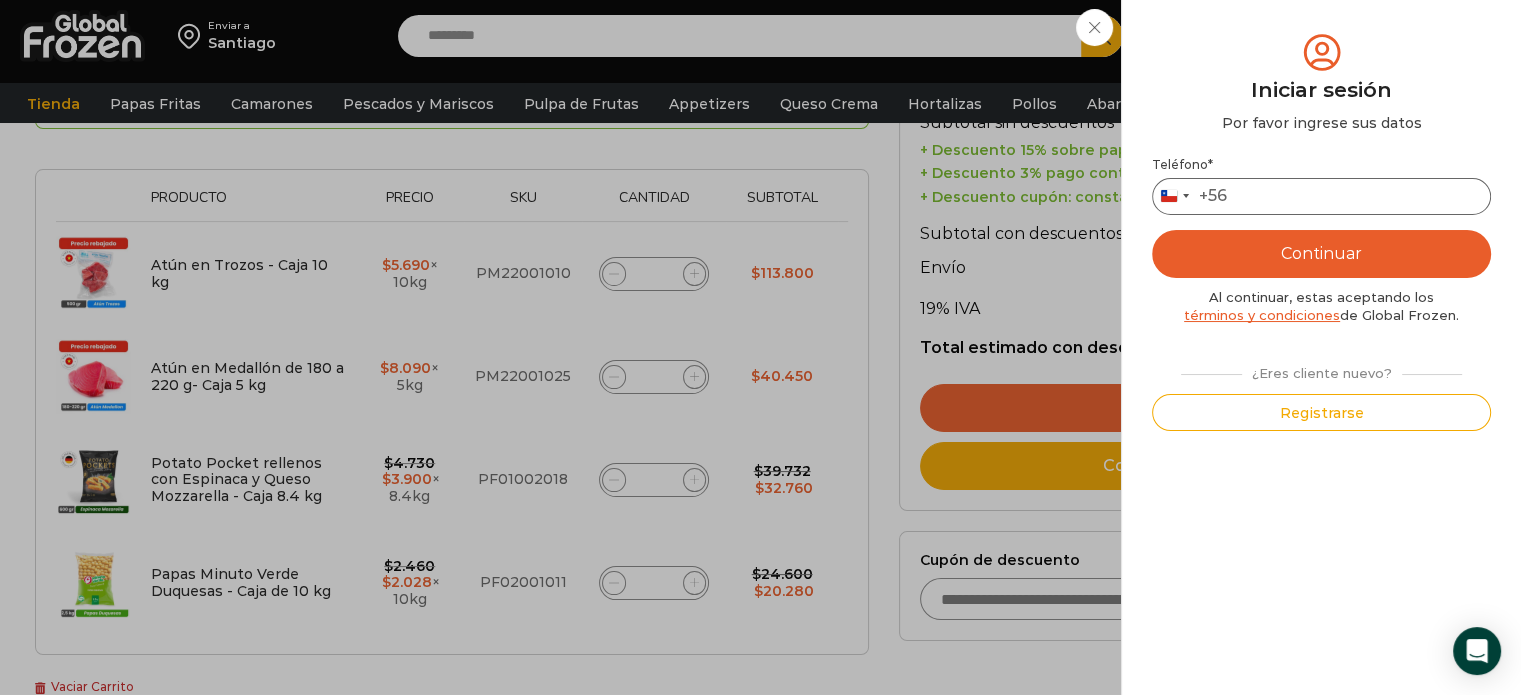 click on "Teléfono
*" at bounding box center [1321, 196] 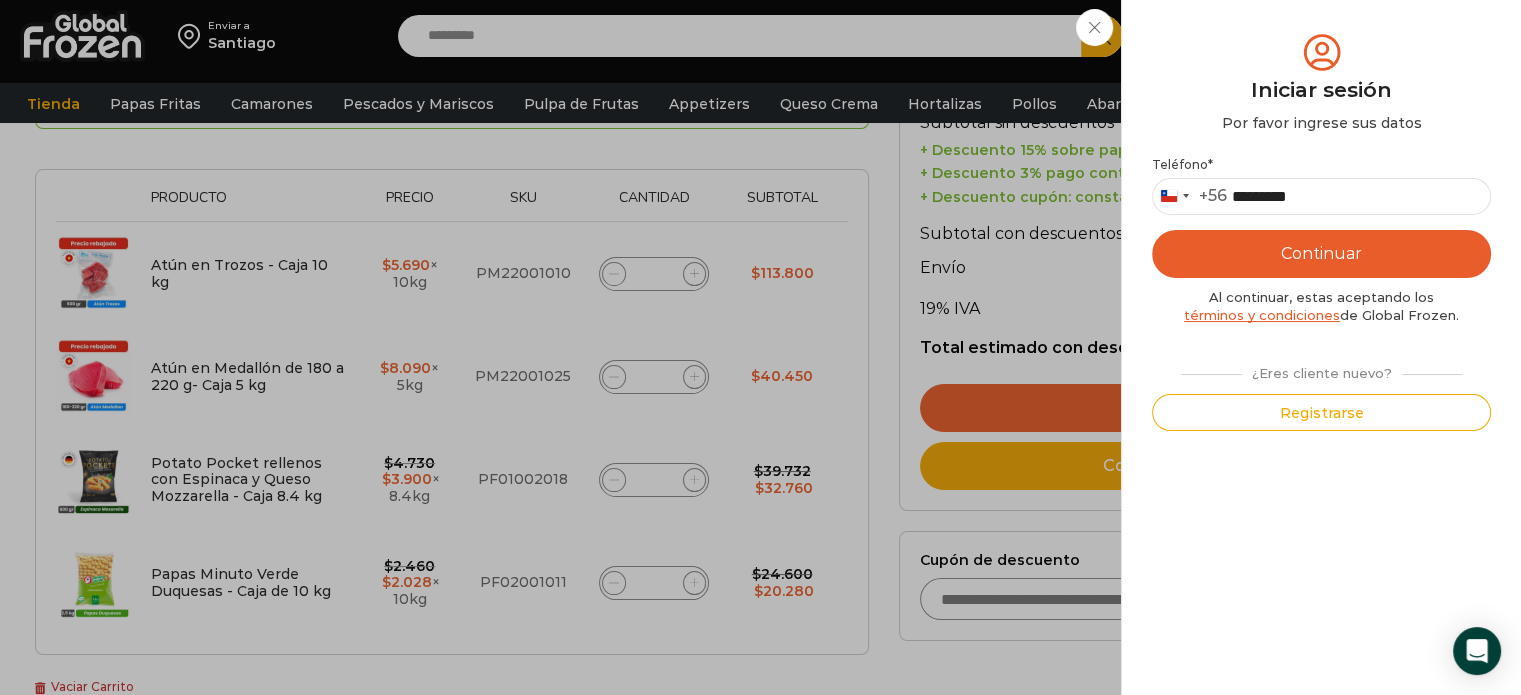 click on "Continuar" at bounding box center (1321, 254) 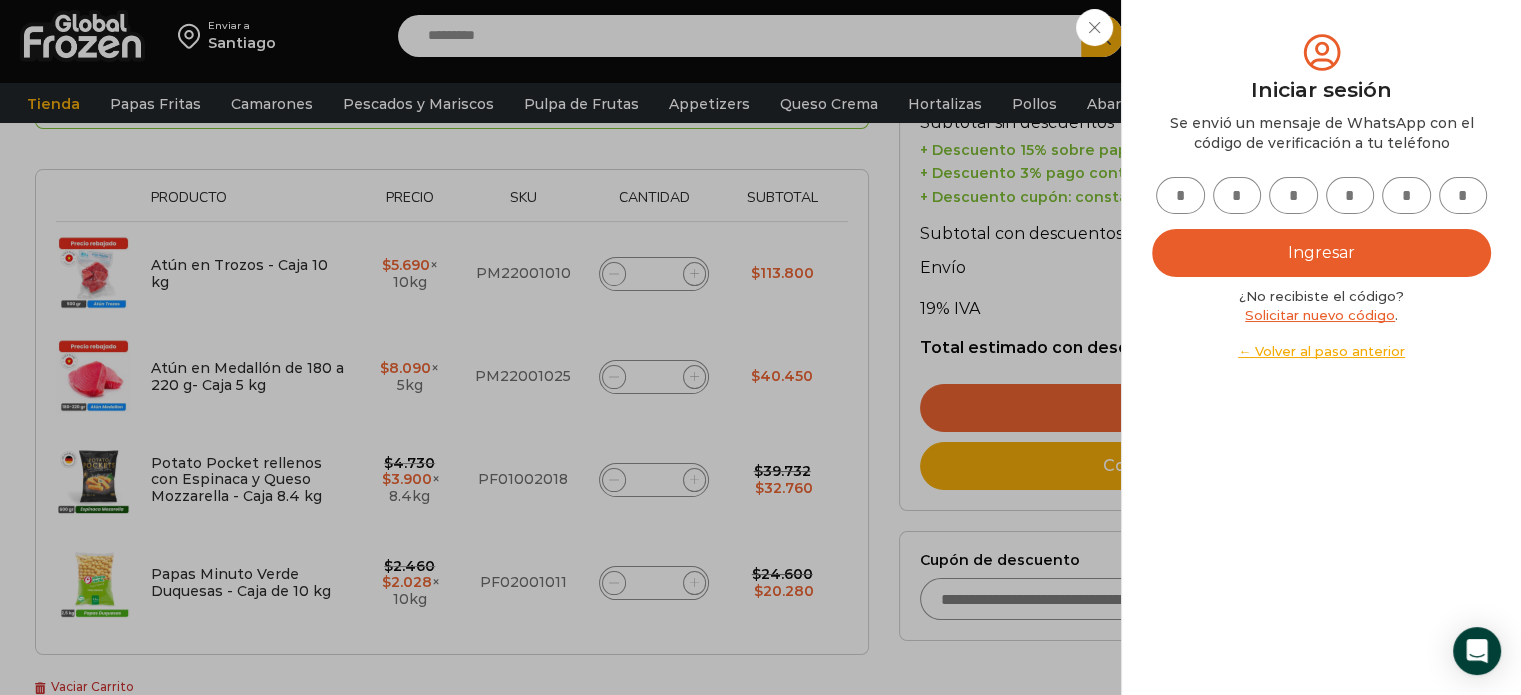 click on "Iniciar sesión
Mi cuenta
Login
Register
Iniciar sesión
Por favor ingrese sus datos
Iniciar sesión
Se envió un mensaje de WhatsApp con el código de verificación a tu teléfono
* ." at bounding box center (1329, 36) 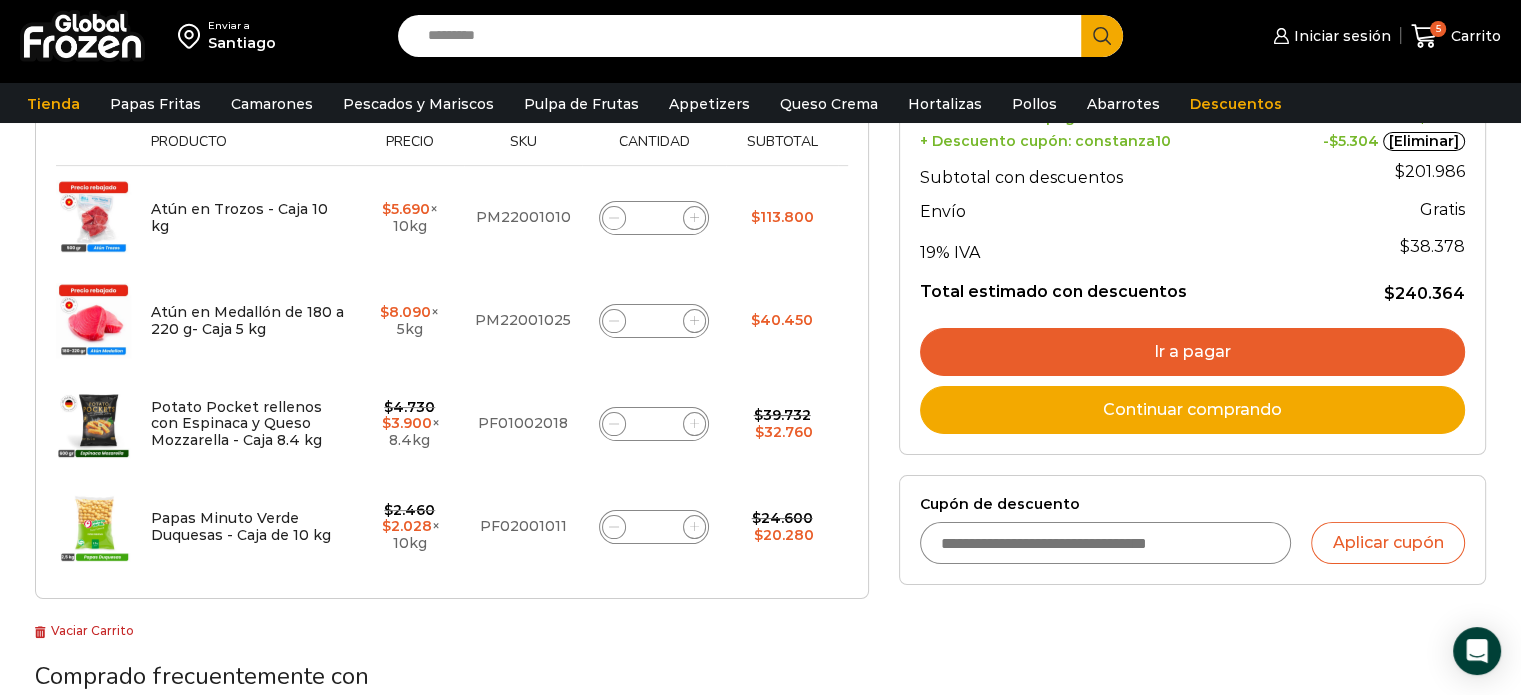 scroll, scrollTop: 84, scrollLeft: 0, axis: vertical 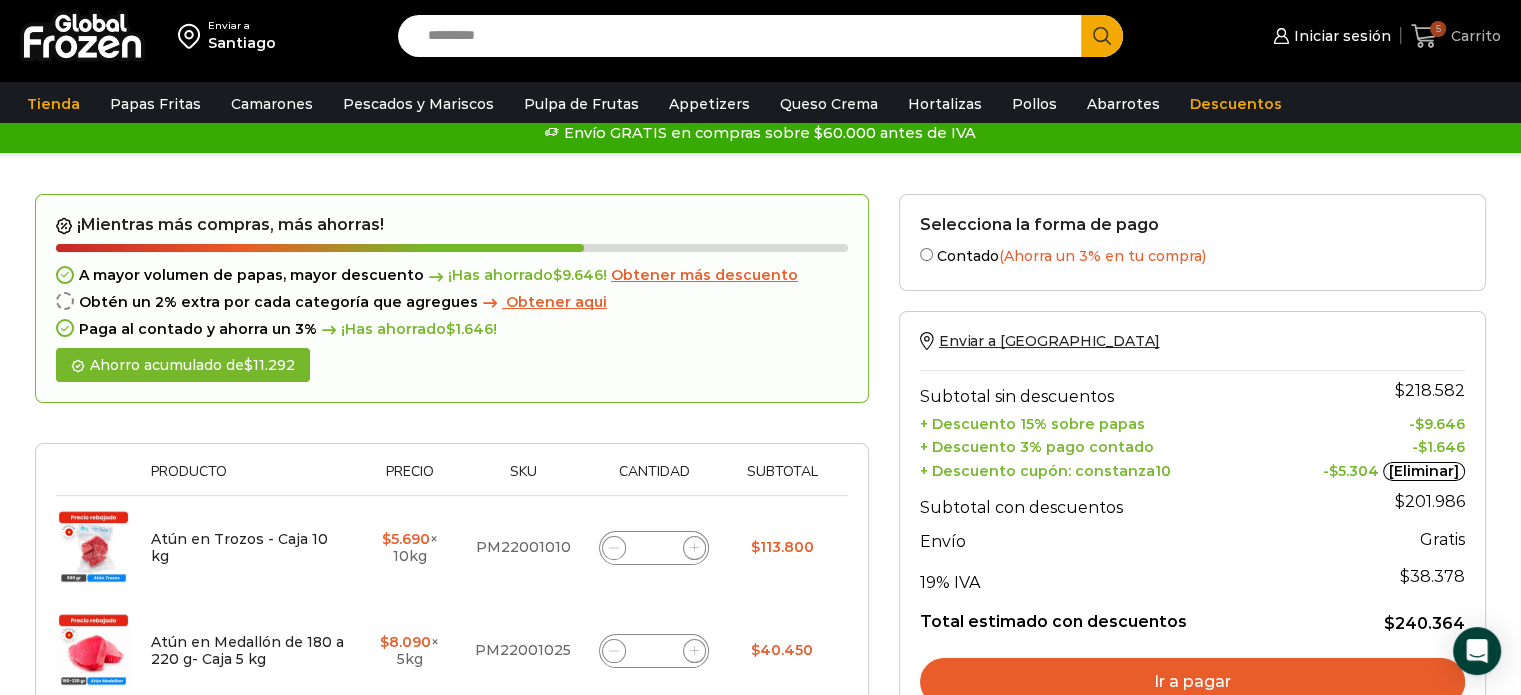 click on "Carrito" at bounding box center (1473, 36) 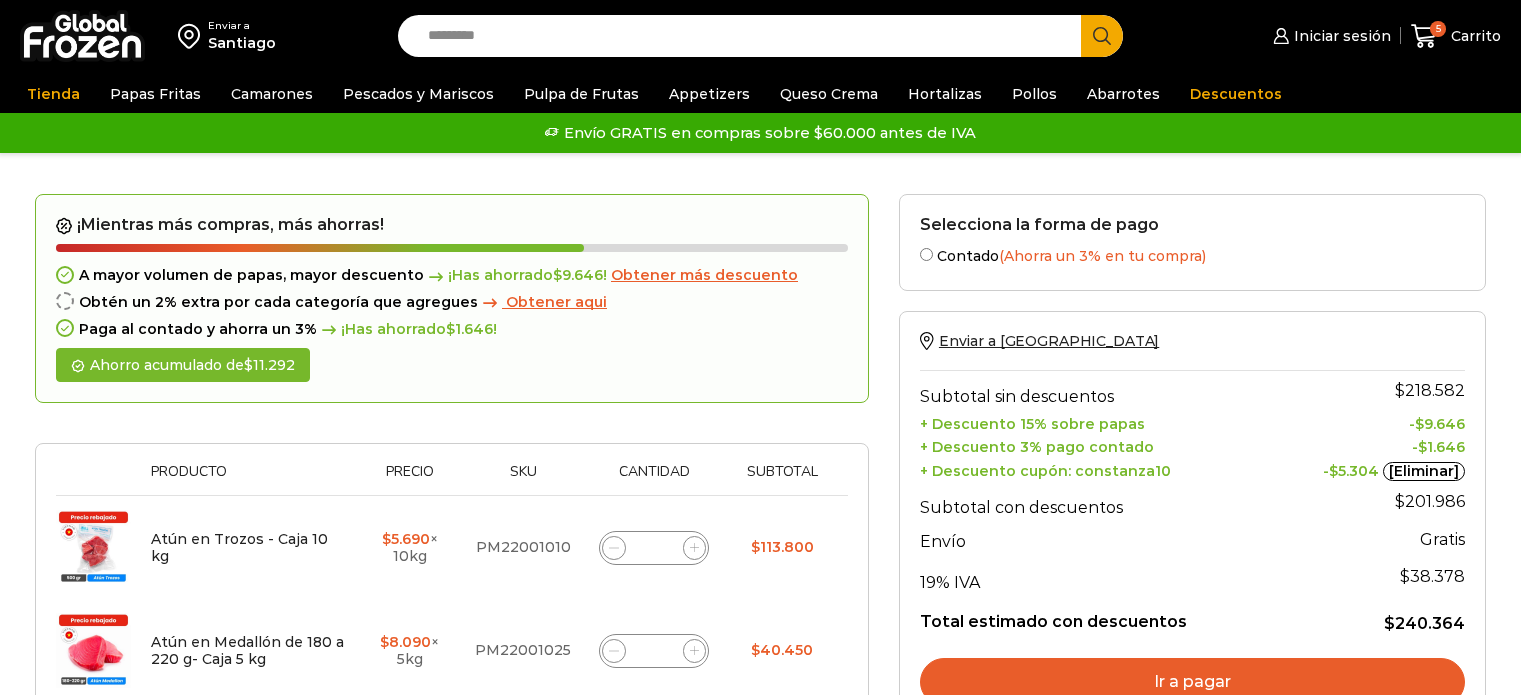 scroll, scrollTop: 0, scrollLeft: 0, axis: both 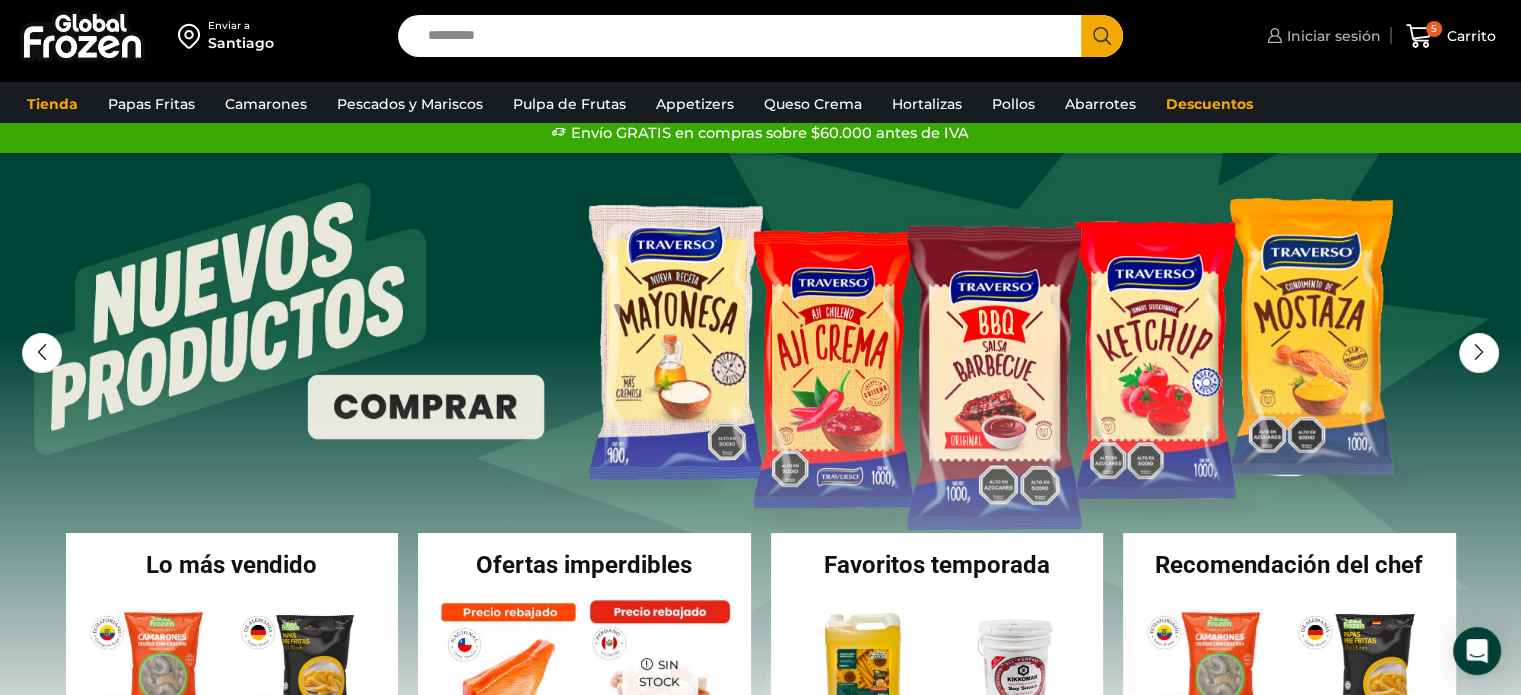 click on "Iniciar sesión" at bounding box center (1331, 36) 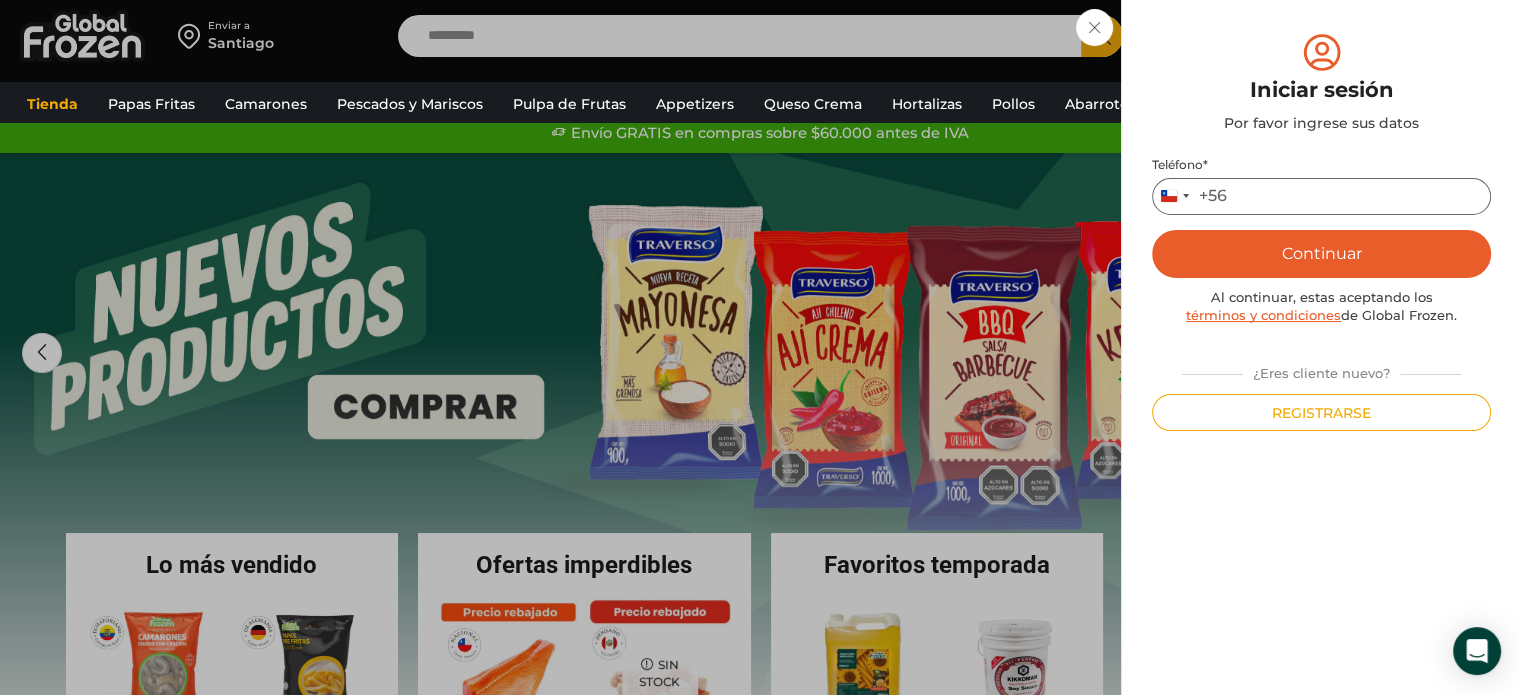 click on "Teléfono
*" at bounding box center [1321, 196] 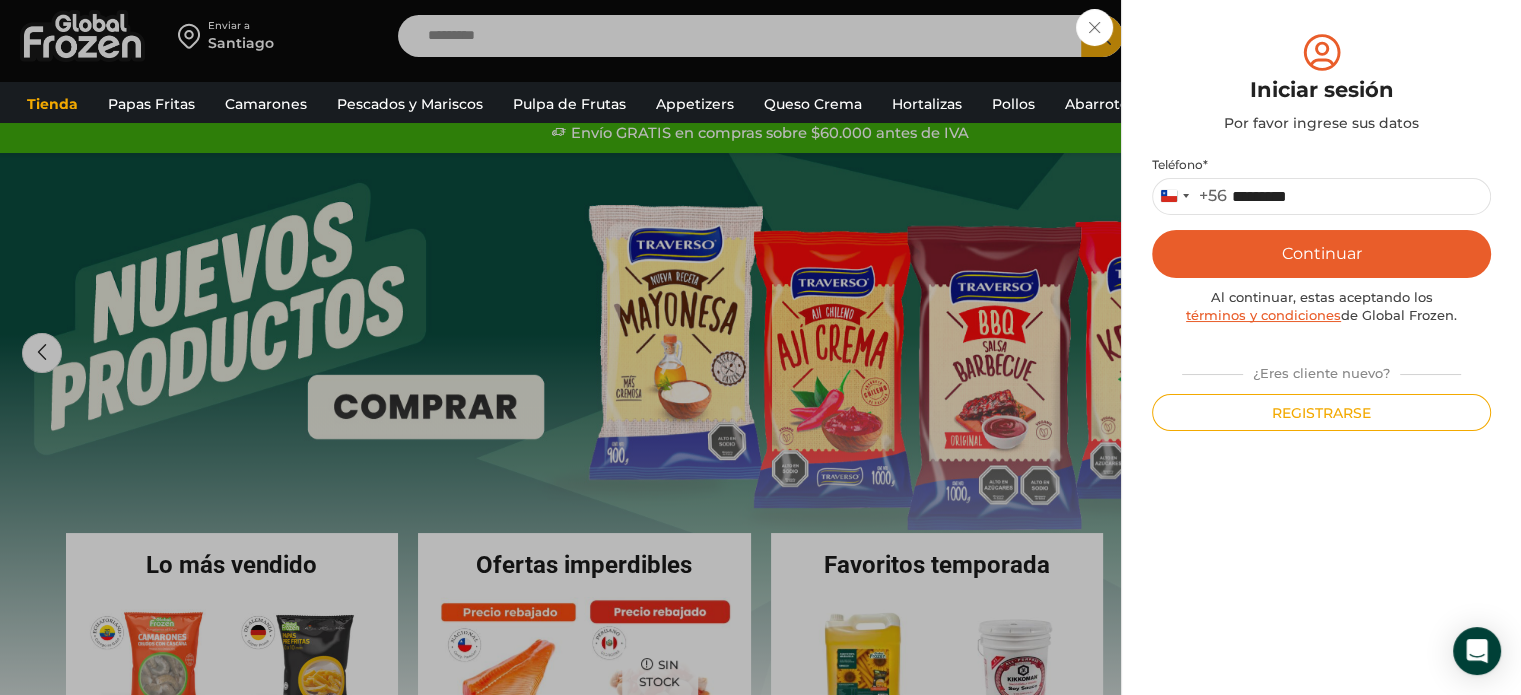 click on "Continuar" at bounding box center [1321, 254] 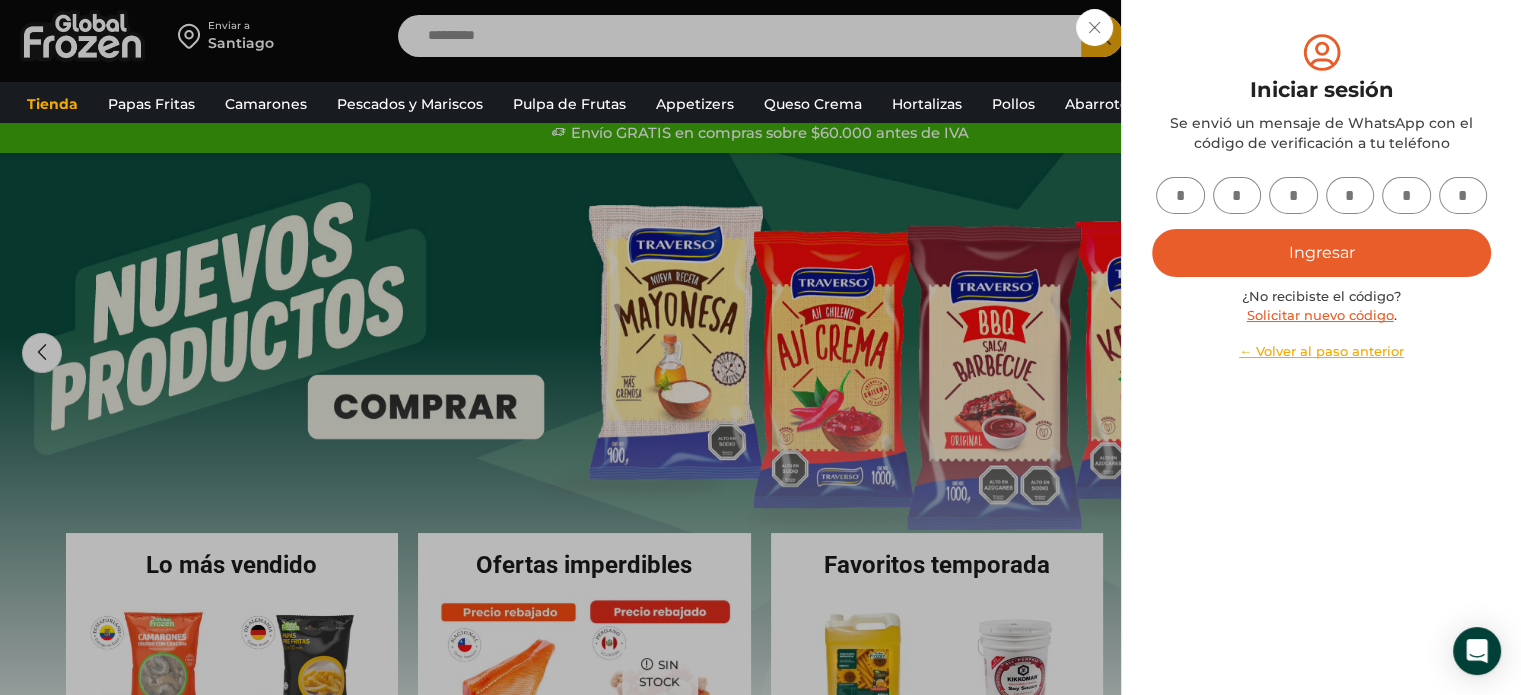 click at bounding box center [1180, 195] 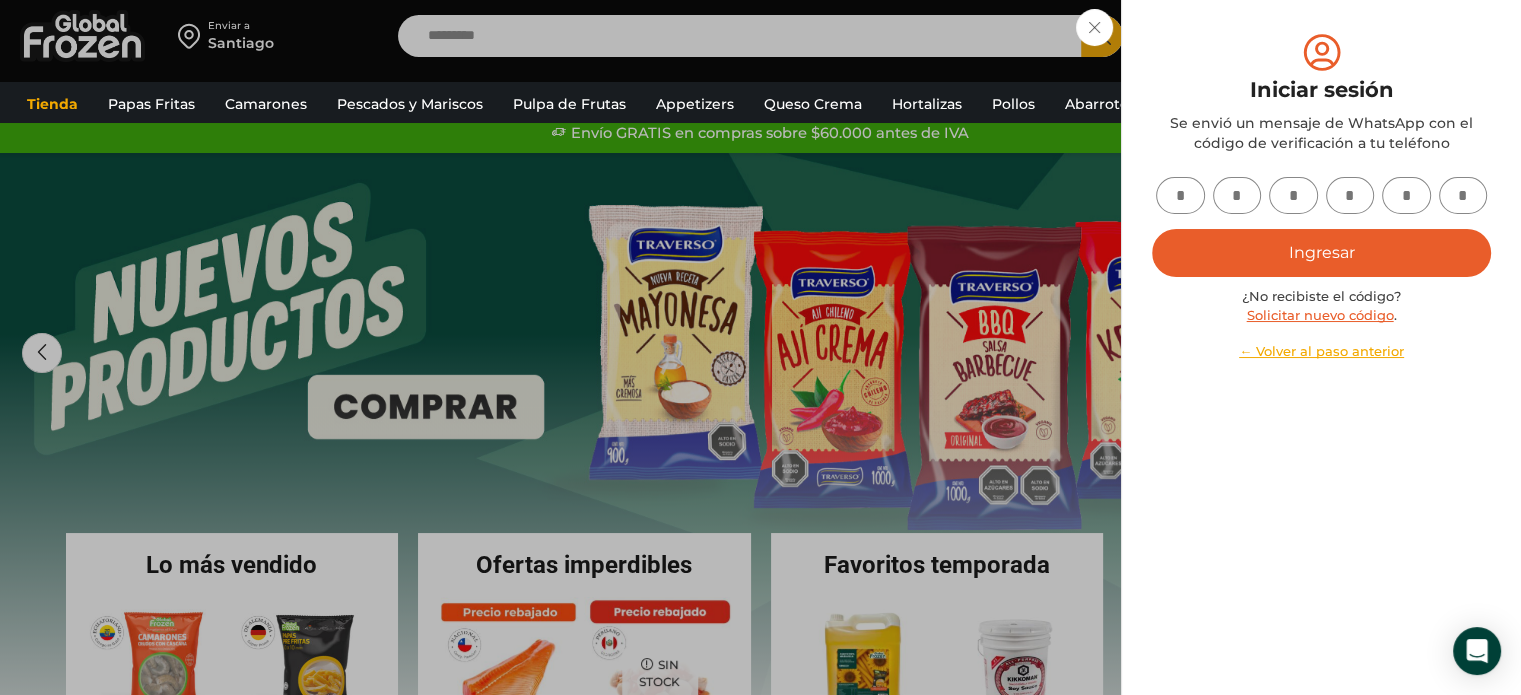 type on "*" 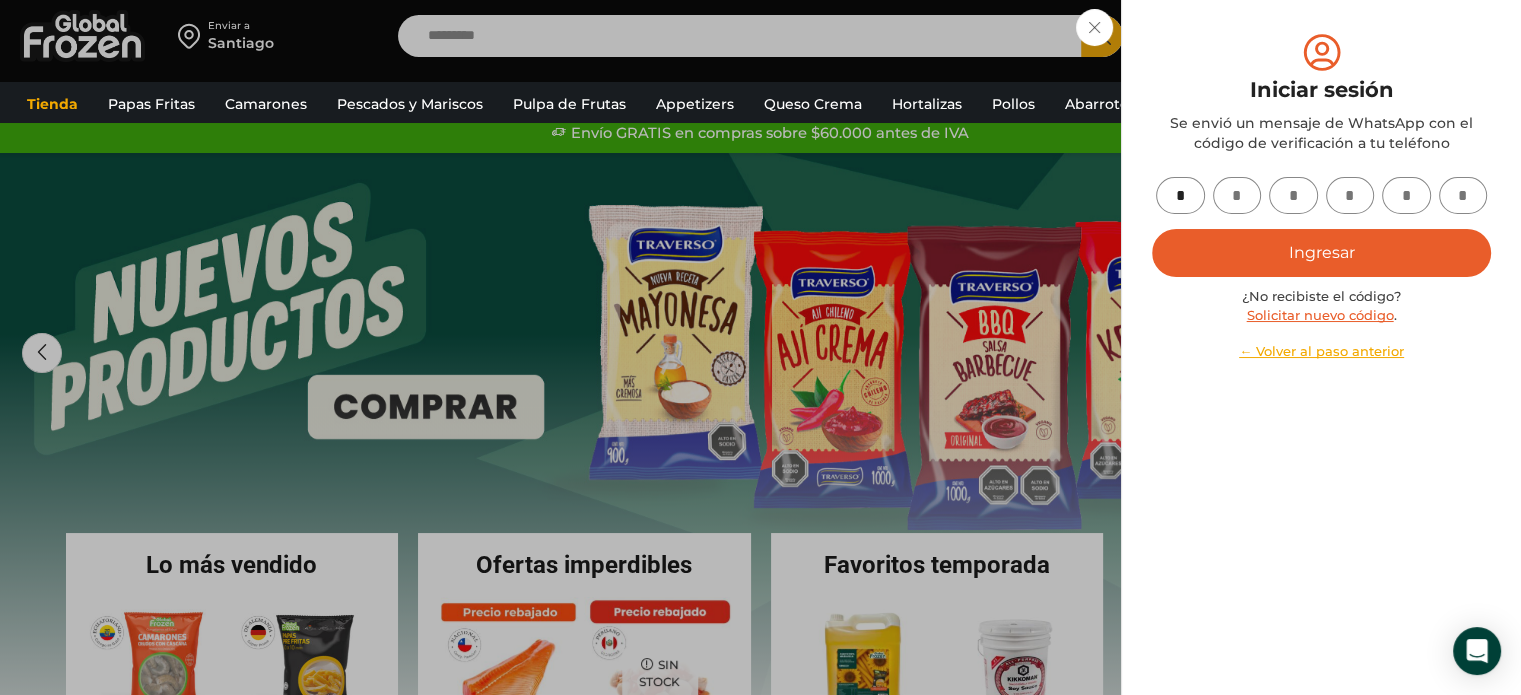 type on "*" 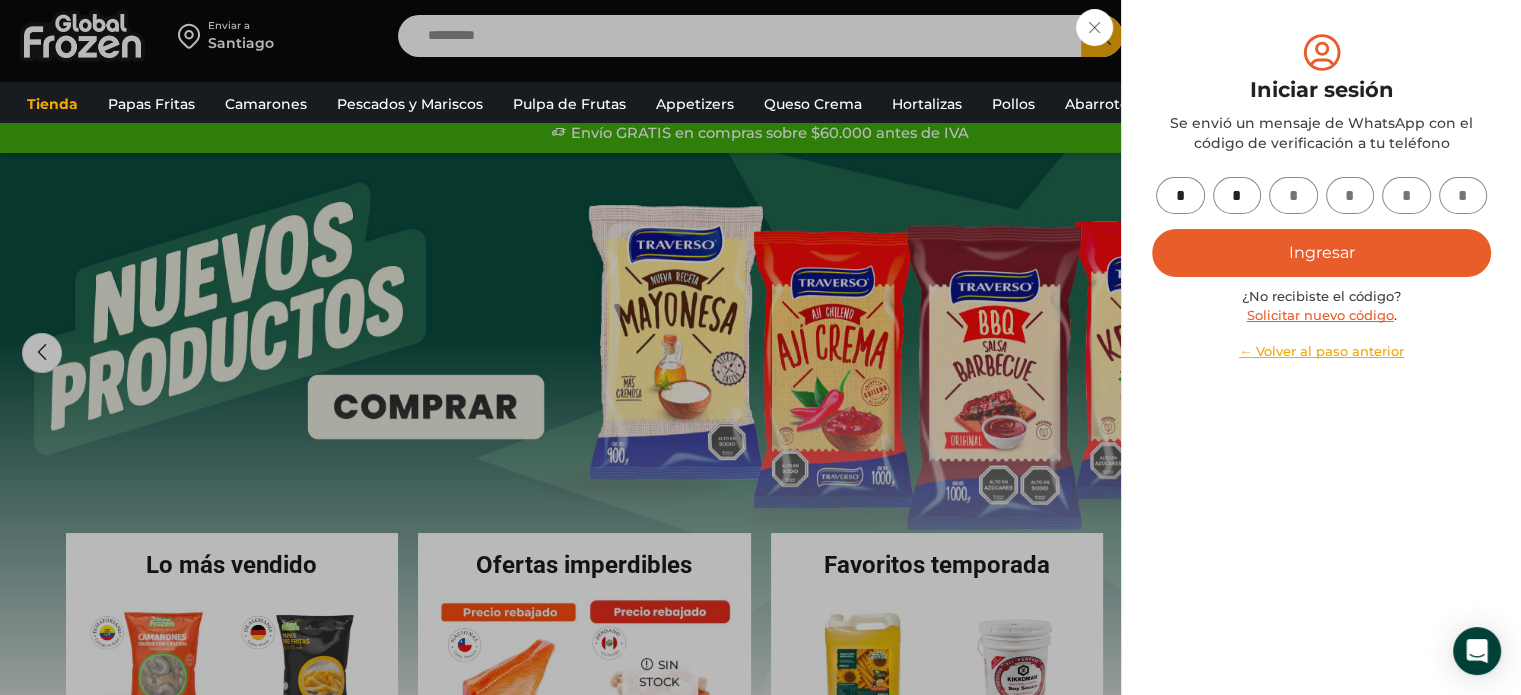 type on "*" 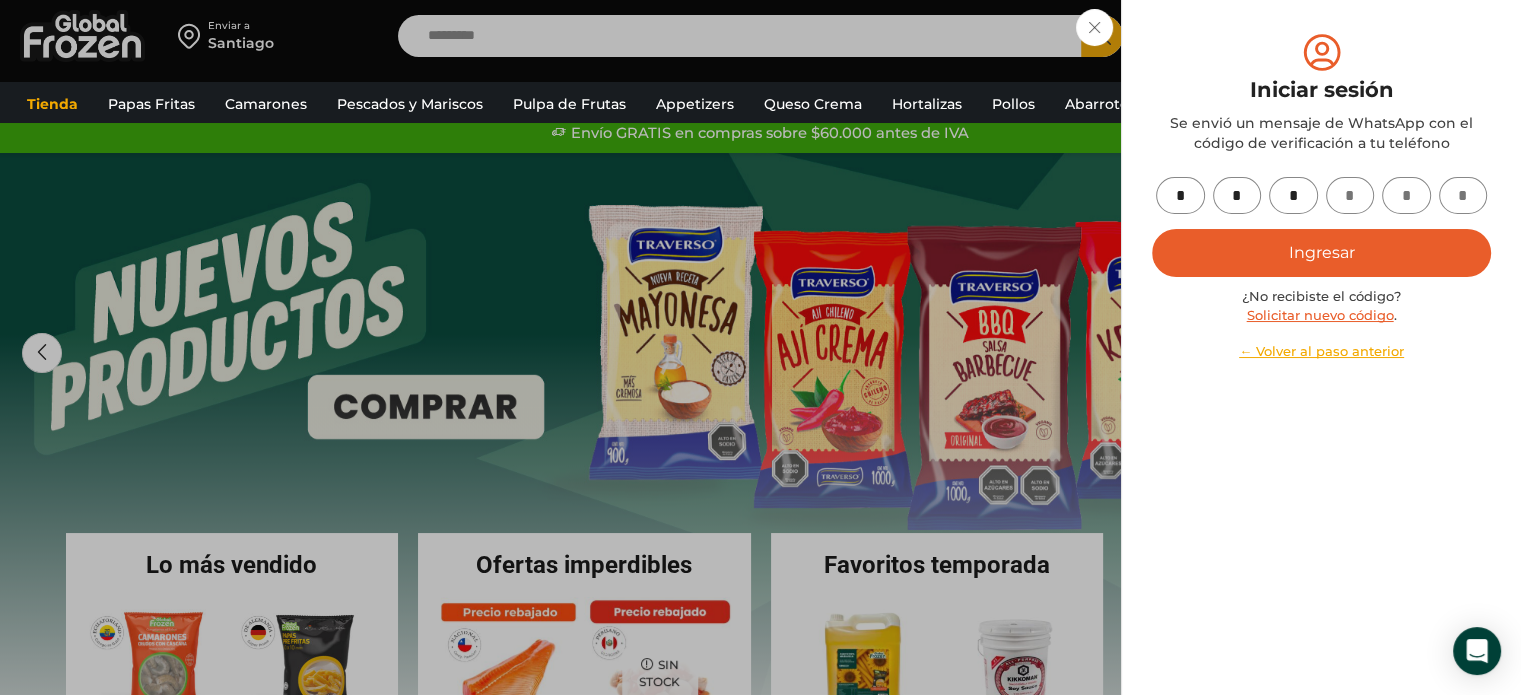 type on "*" 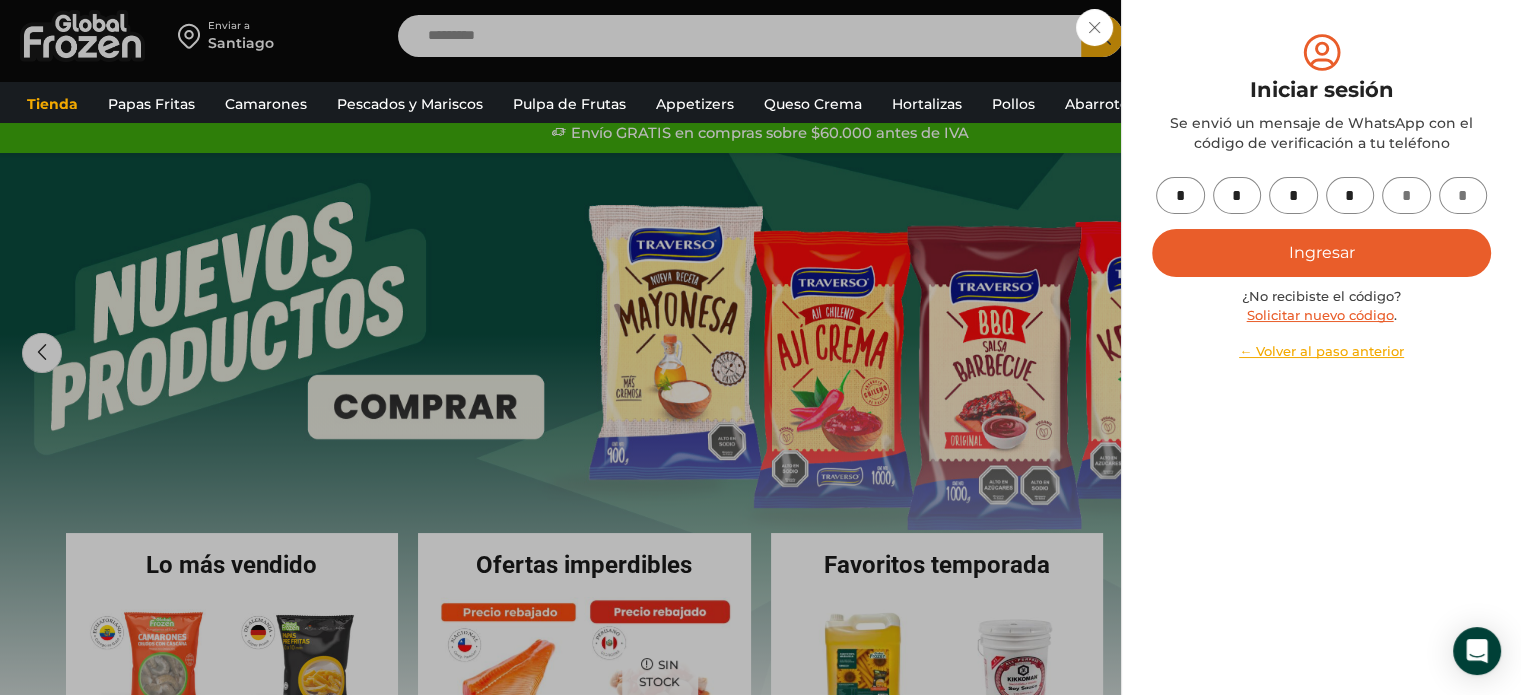 type on "*" 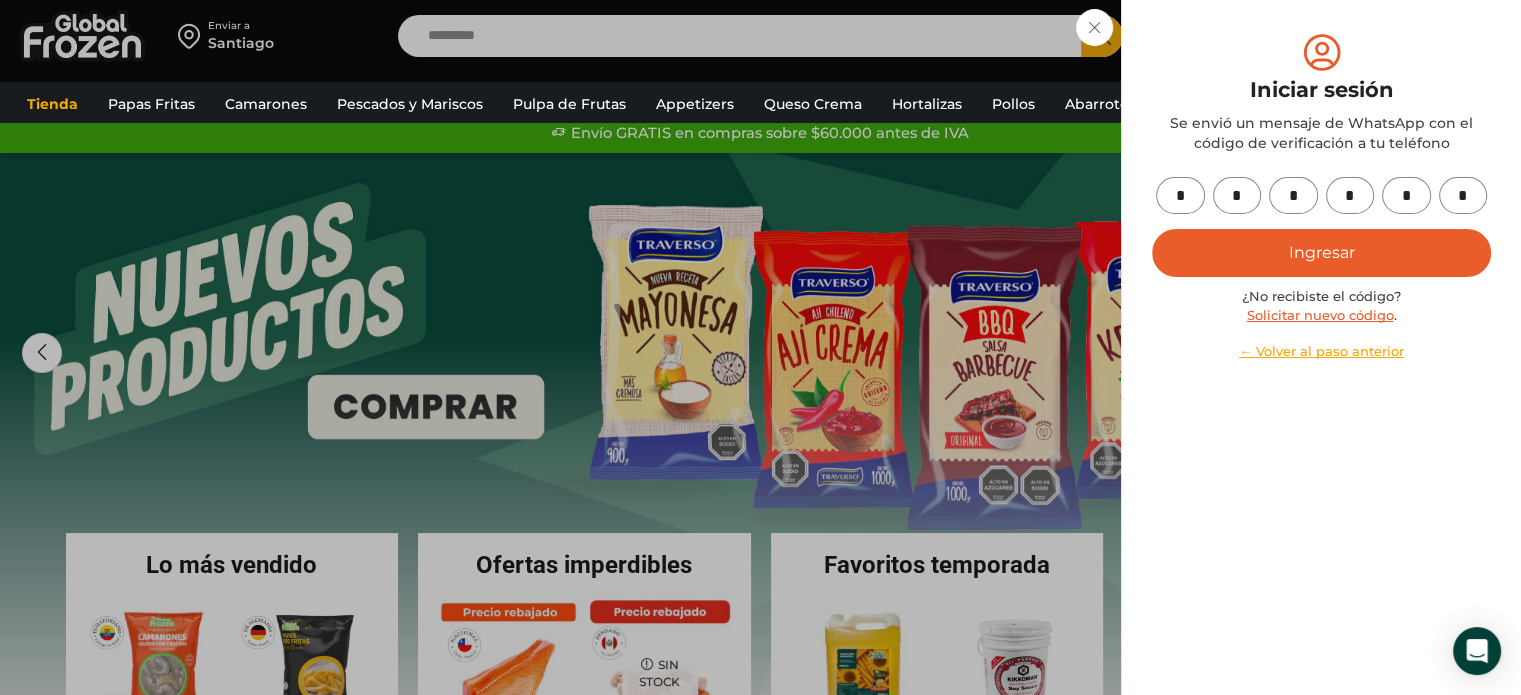 type on "*" 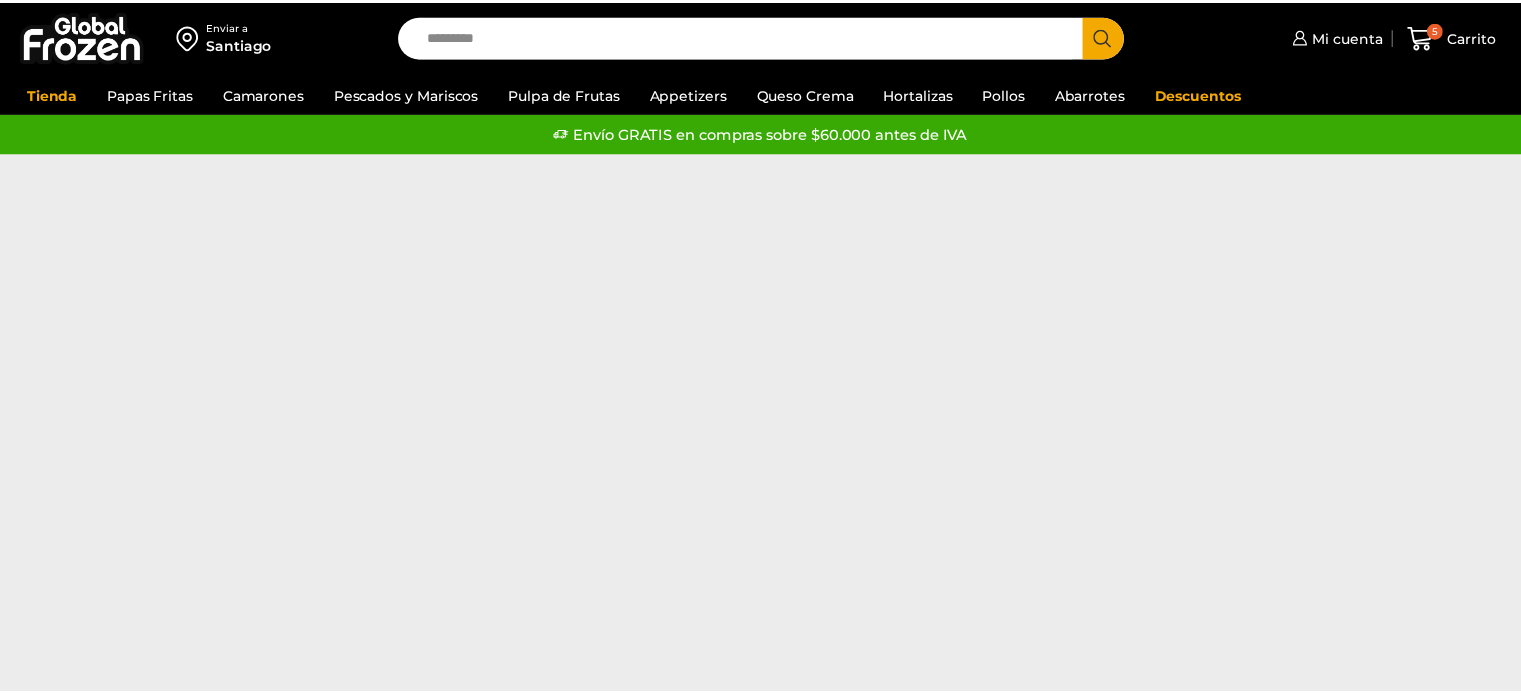 scroll, scrollTop: 0, scrollLeft: 0, axis: both 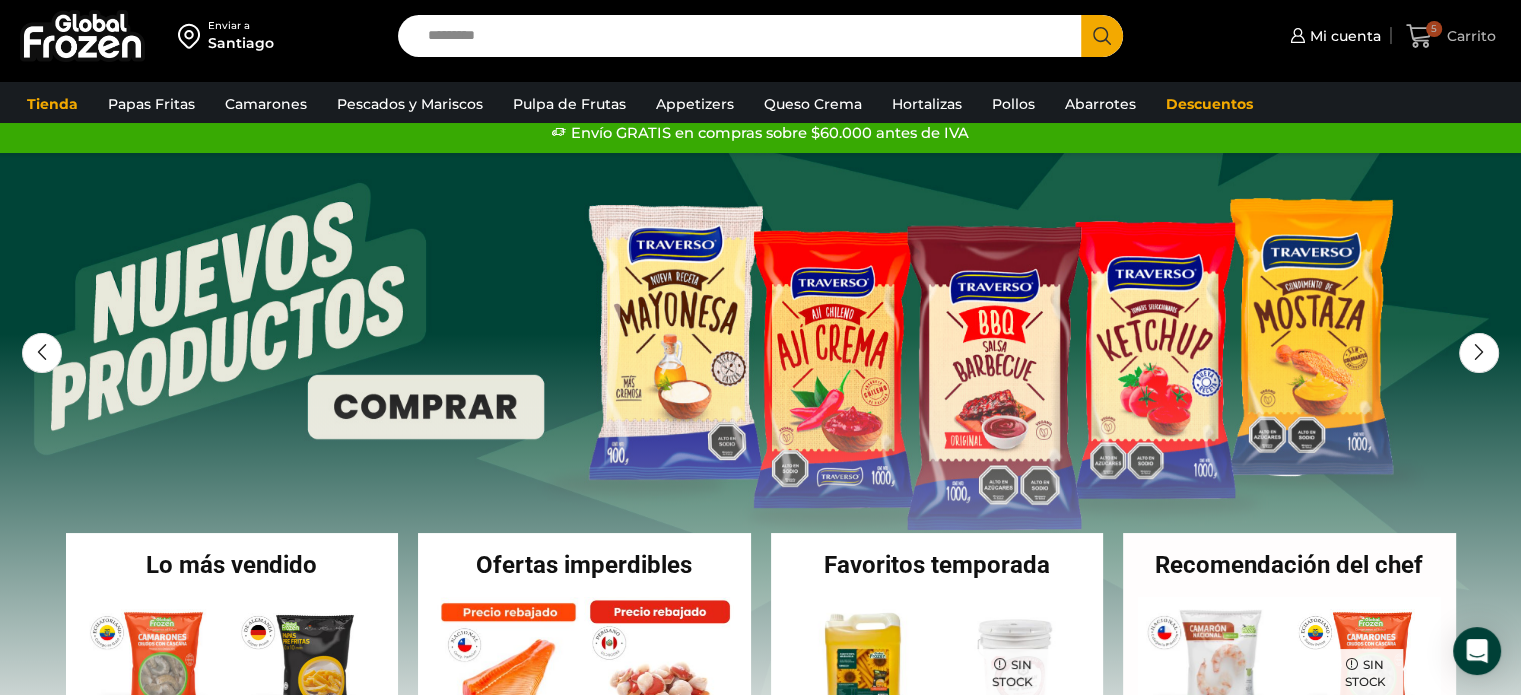 click on "Carrito" at bounding box center [1469, 36] 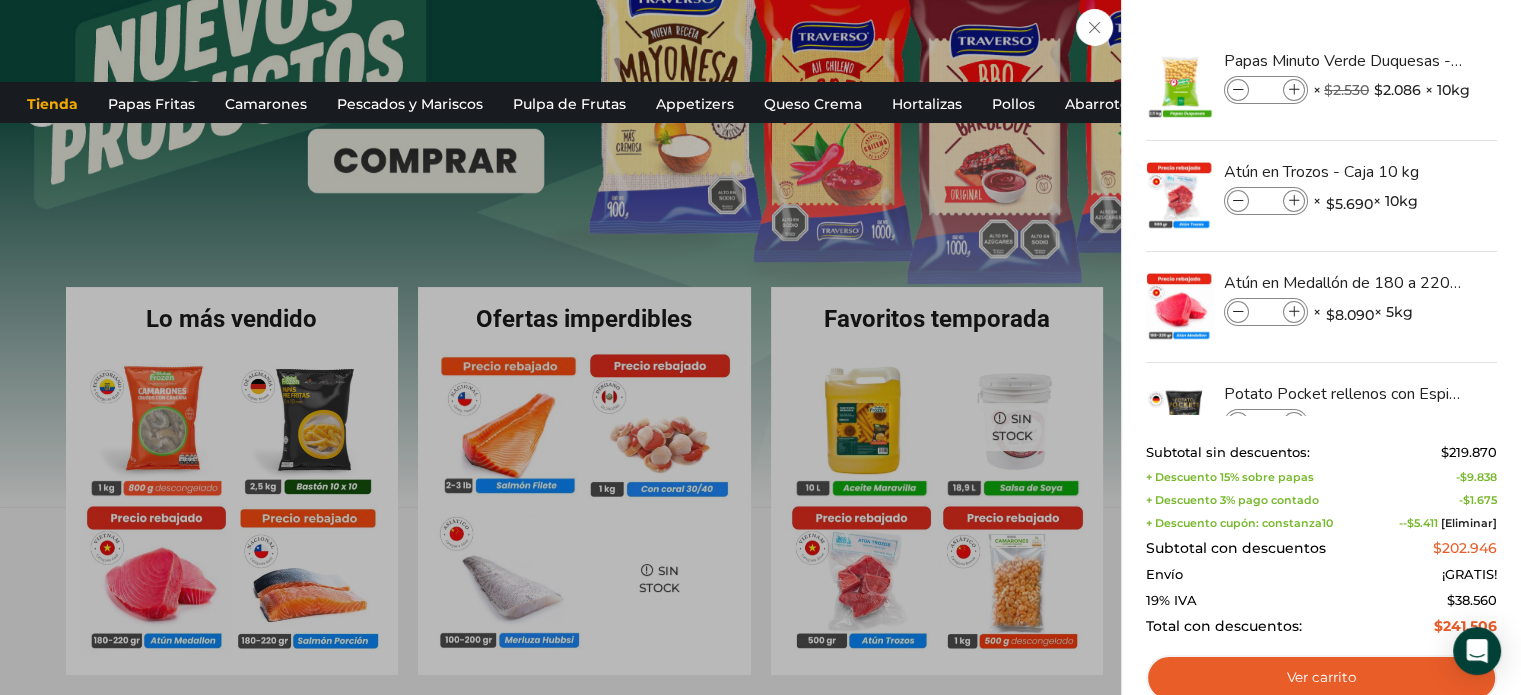 scroll, scrollTop: 484, scrollLeft: 0, axis: vertical 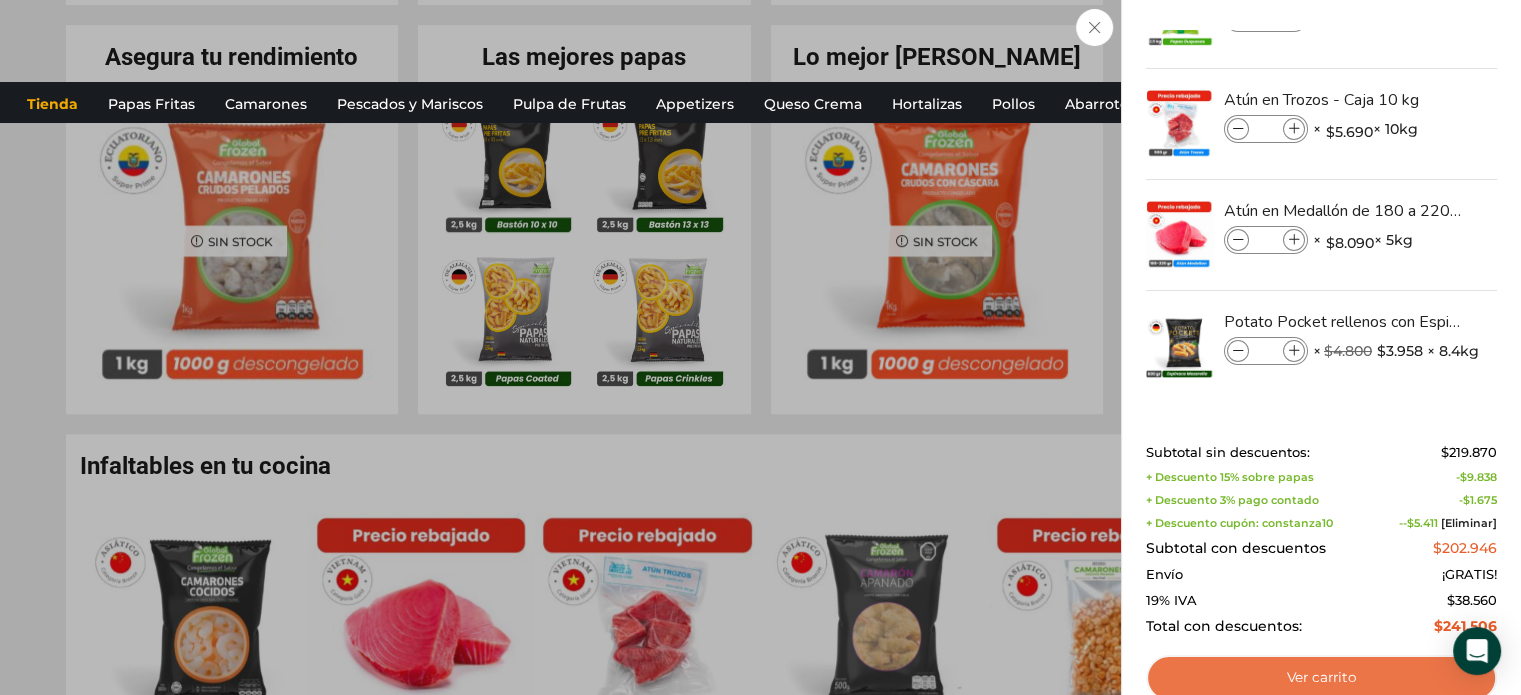 click on "Ver carrito" at bounding box center (1321, 678) 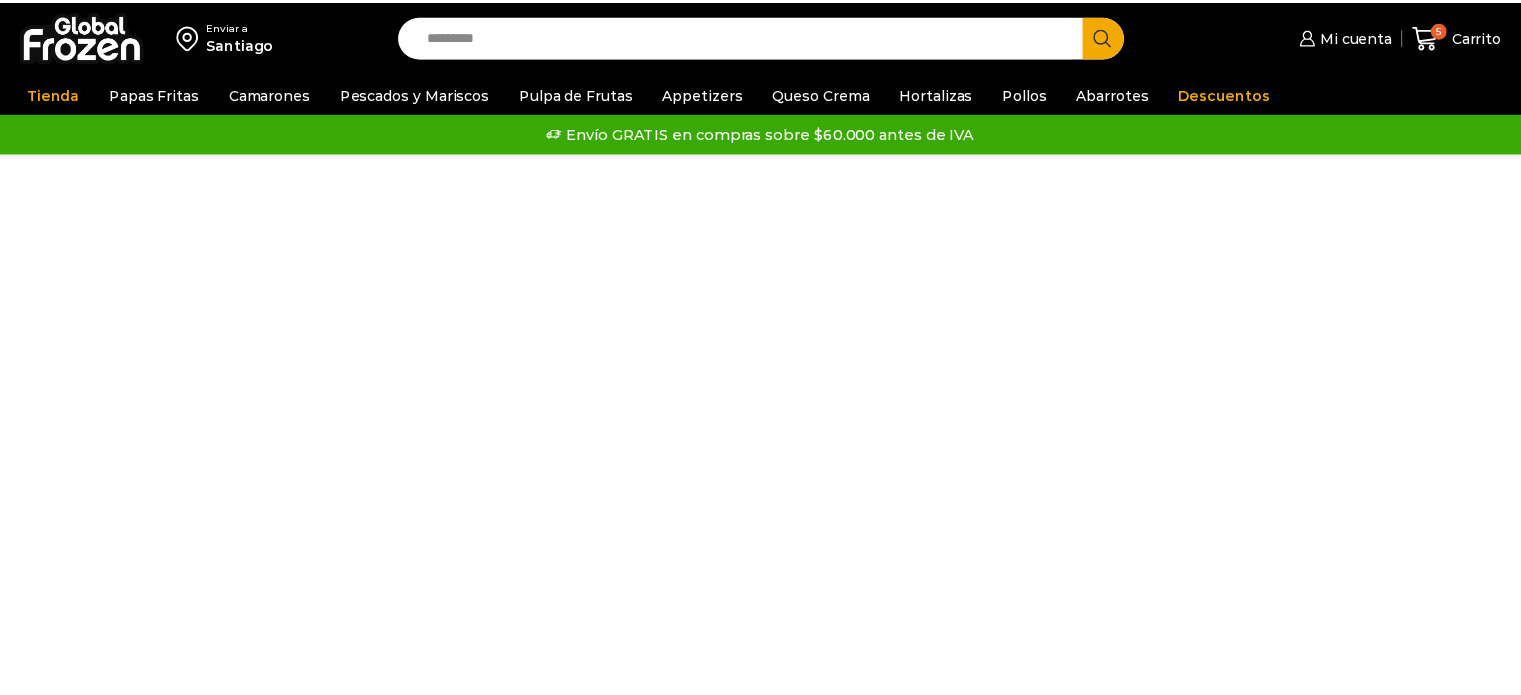 scroll, scrollTop: 0, scrollLeft: 0, axis: both 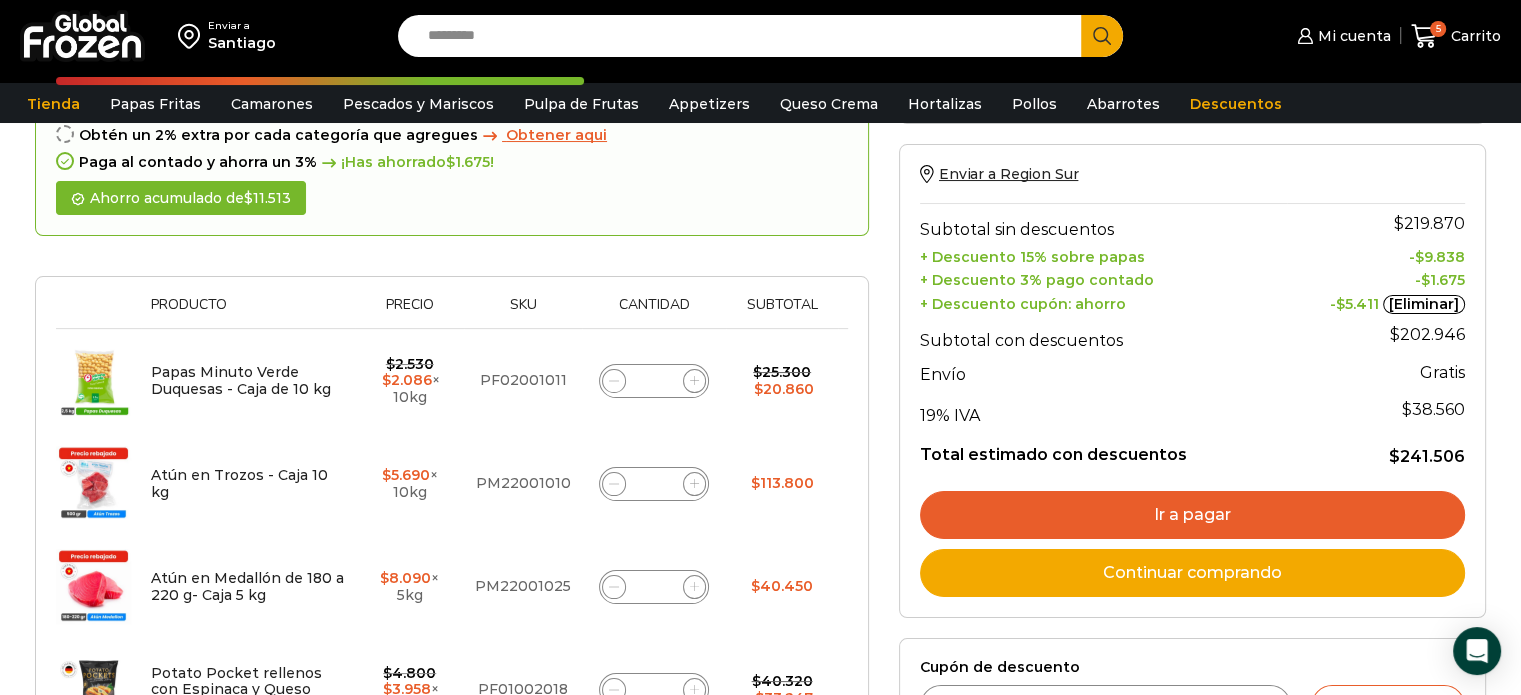 click on "Ir a pagar" at bounding box center [1192, 515] 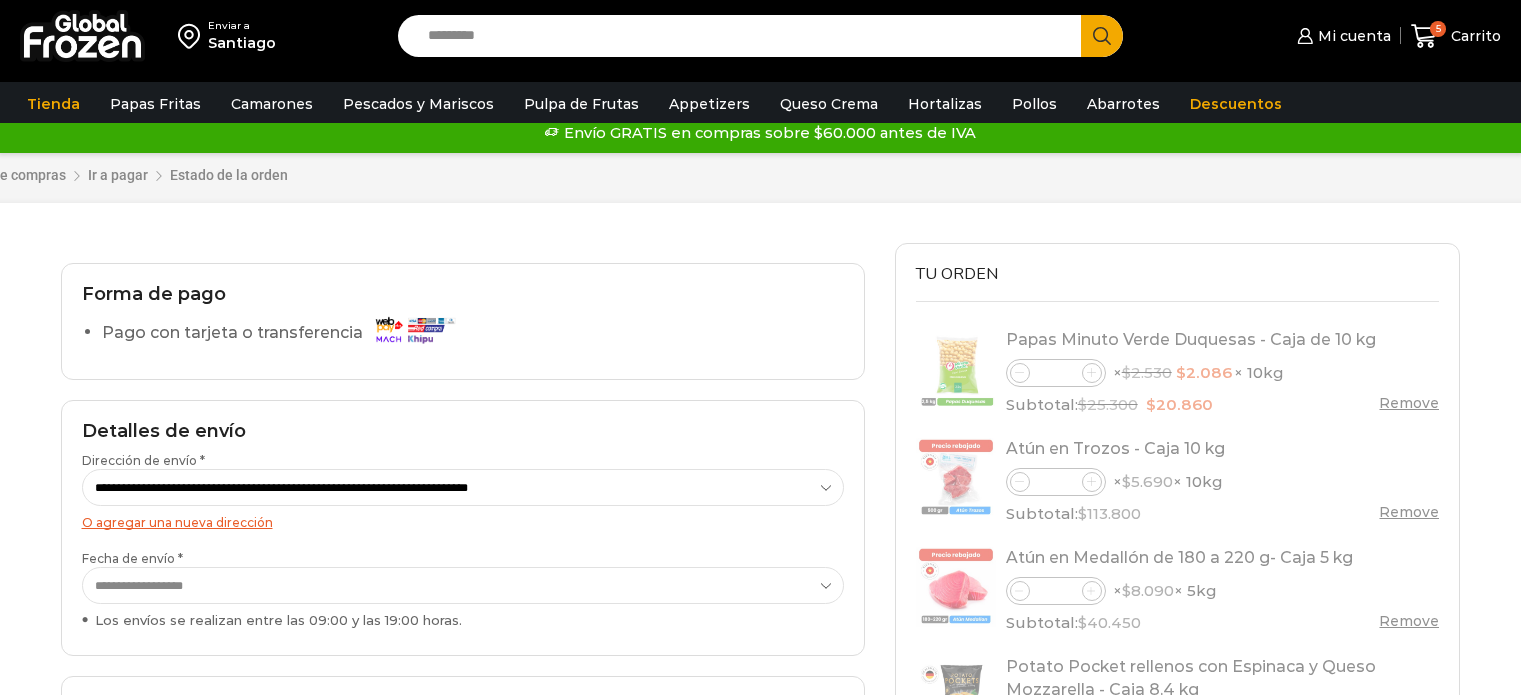 scroll, scrollTop: 0, scrollLeft: 0, axis: both 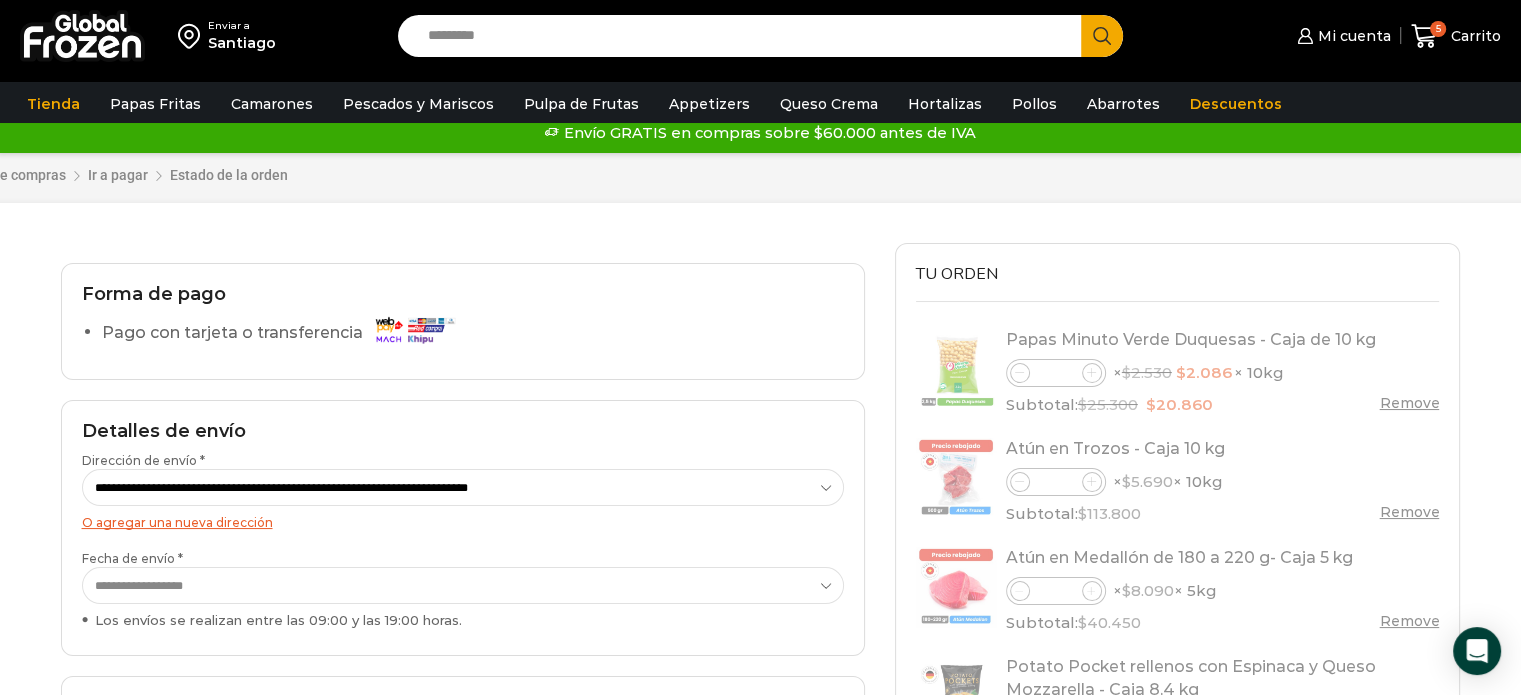click at bounding box center [414, 329] 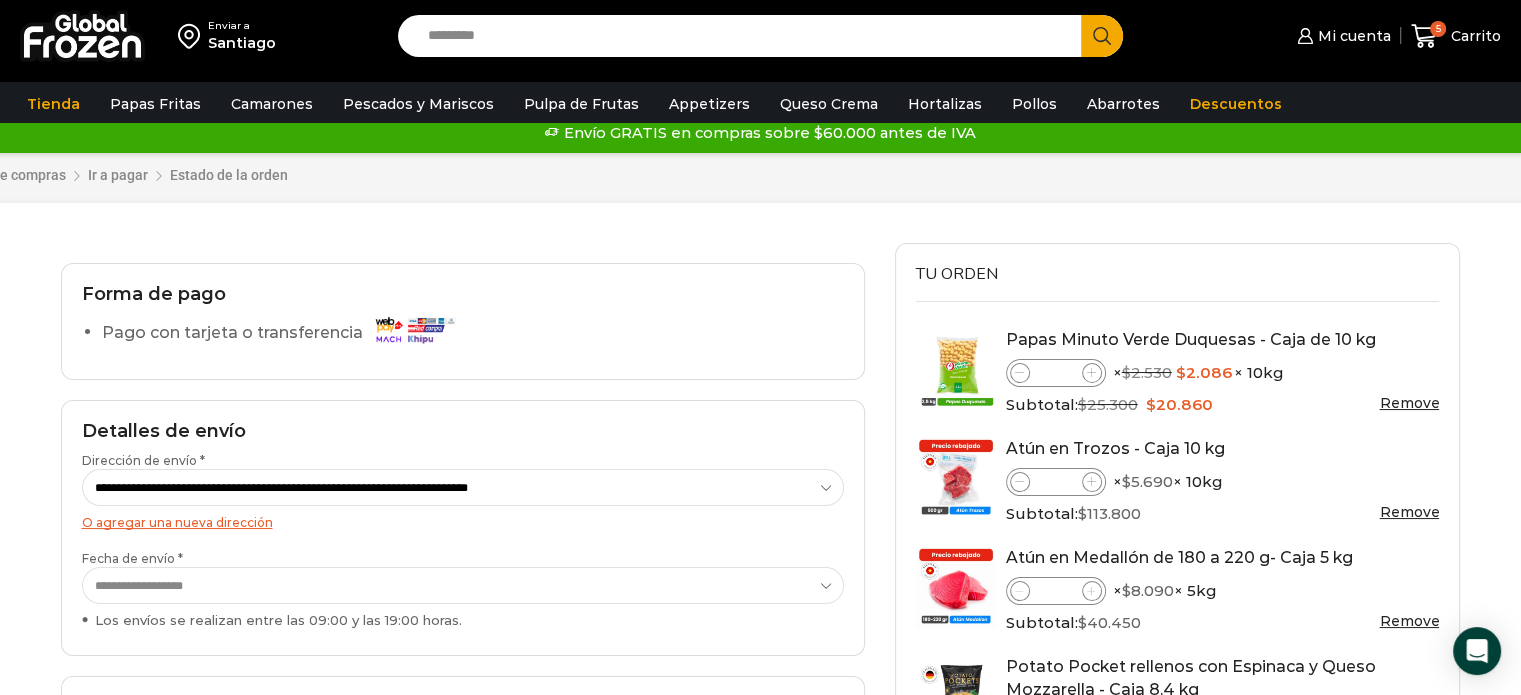 click at bounding box center (414, 329) 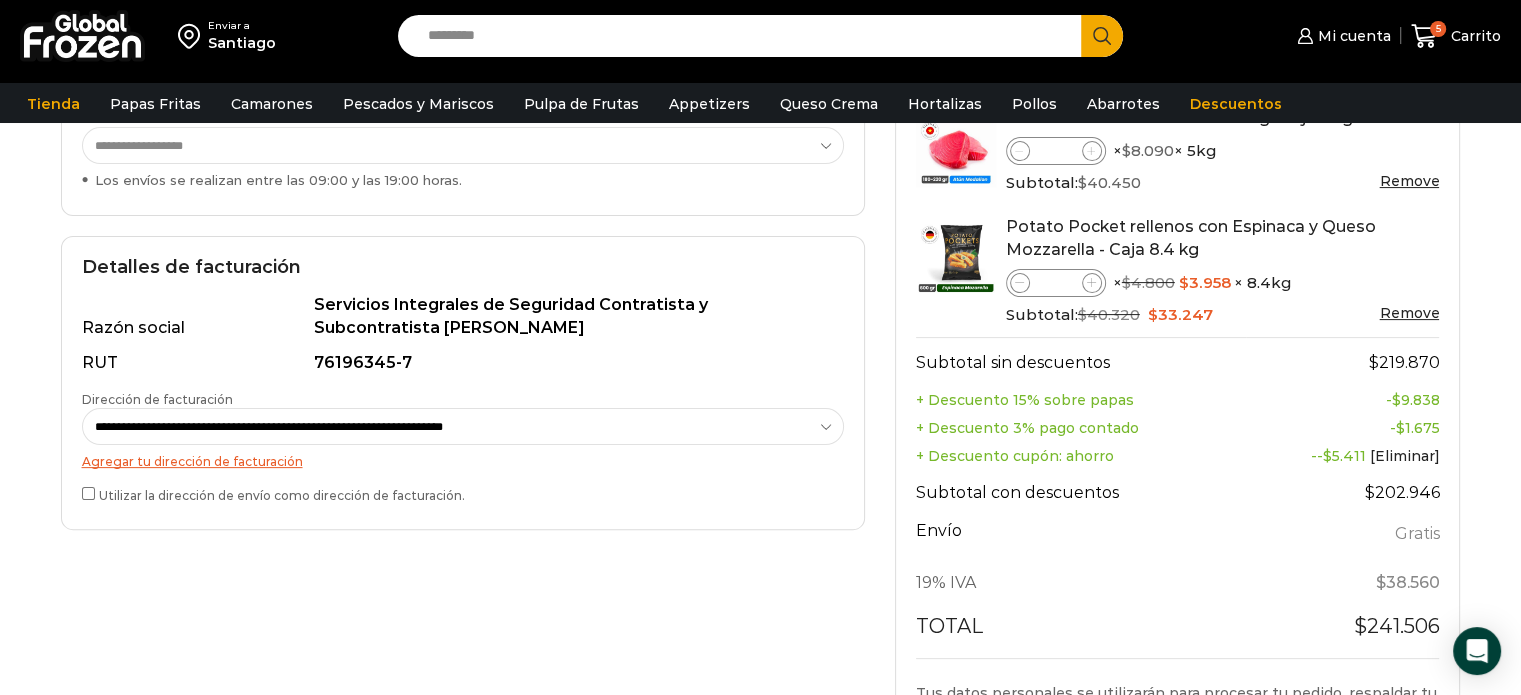 scroll, scrollTop: 0, scrollLeft: 0, axis: both 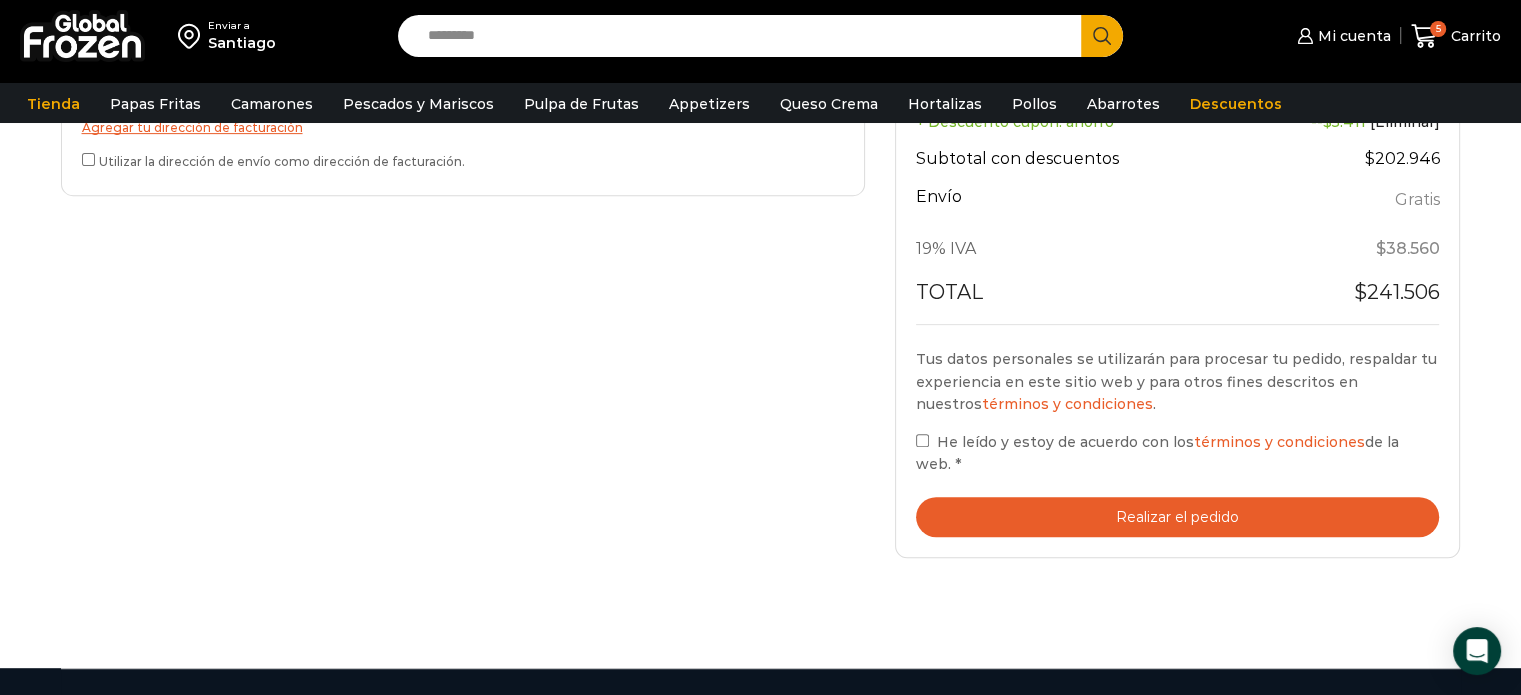 click on "Realizar el pedido" at bounding box center (1178, 517) 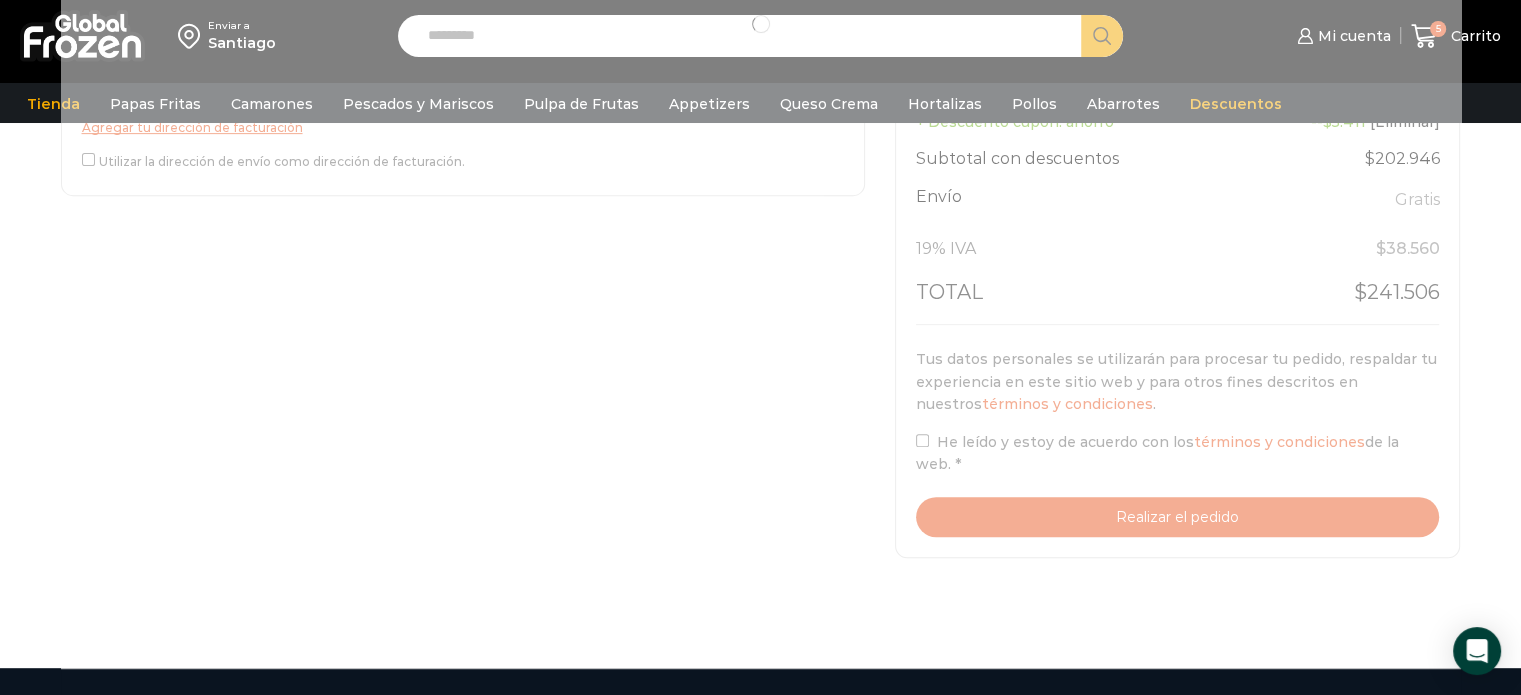 click at bounding box center [761, 23] 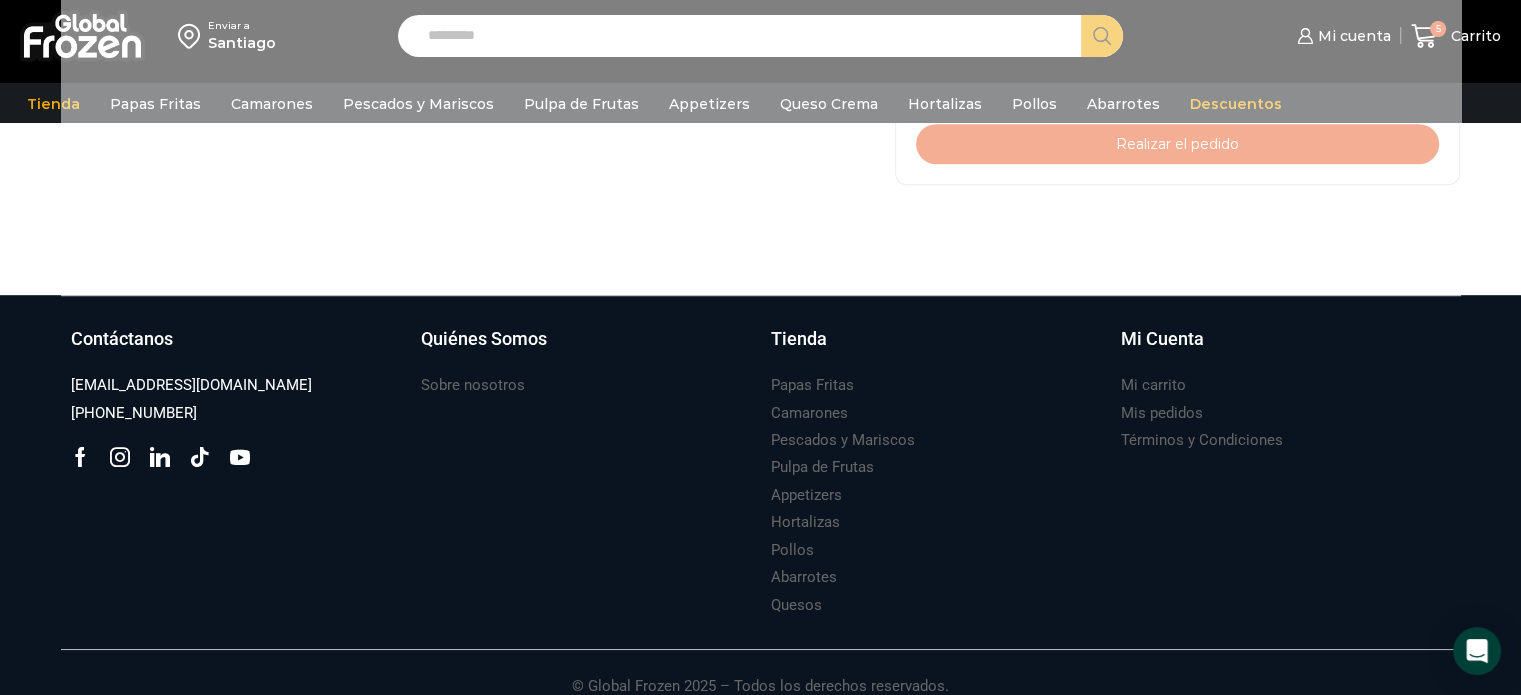 scroll, scrollTop: 359, scrollLeft: 0, axis: vertical 